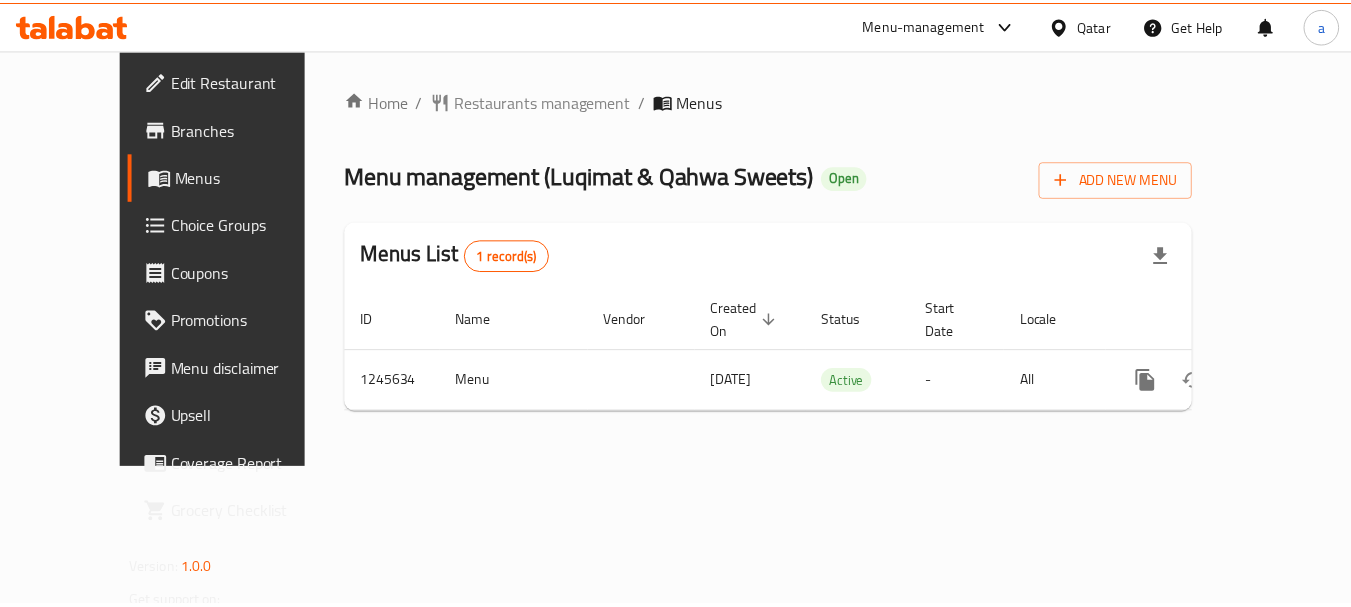 scroll, scrollTop: 0, scrollLeft: 0, axis: both 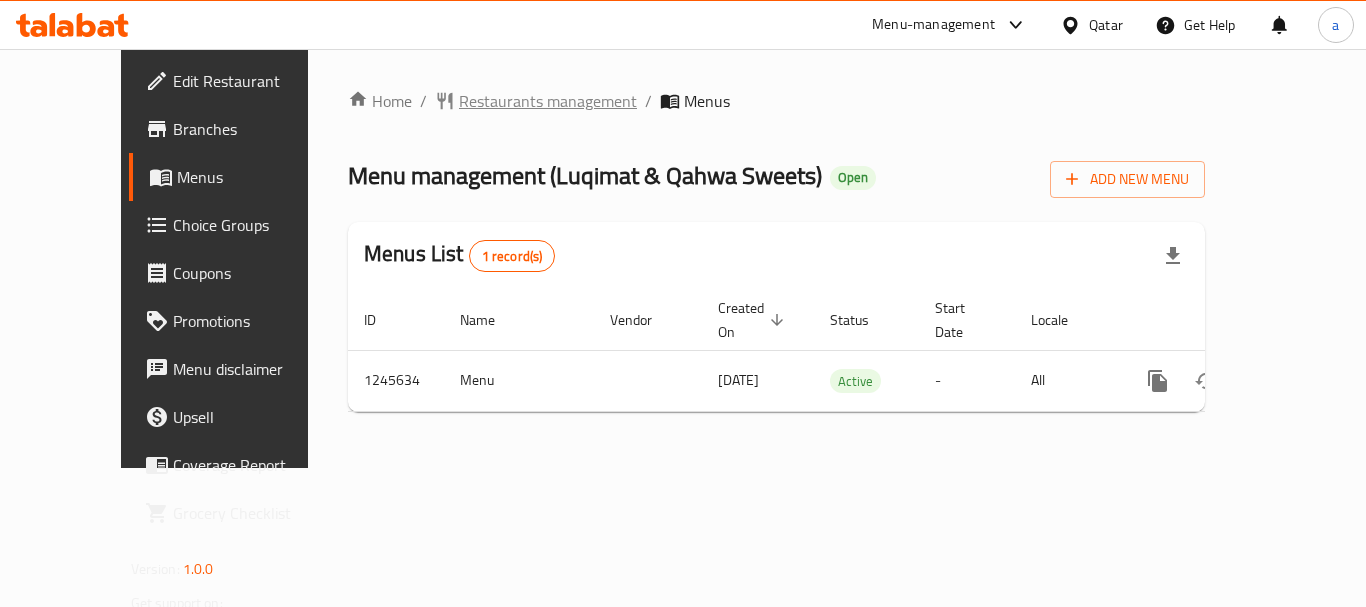 click on "Restaurants management" at bounding box center [548, 101] 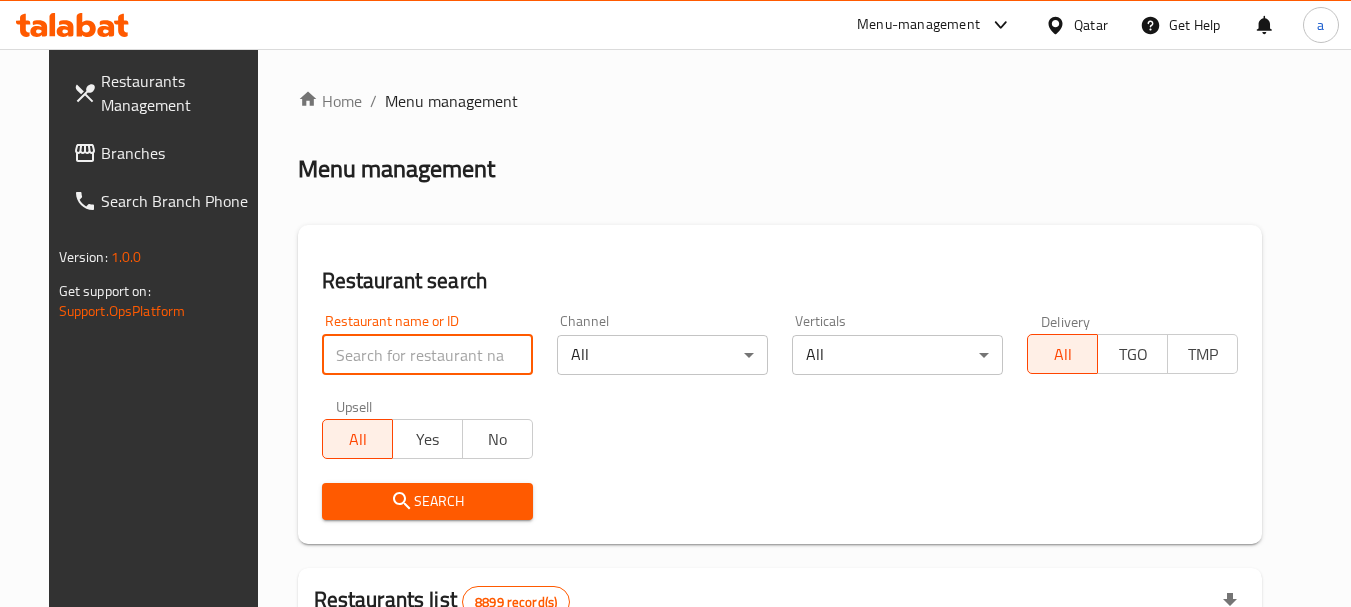 click at bounding box center [427, 355] 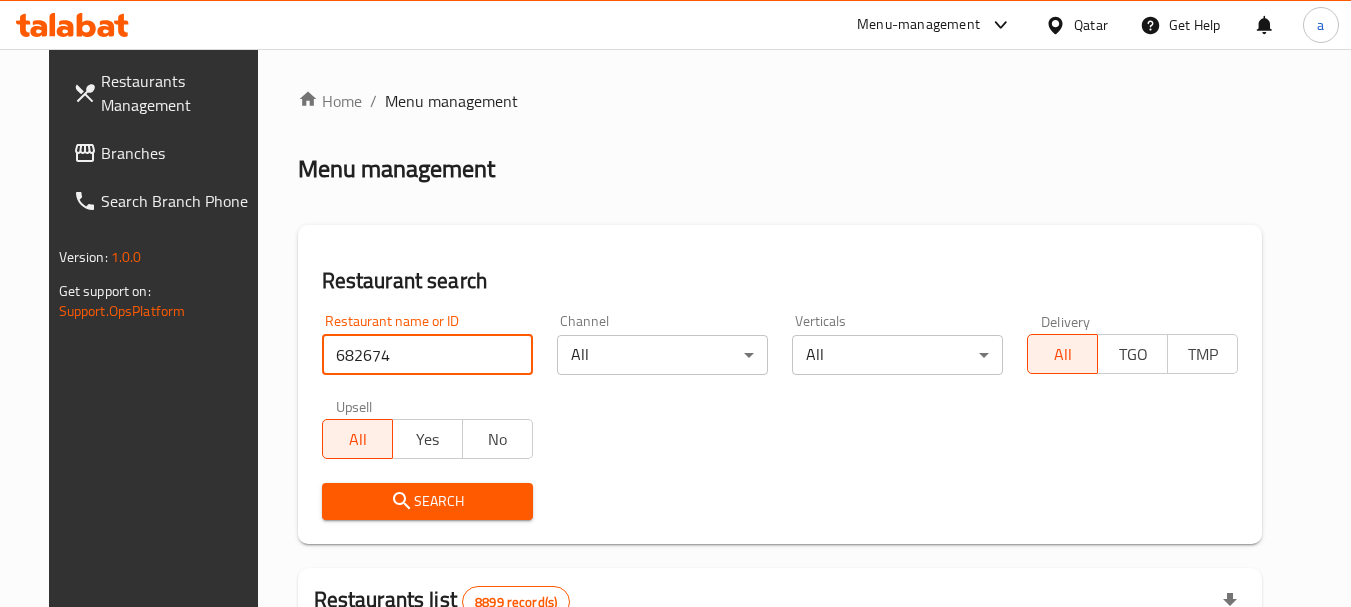type on "682674" 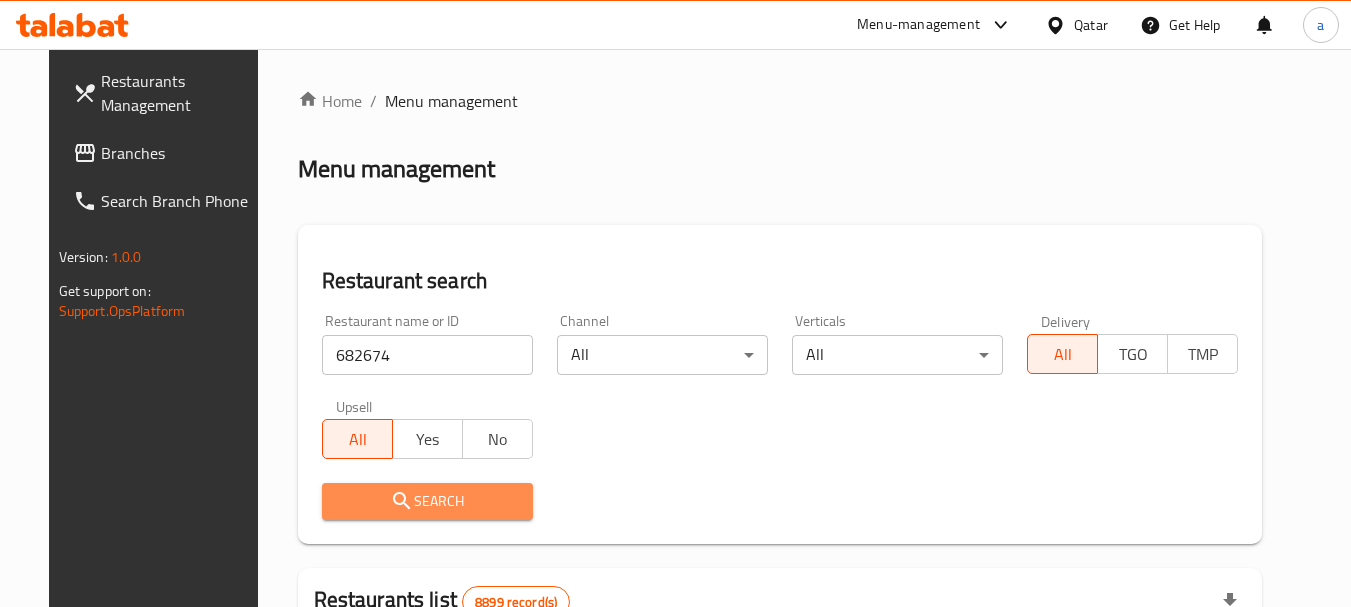 click on "Search" at bounding box center [427, 501] 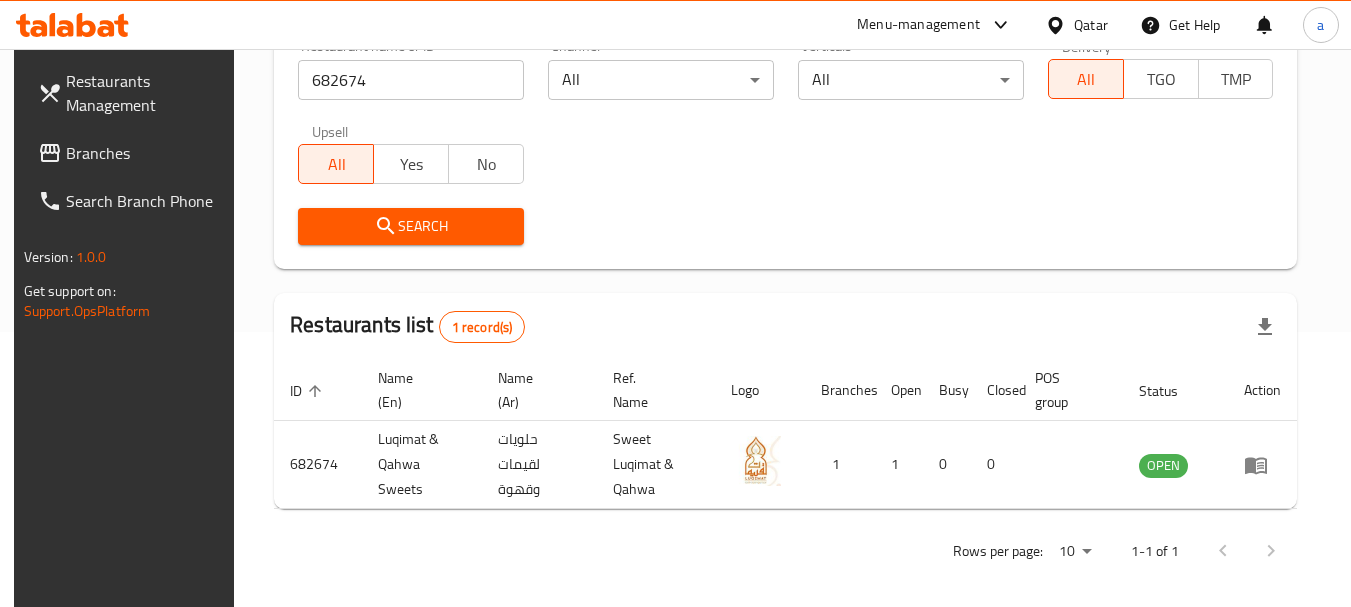 scroll, scrollTop: 285, scrollLeft: 0, axis: vertical 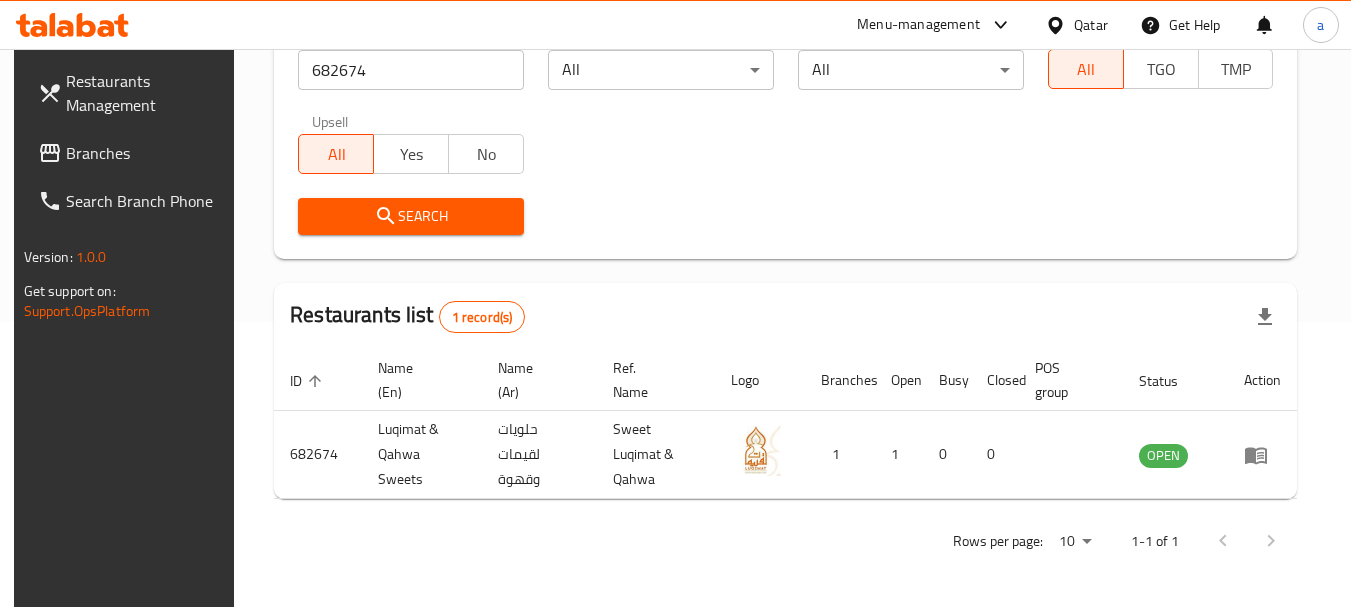 click on "Qatar" at bounding box center [1091, 25] 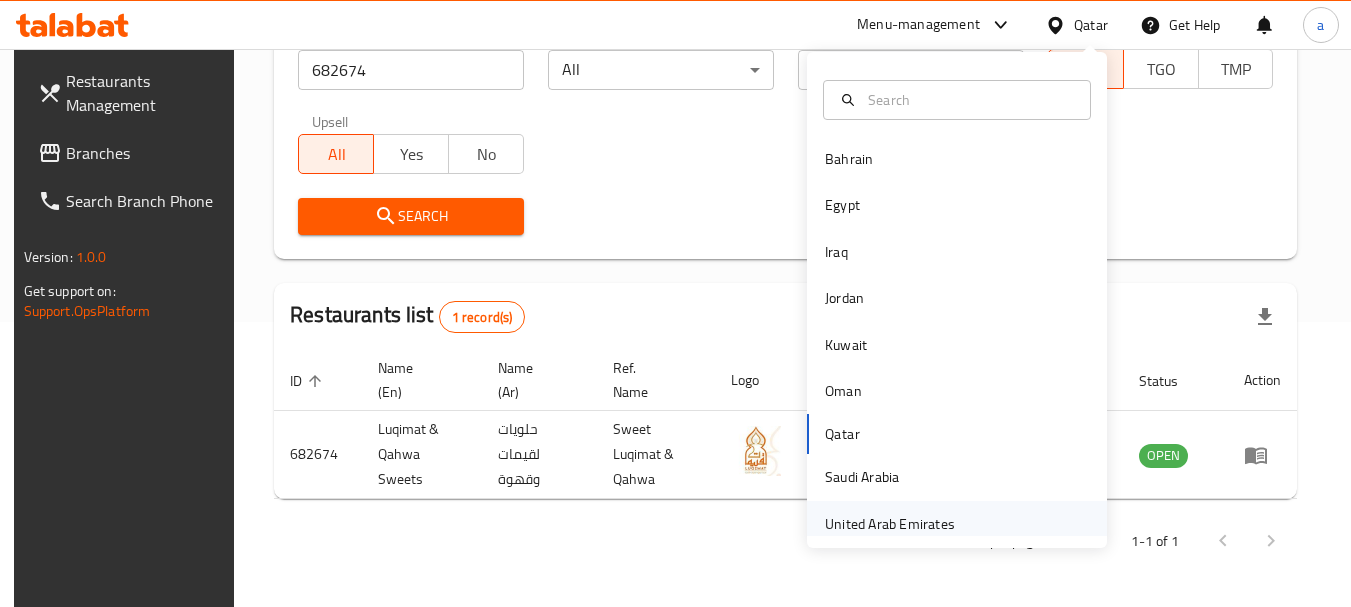 click on "United Arab Emirates" at bounding box center (890, 524) 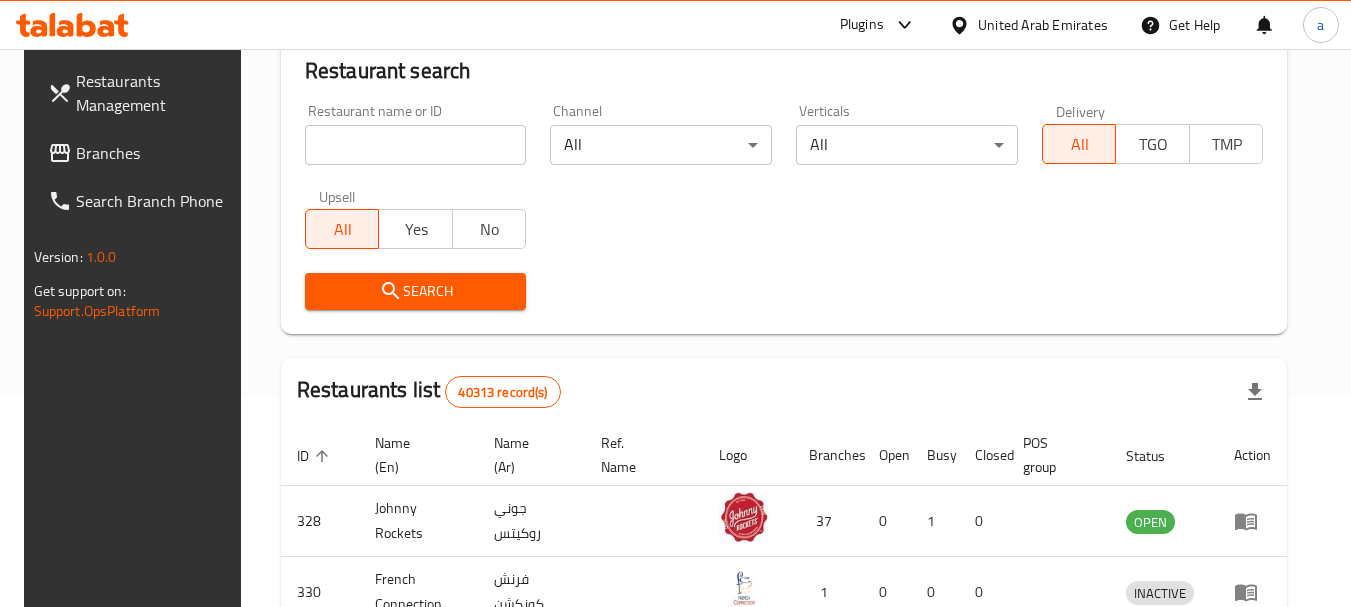 scroll, scrollTop: 285, scrollLeft: 0, axis: vertical 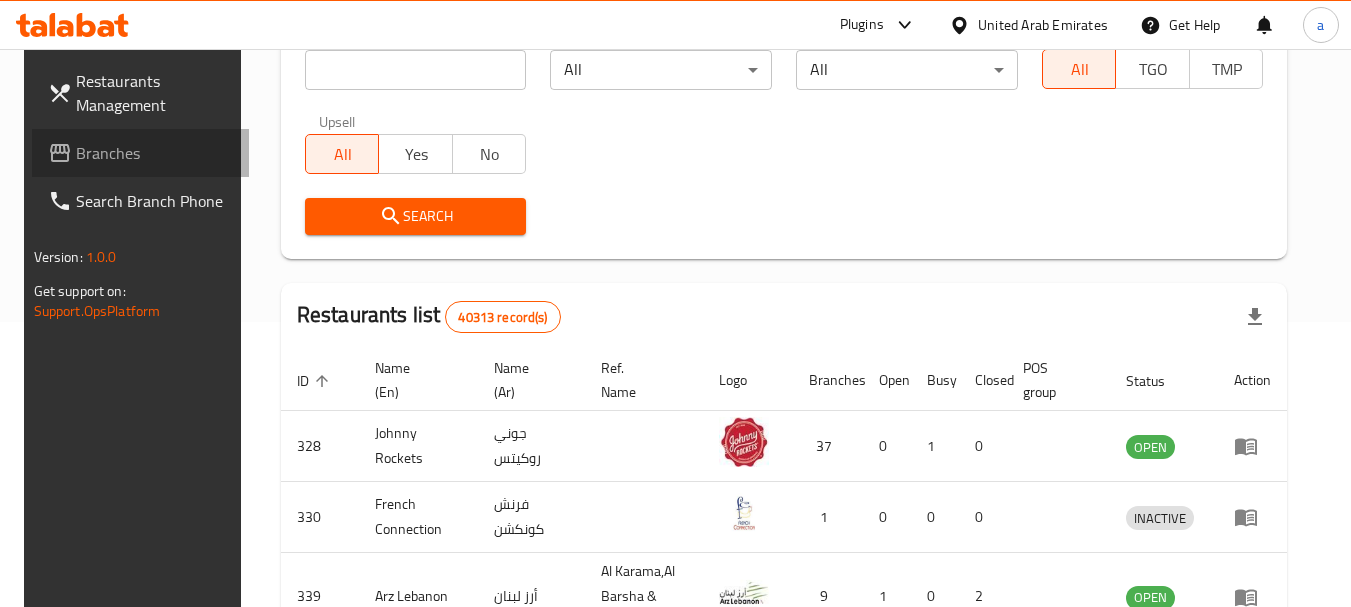 click on "Branches" at bounding box center (155, 153) 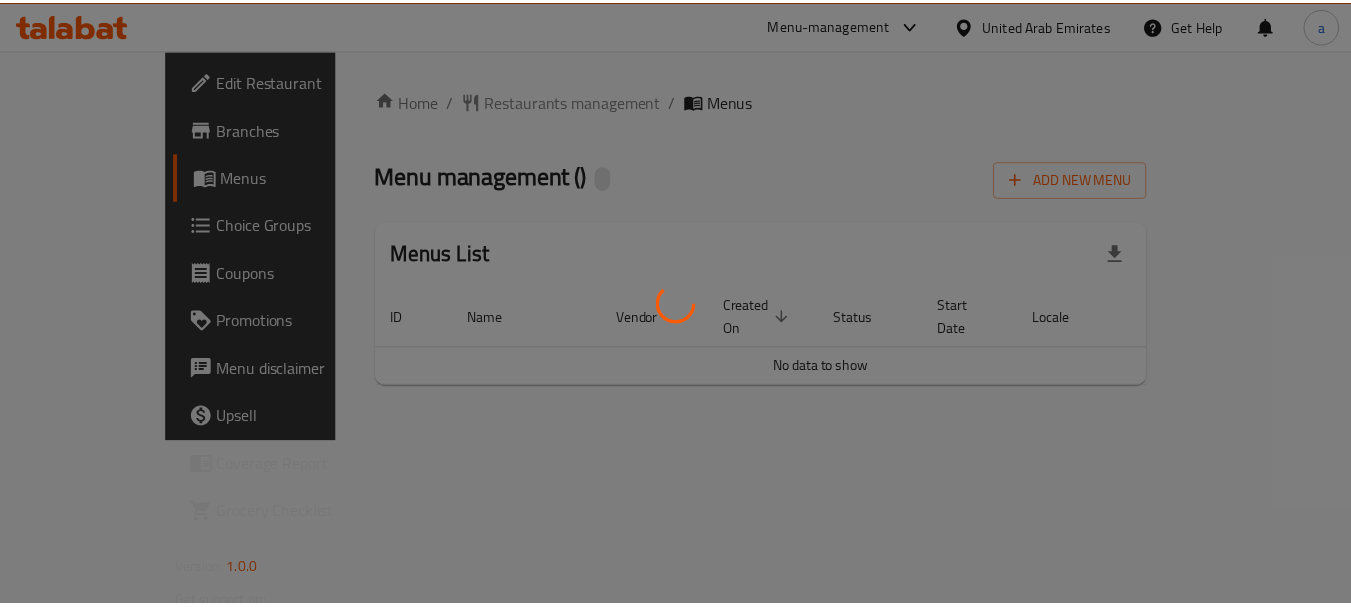 scroll, scrollTop: 0, scrollLeft: 0, axis: both 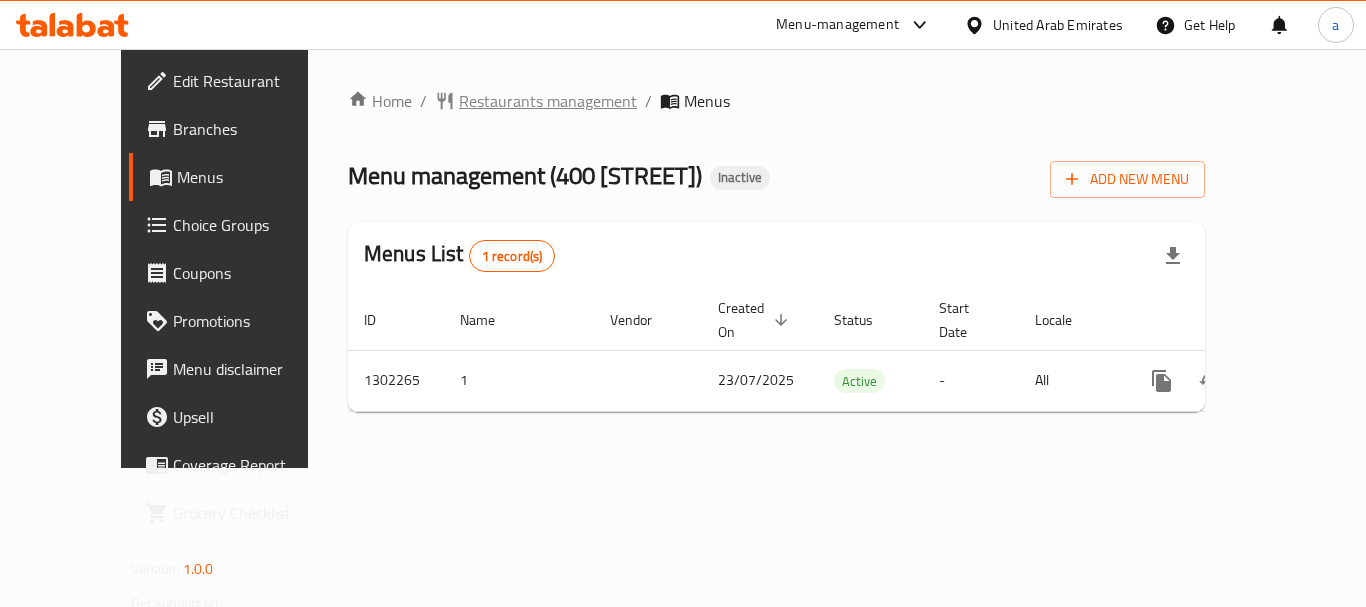 click on "Restaurants management" at bounding box center [548, 101] 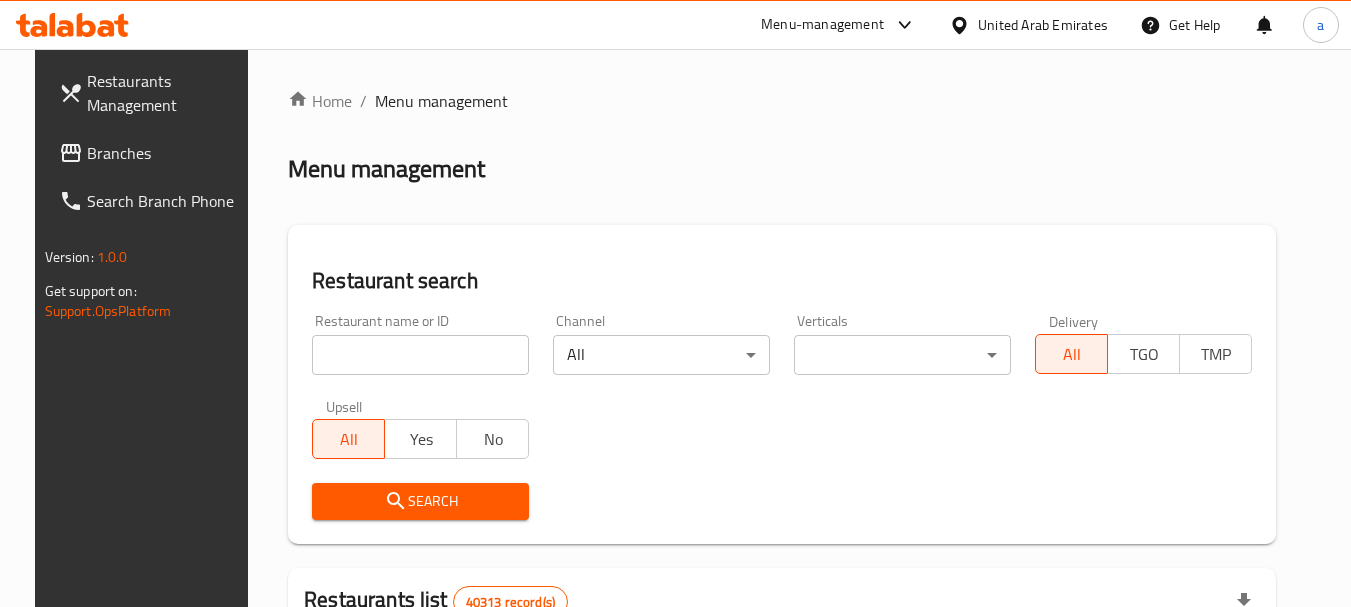 click at bounding box center [420, 355] 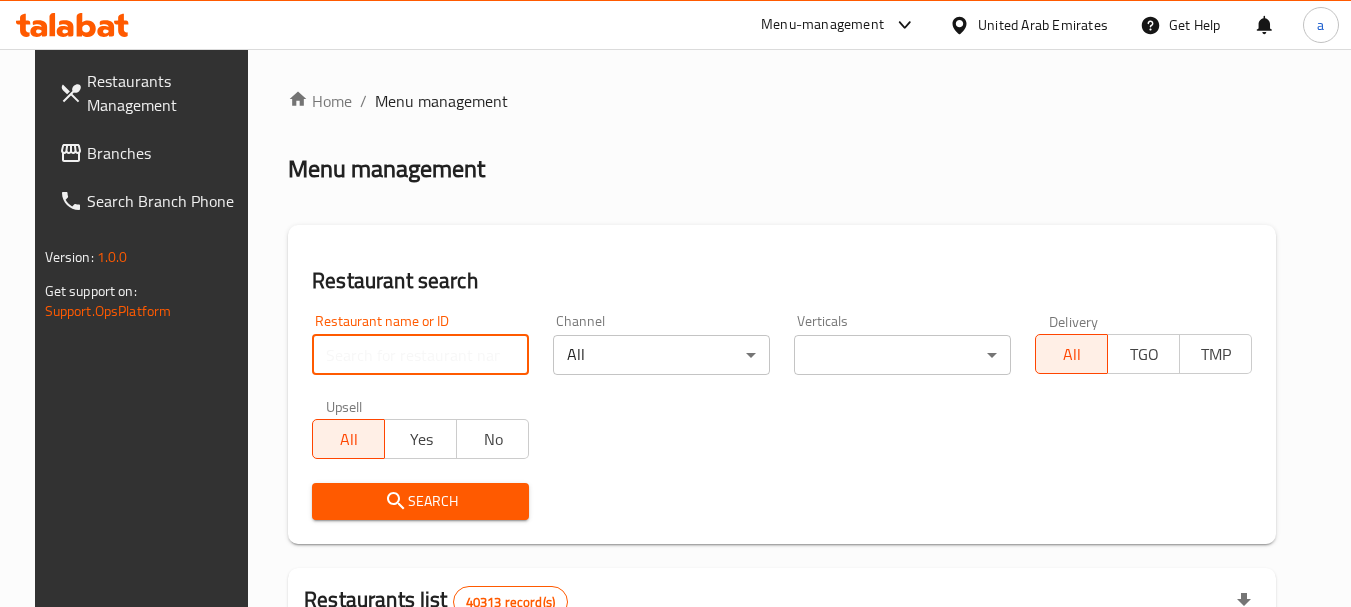 paste on "702360" 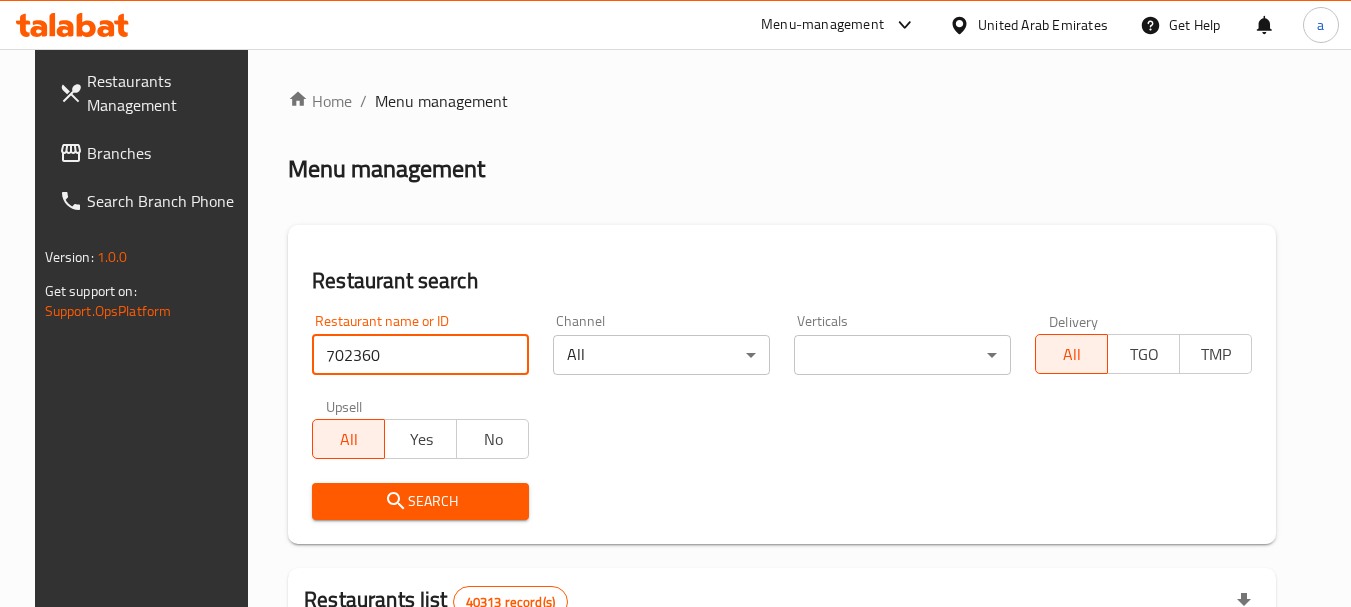 type on "702360" 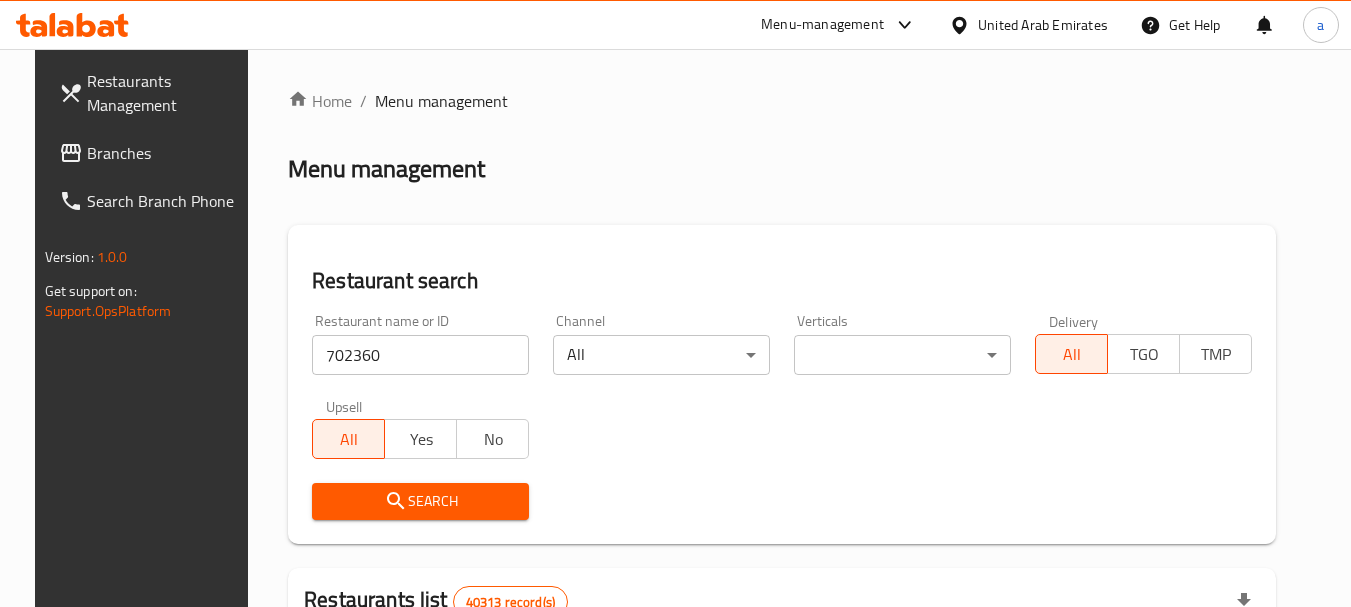 click on "Search" at bounding box center (420, 501) 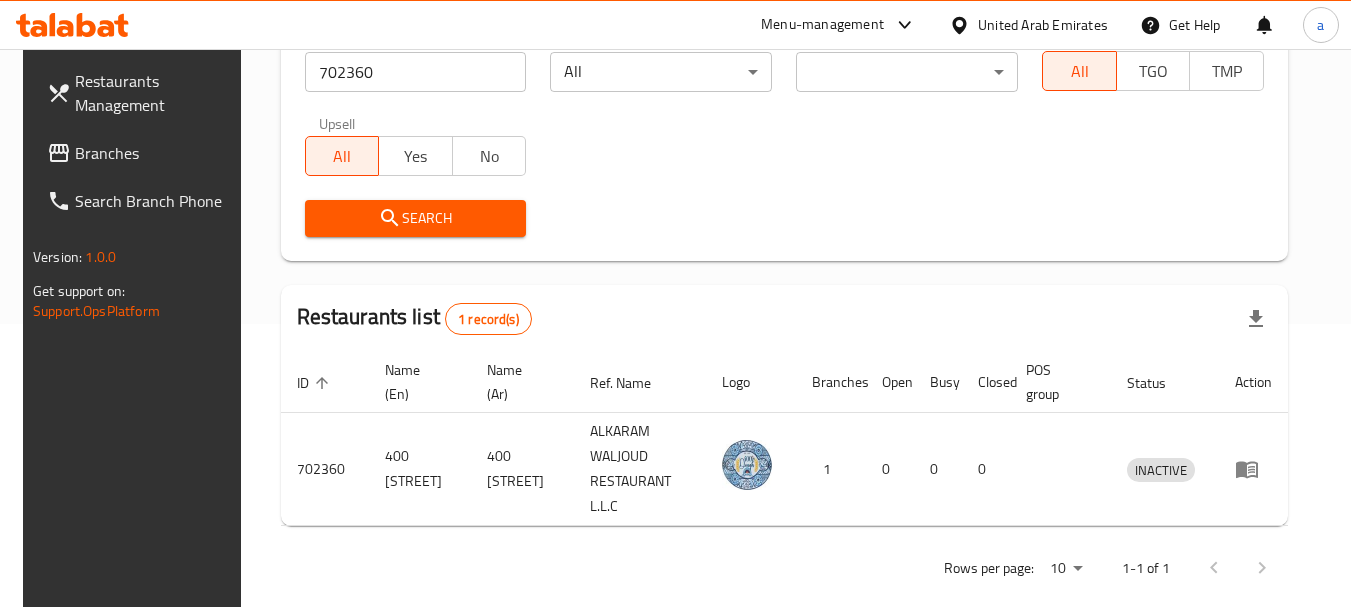 scroll, scrollTop: 285, scrollLeft: 0, axis: vertical 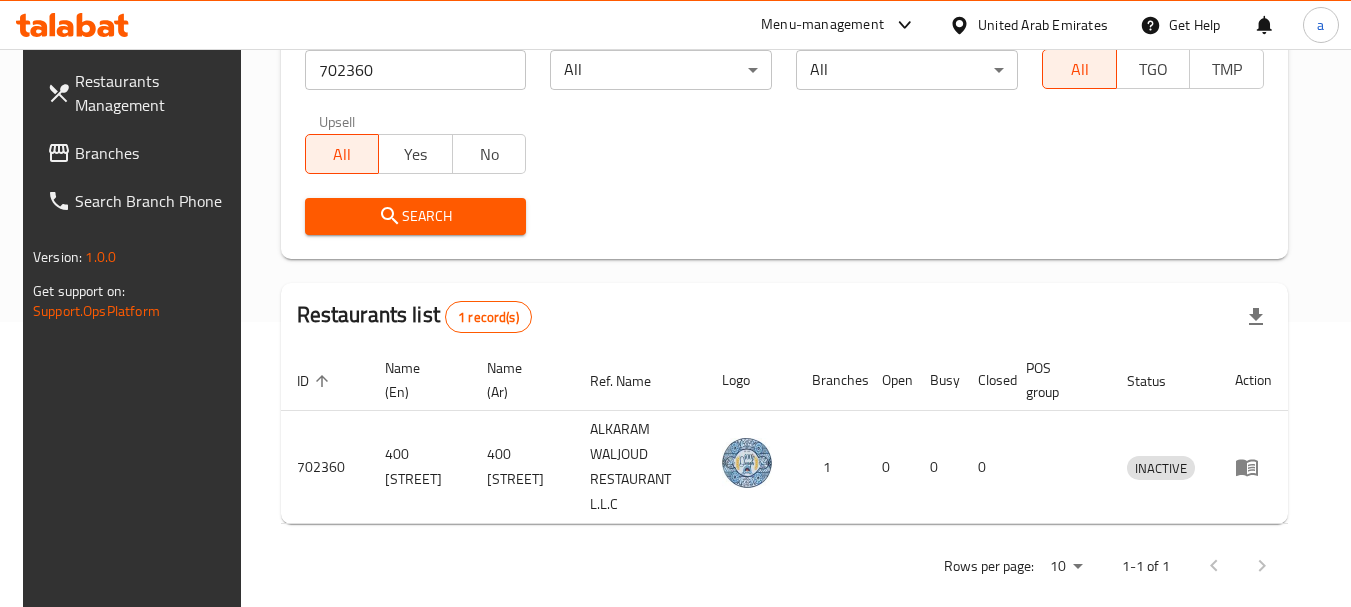 click on "Branches" at bounding box center [154, 153] 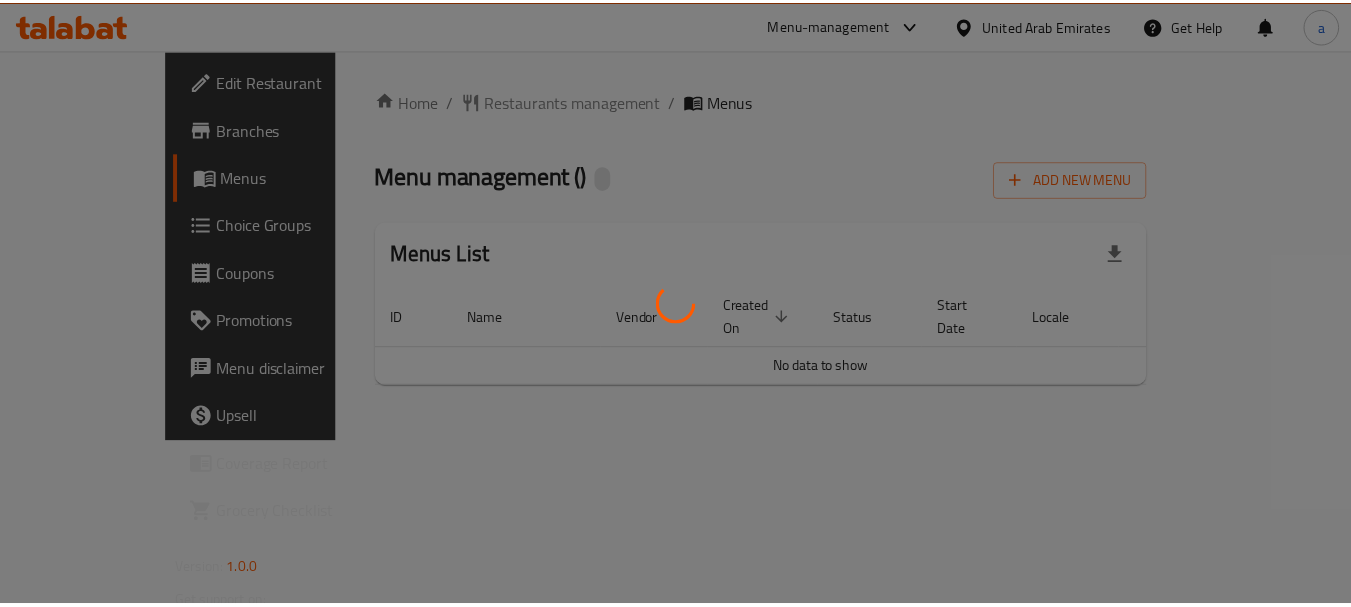 scroll, scrollTop: 0, scrollLeft: 0, axis: both 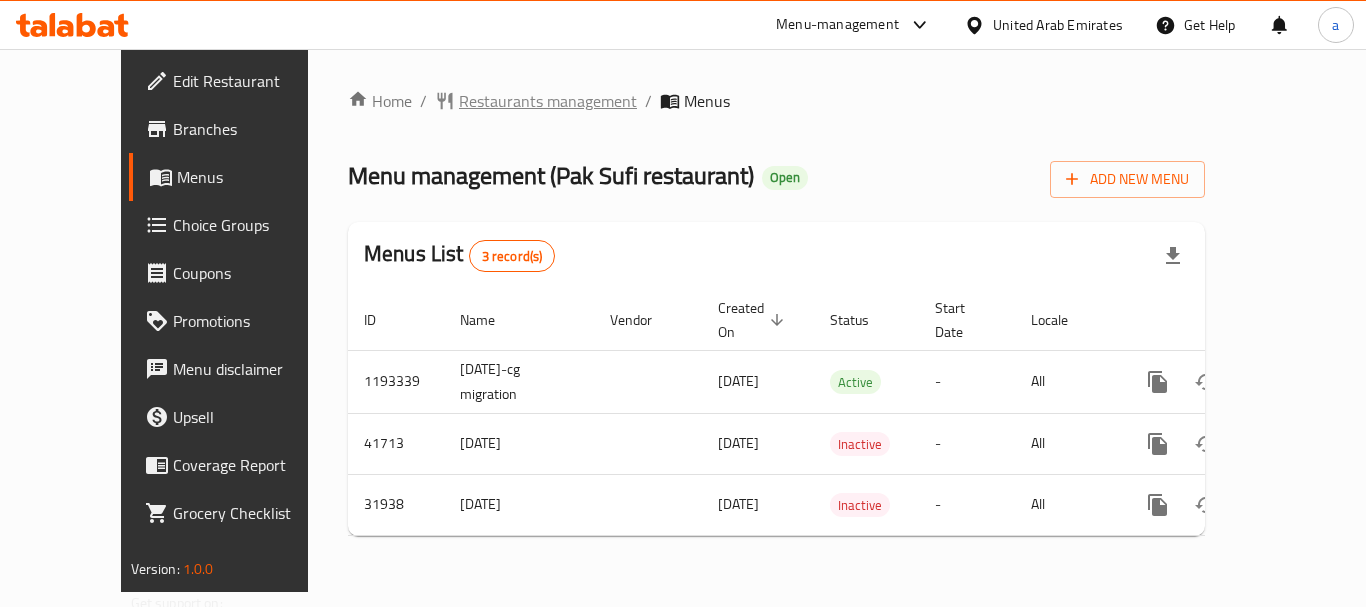click on "Restaurants management" at bounding box center (548, 101) 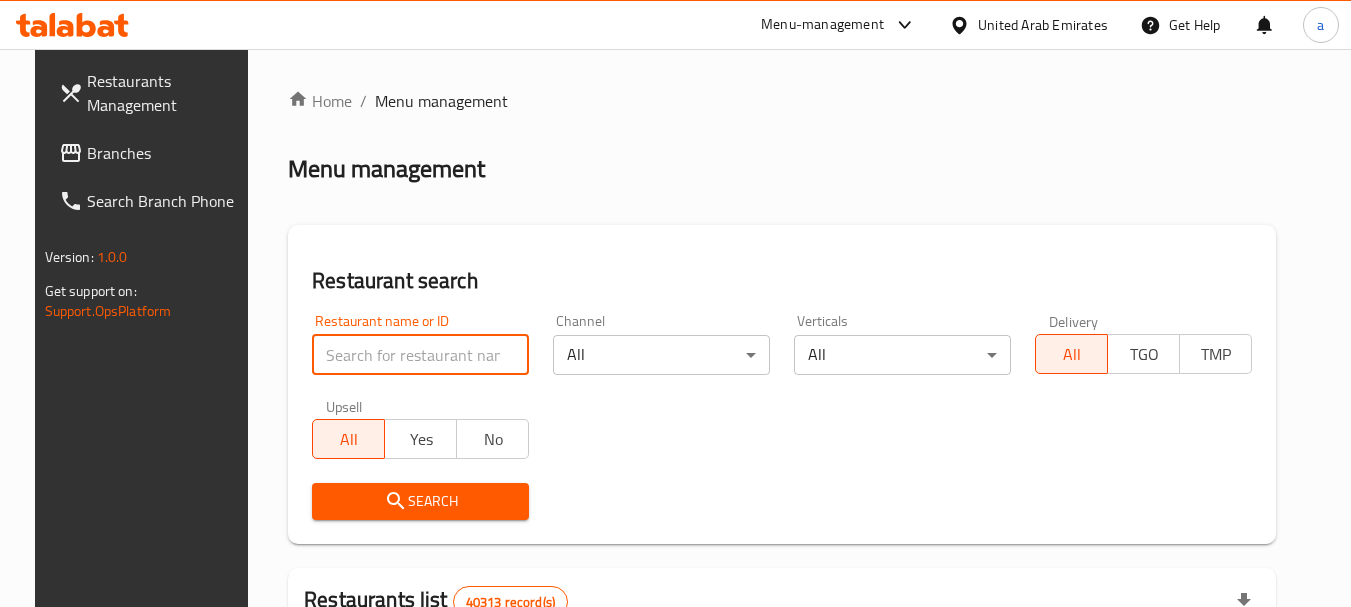 click at bounding box center (420, 355) 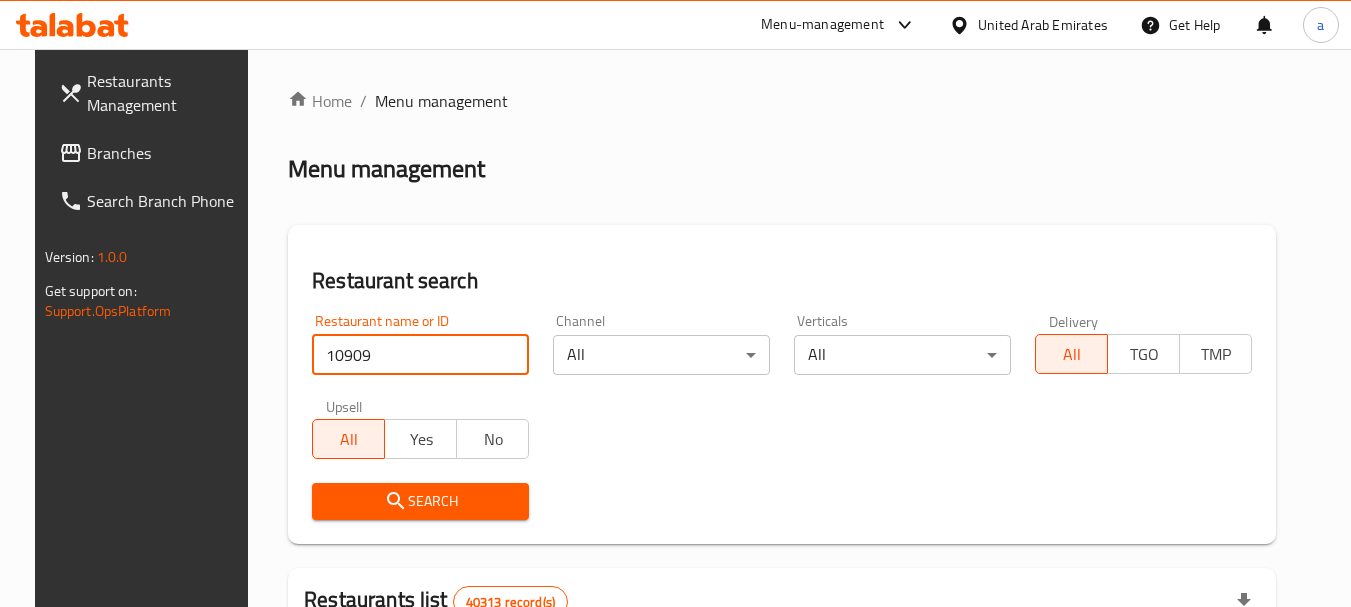type on "10909" 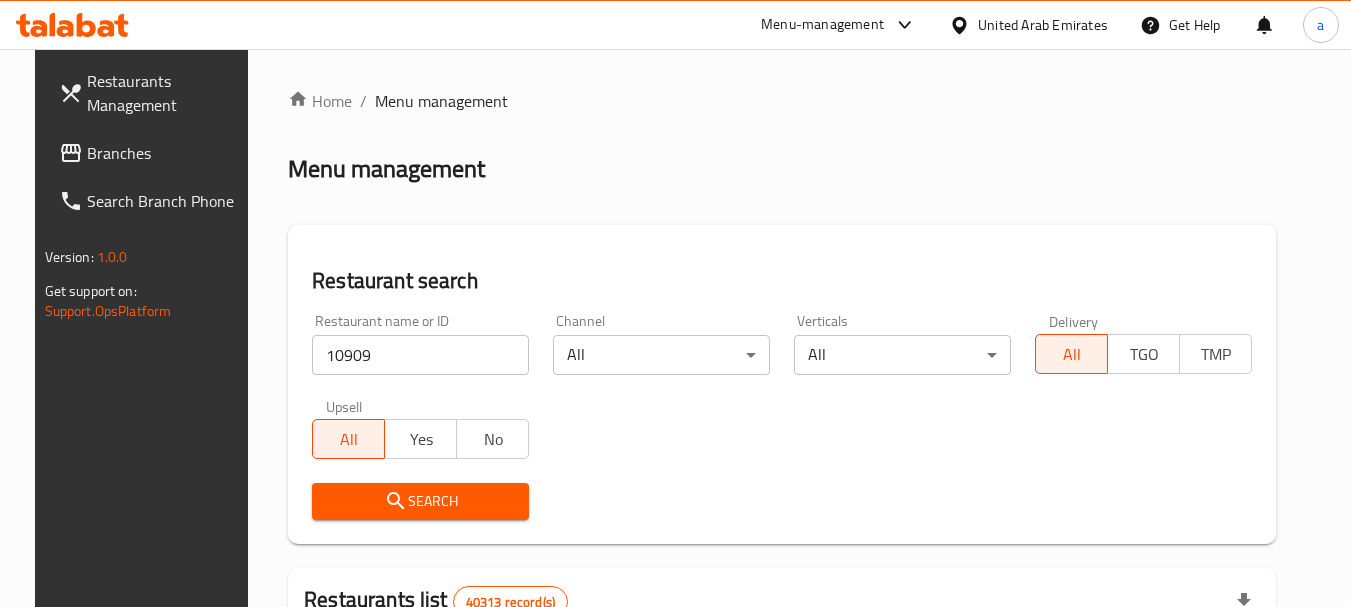 click on "Search" at bounding box center [420, 501] 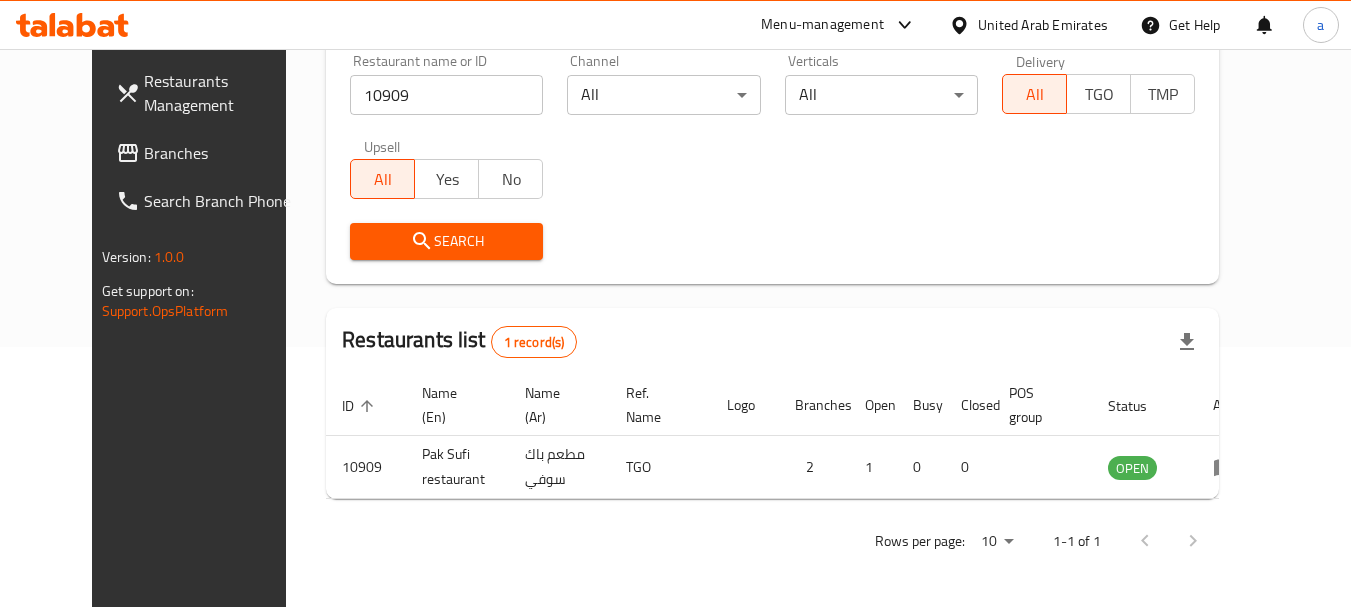 scroll, scrollTop: 268, scrollLeft: 0, axis: vertical 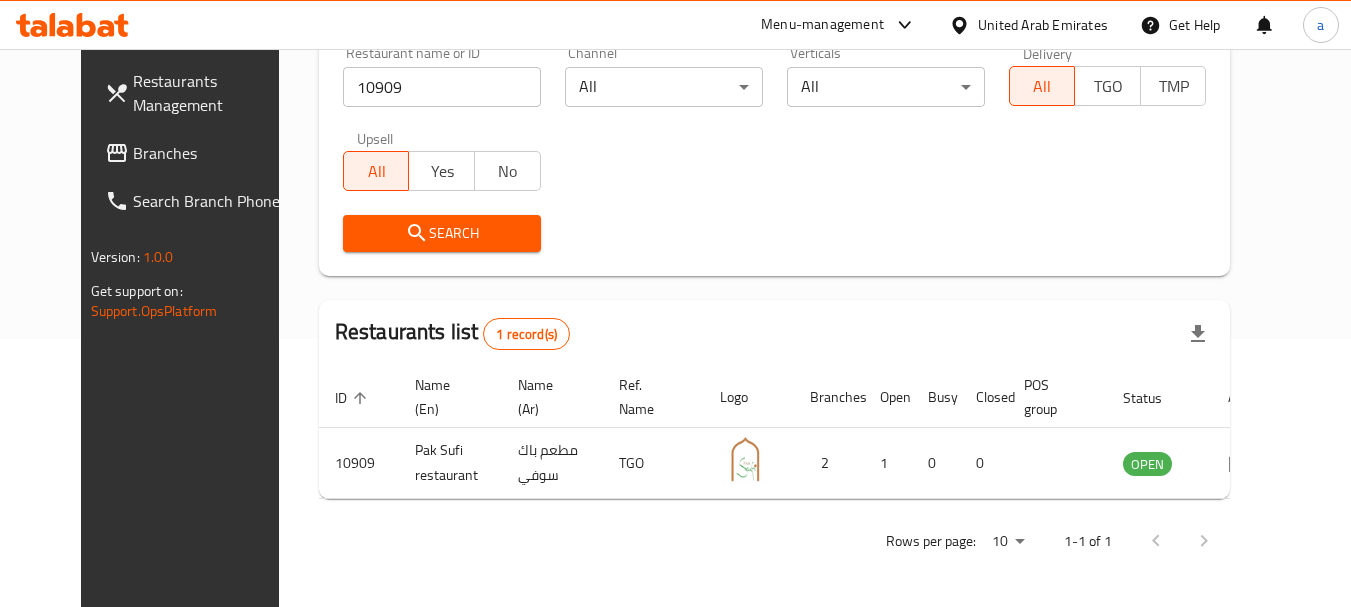 click on "United Arab Emirates" at bounding box center [1043, 25] 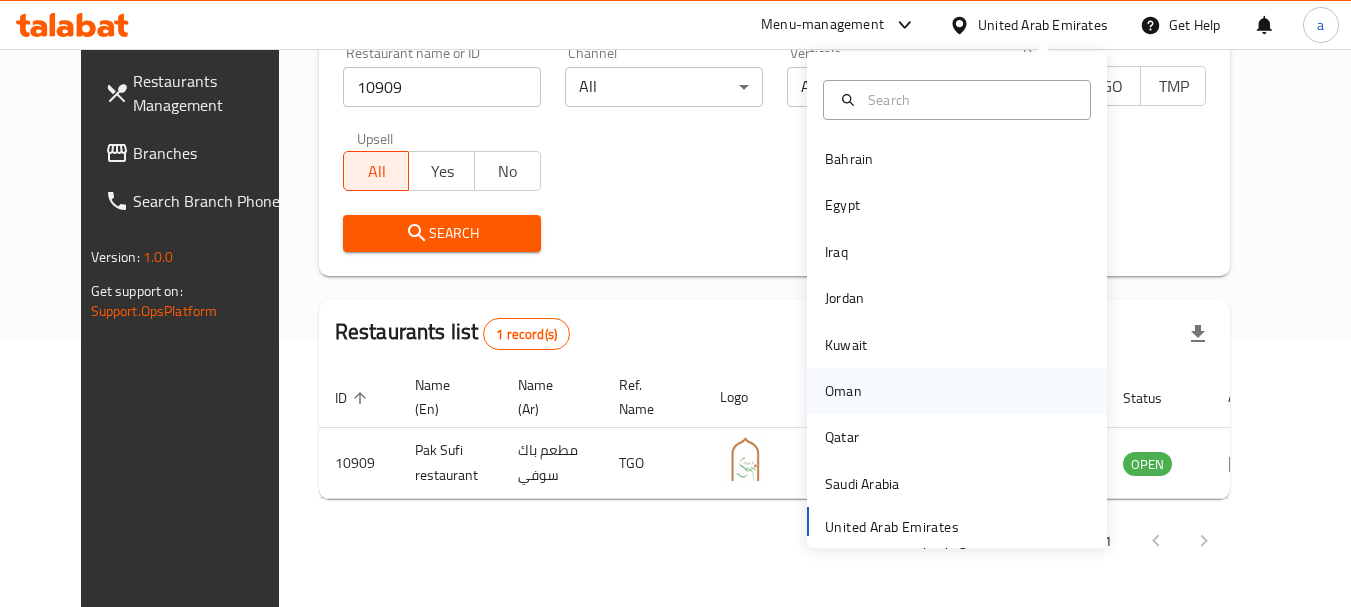 click on "Oman" at bounding box center [843, 391] 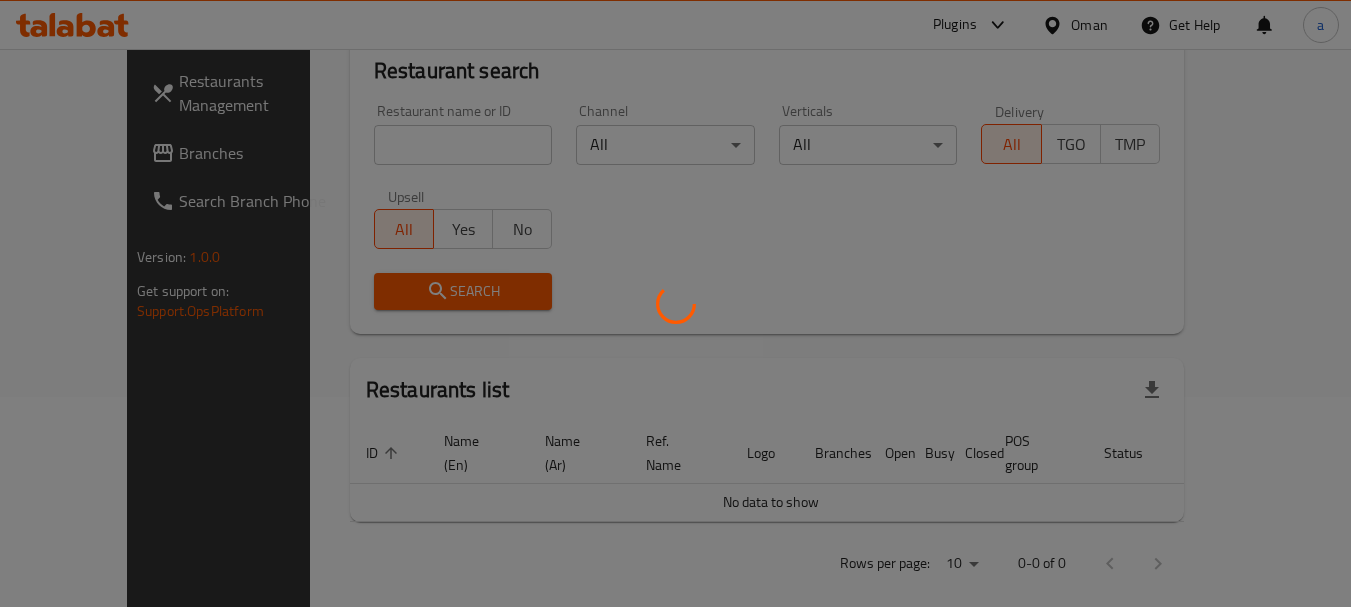scroll, scrollTop: 268, scrollLeft: 0, axis: vertical 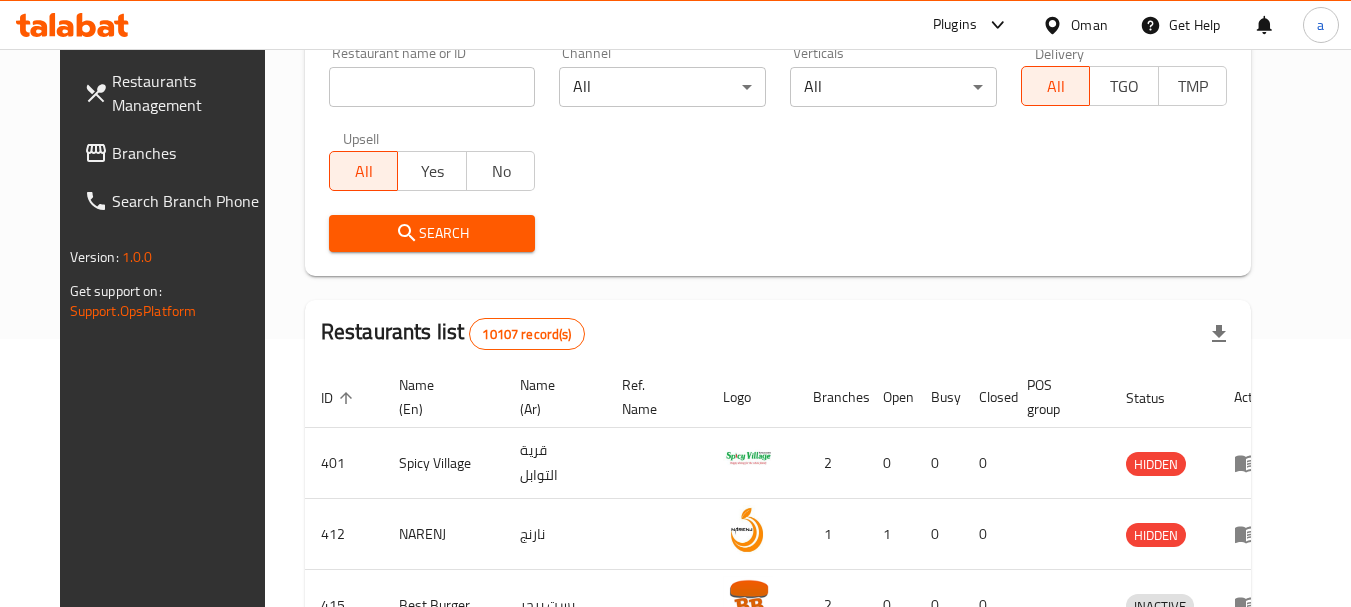 click on "Branches" at bounding box center [191, 153] 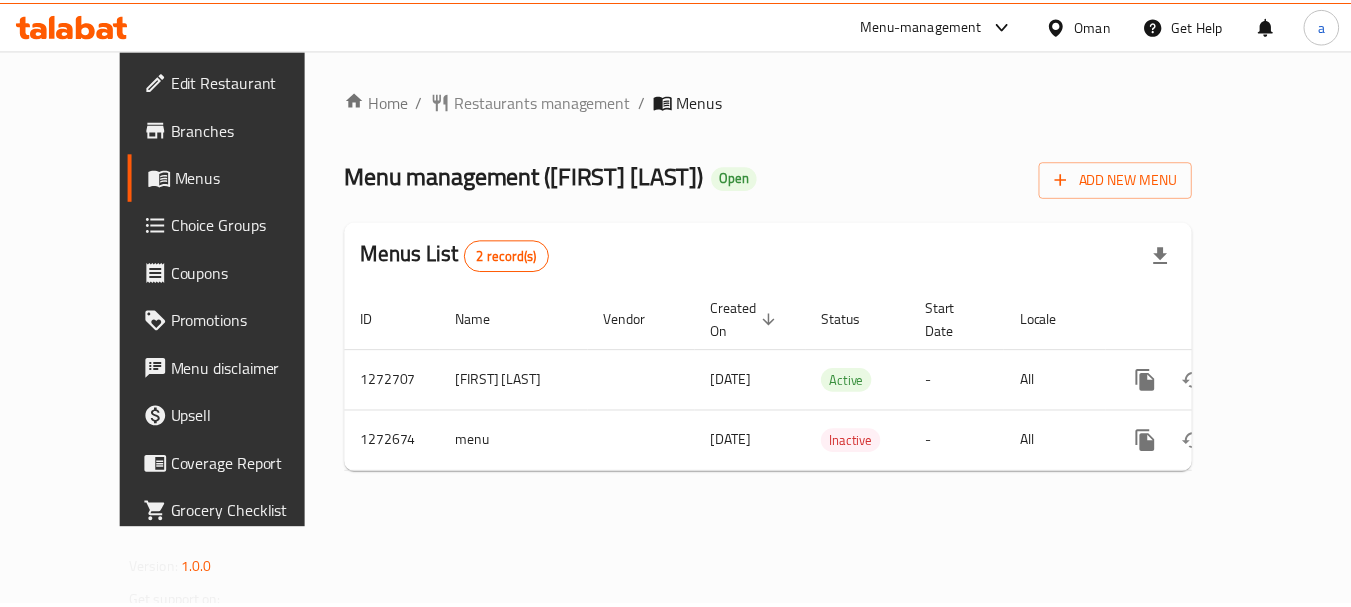 scroll, scrollTop: 0, scrollLeft: 0, axis: both 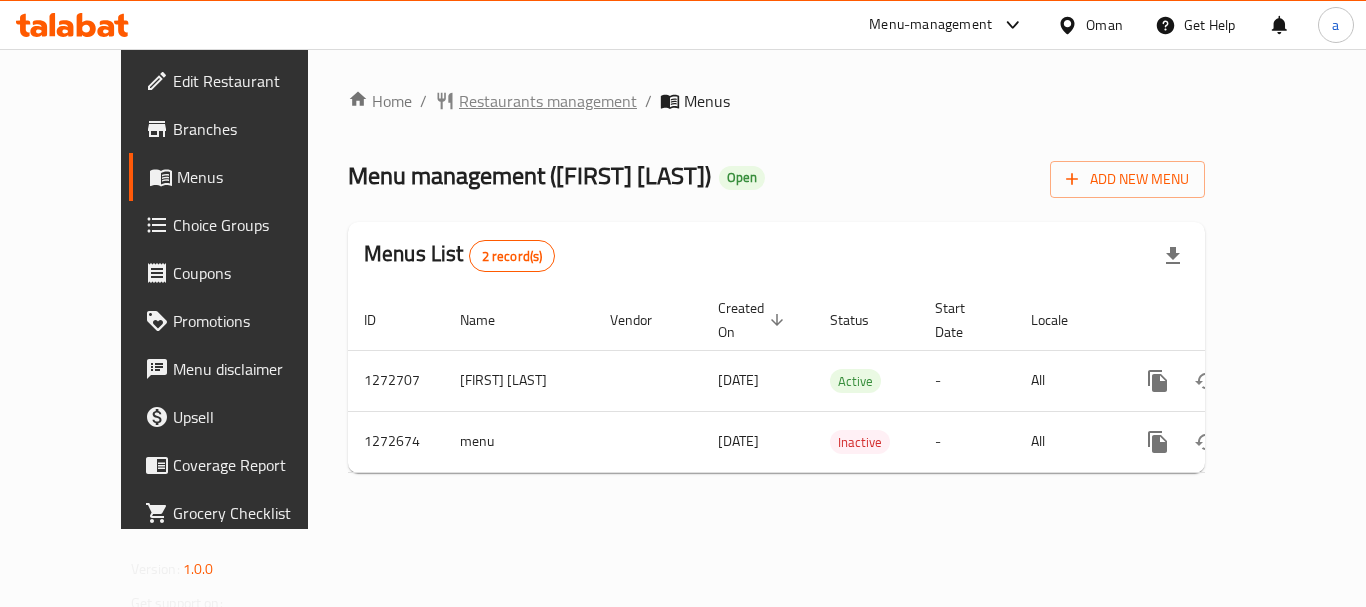 click on "Restaurants management" at bounding box center (548, 101) 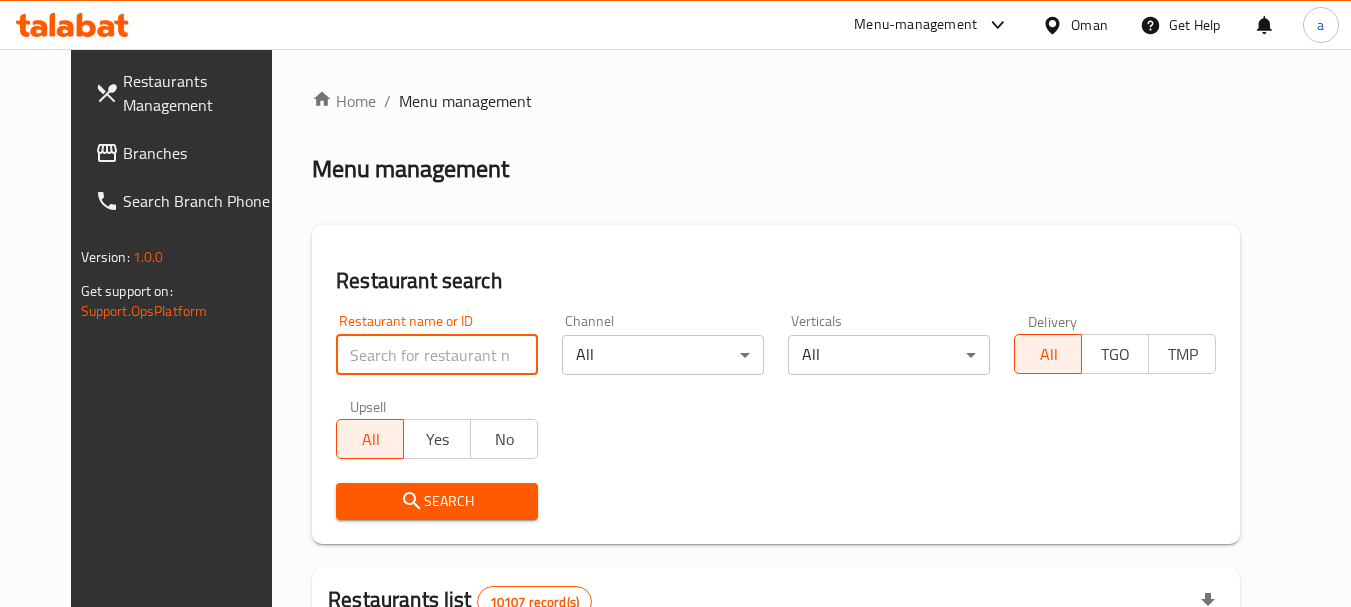 click at bounding box center (437, 355) 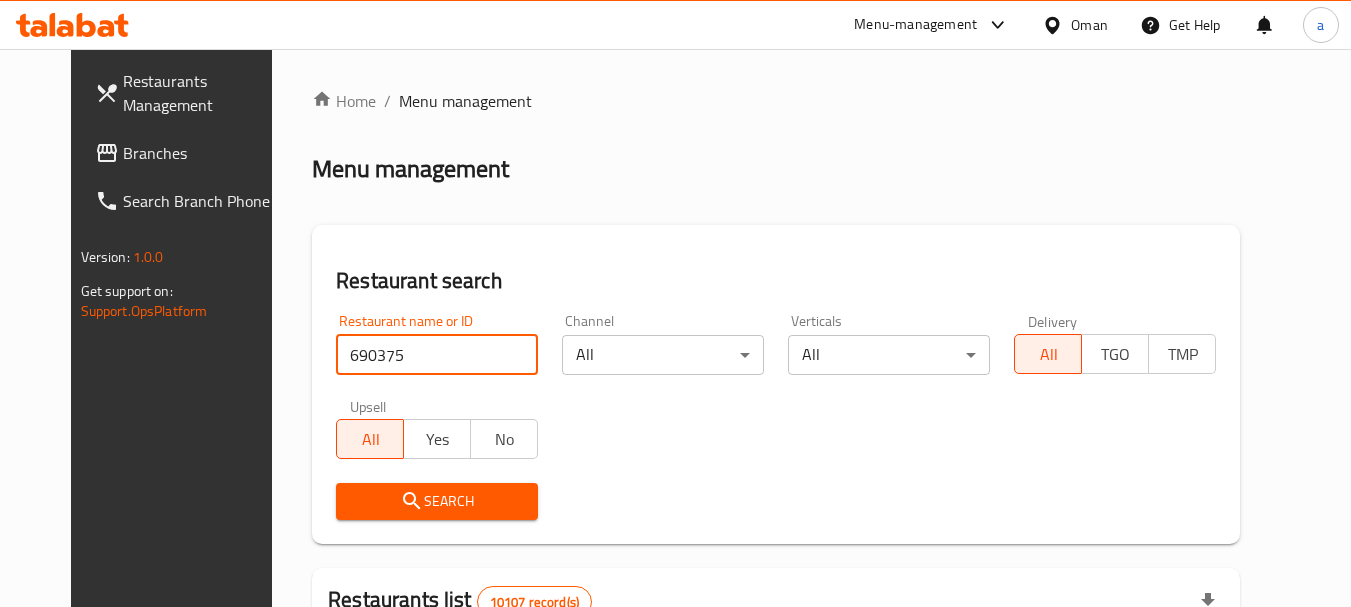 type on "690375" 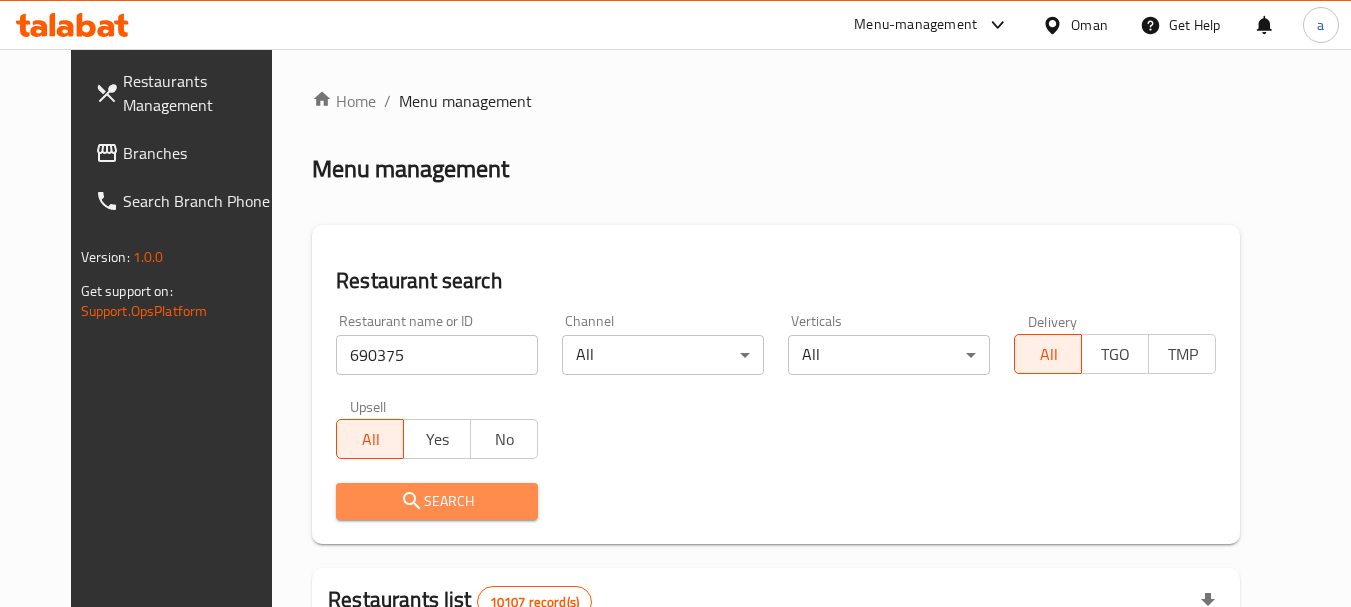 click on "Search" at bounding box center (437, 501) 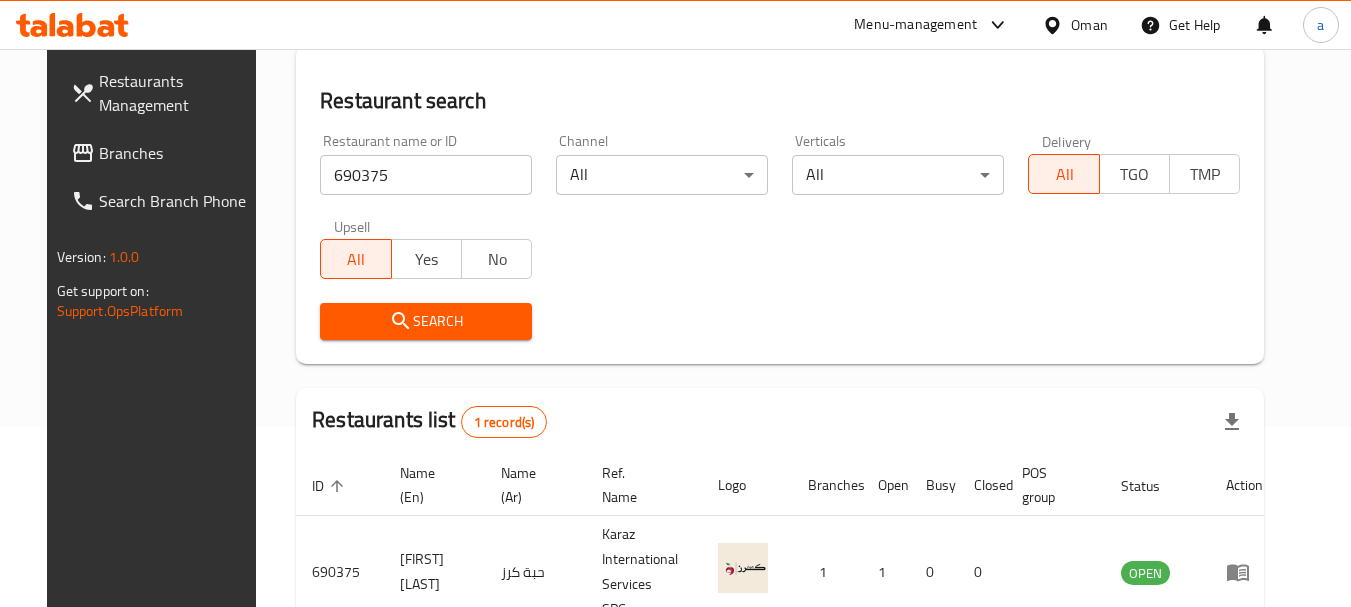 scroll, scrollTop: 68, scrollLeft: 0, axis: vertical 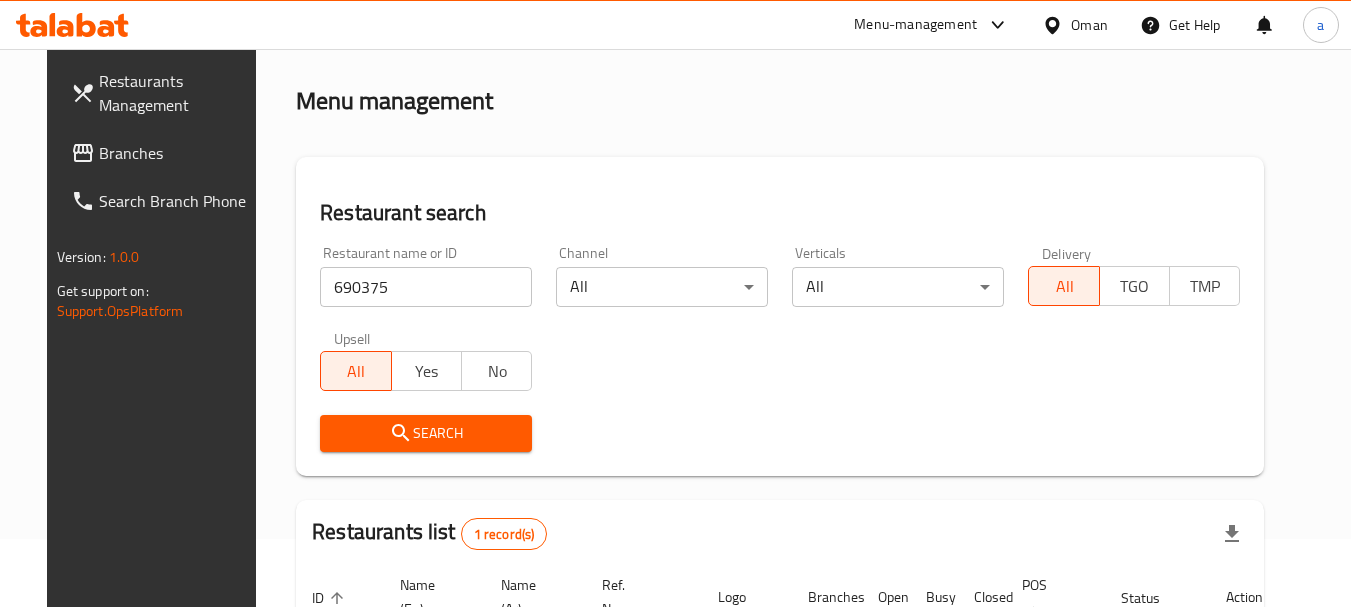 click on "Oman" at bounding box center (1089, 25) 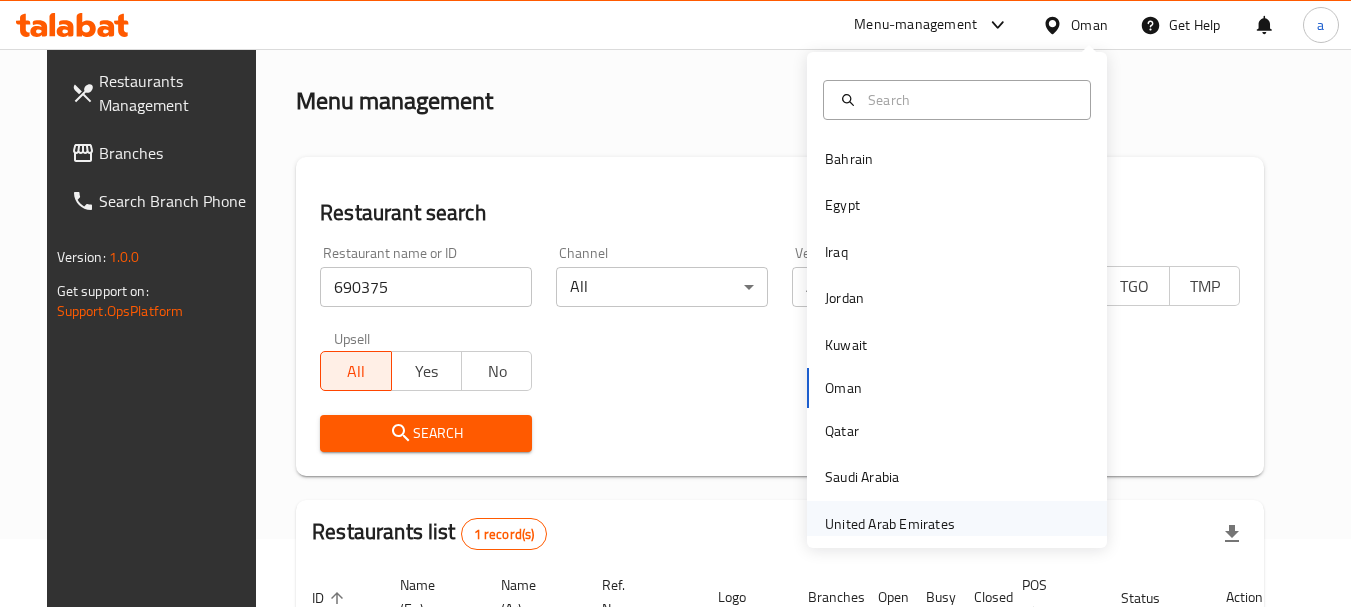 click on "United Arab Emirates" at bounding box center [890, 524] 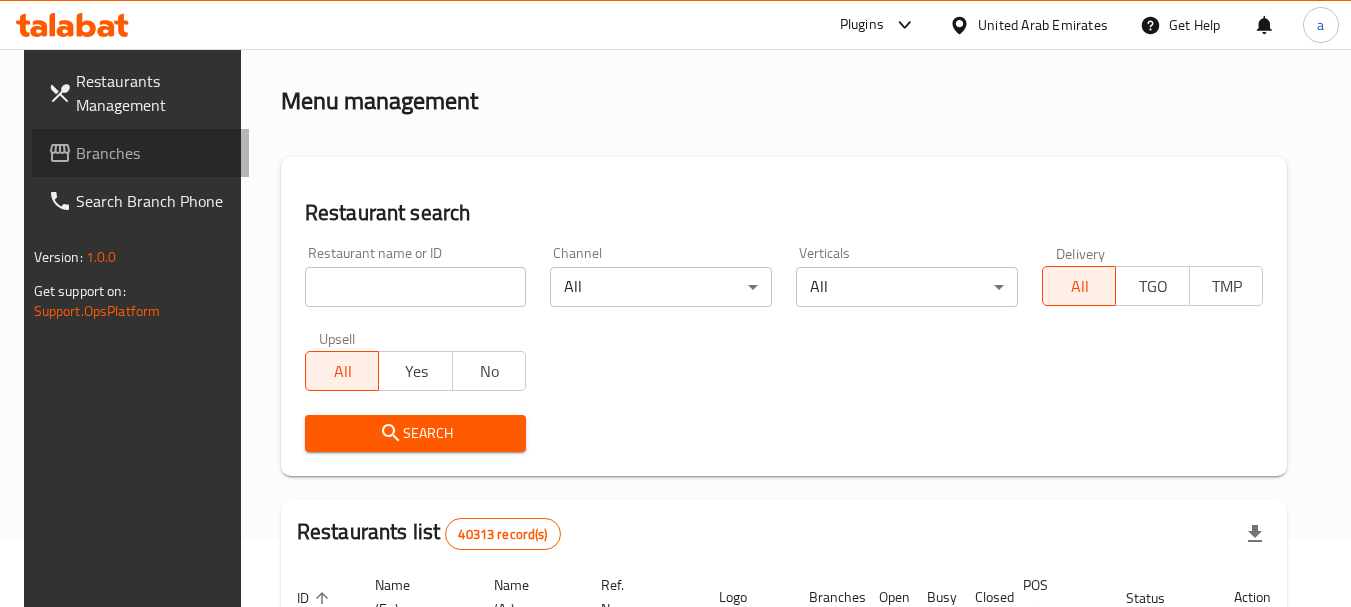 click on "Branches" at bounding box center (155, 153) 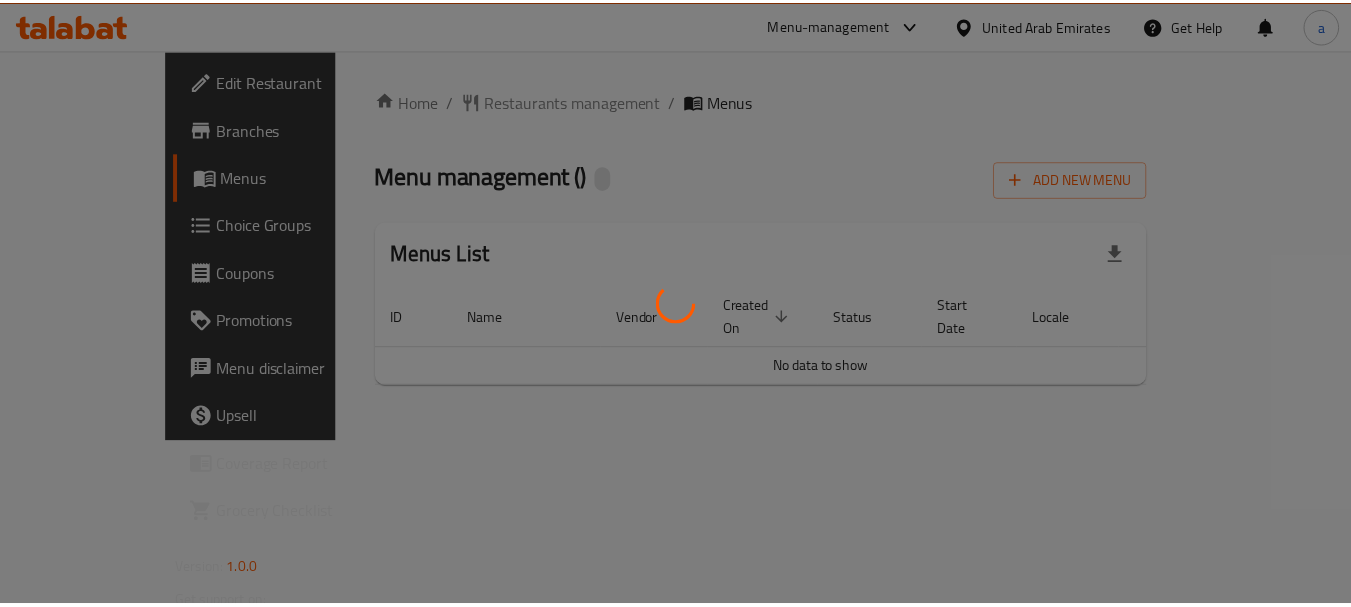 scroll, scrollTop: 0, scrollLeft: 0, axis: both 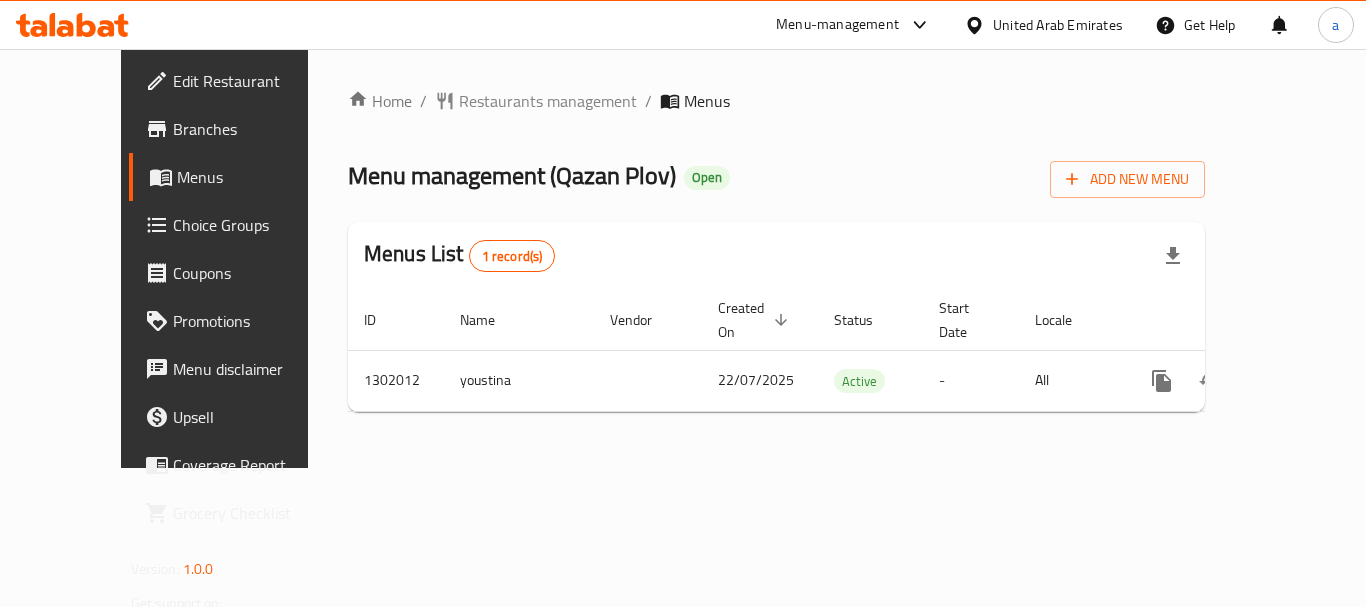 click on "Restaurants management" at bounding box center [548, 101] 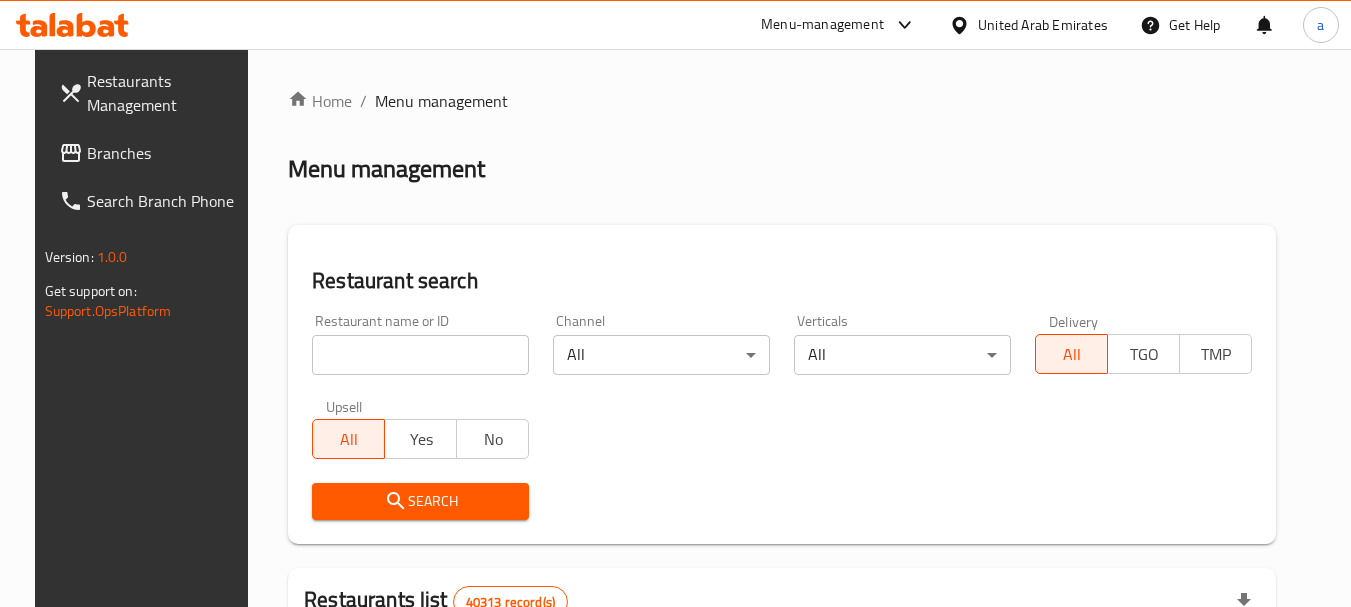 click at bounding box center [420, 355] 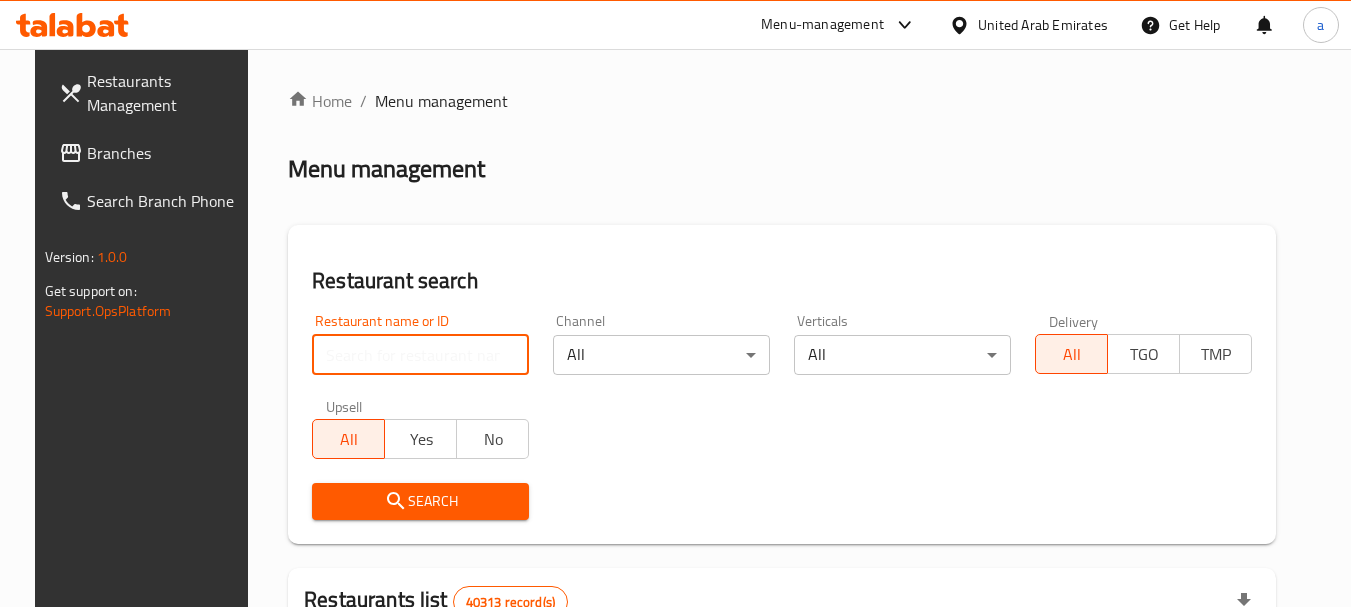 paste on "702260" 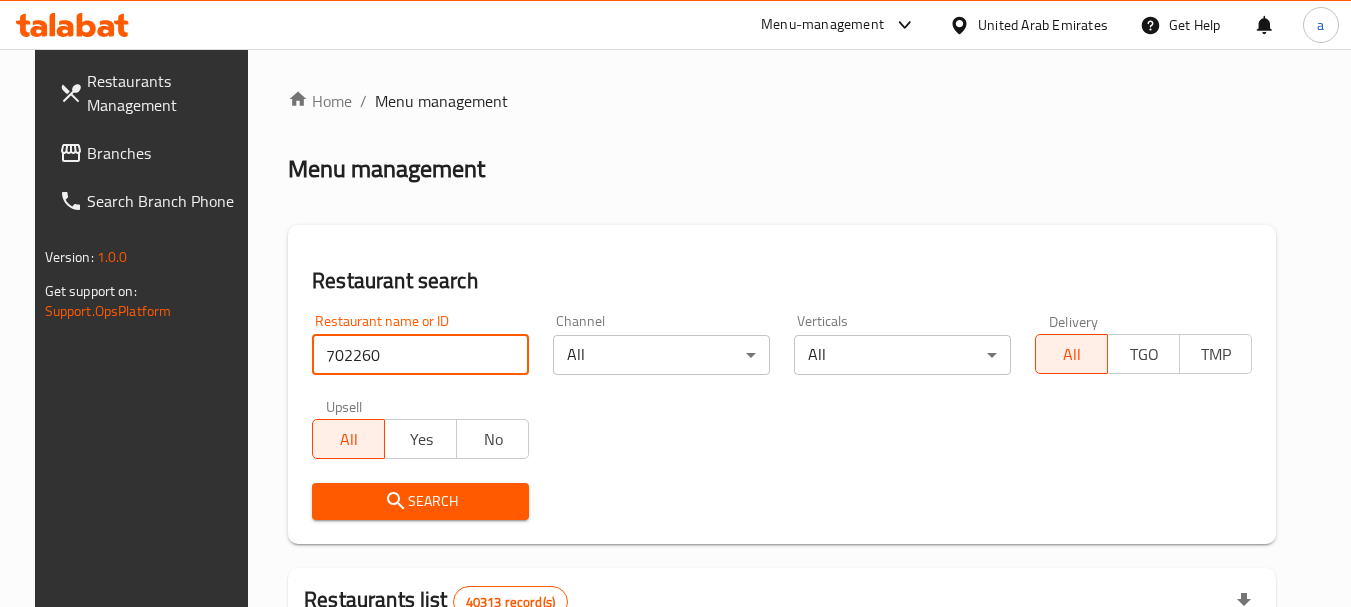 type on "702260" 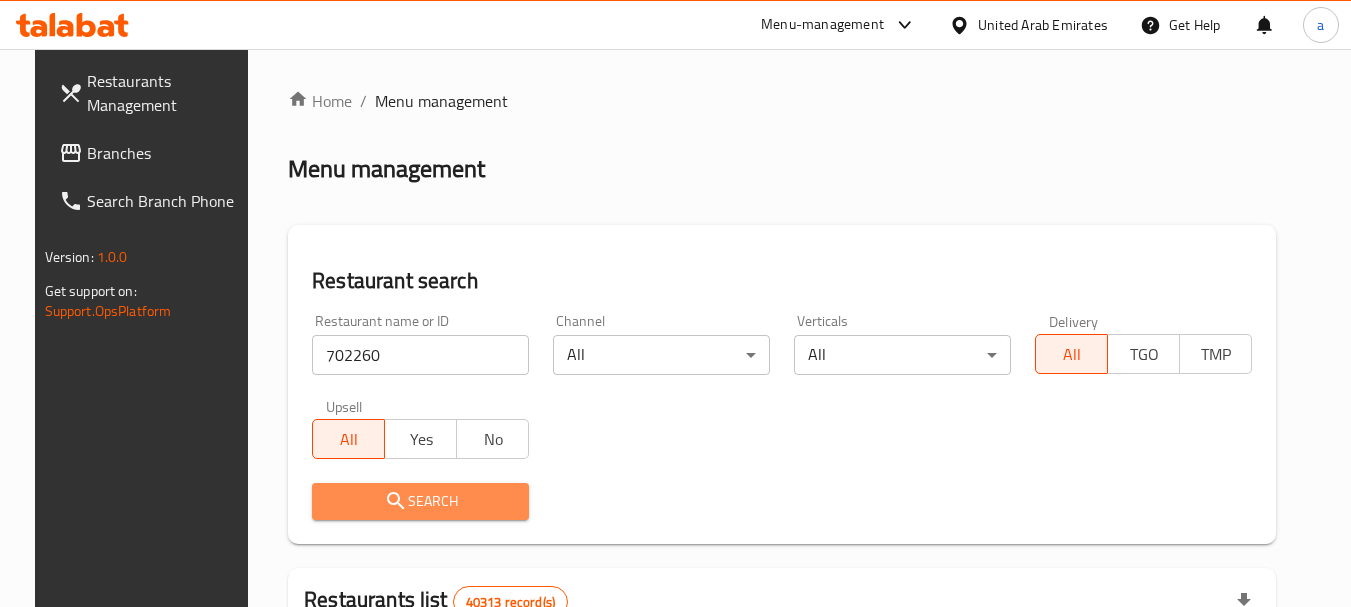 click on "Search" at bounding box center (420, 501) 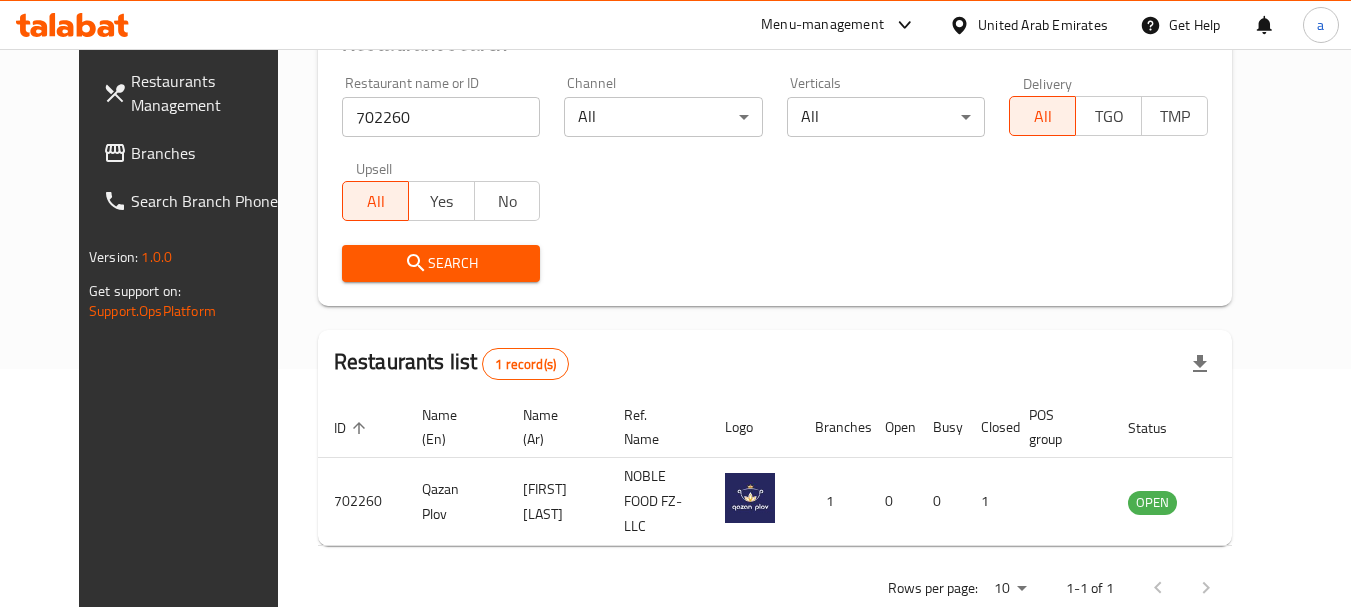 scroll, scrollTop: 268, scrollLeft: 0, axis: vertical 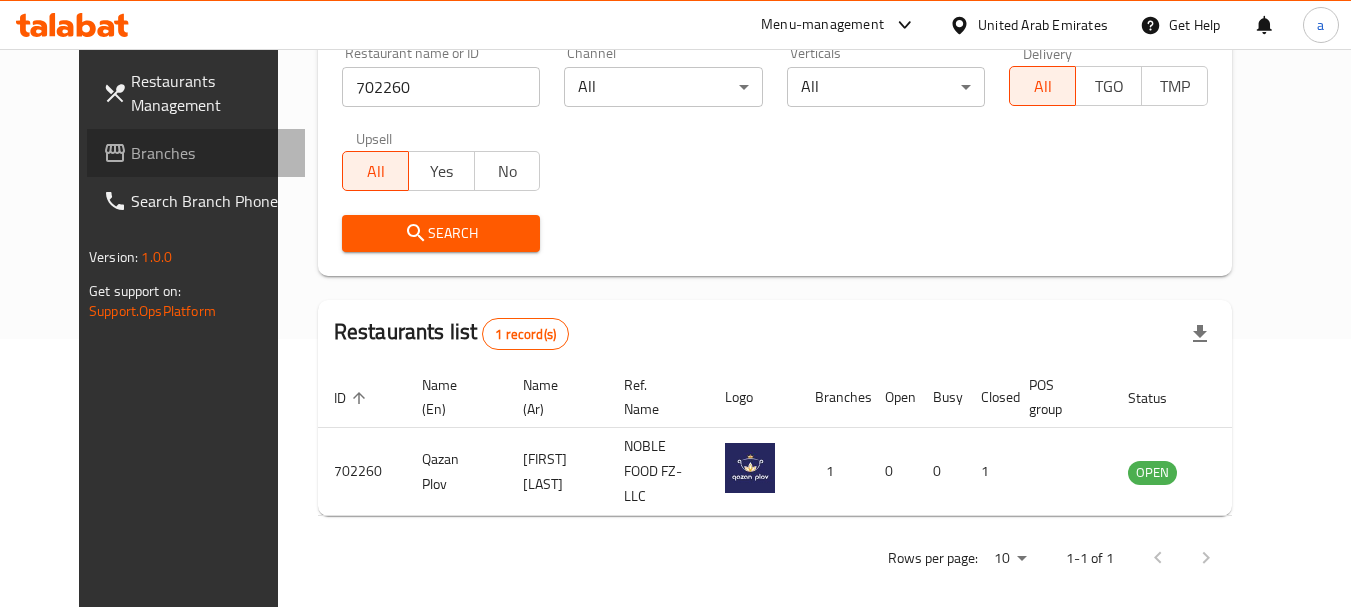 click on "Branches" at bounding box center [210, 153] 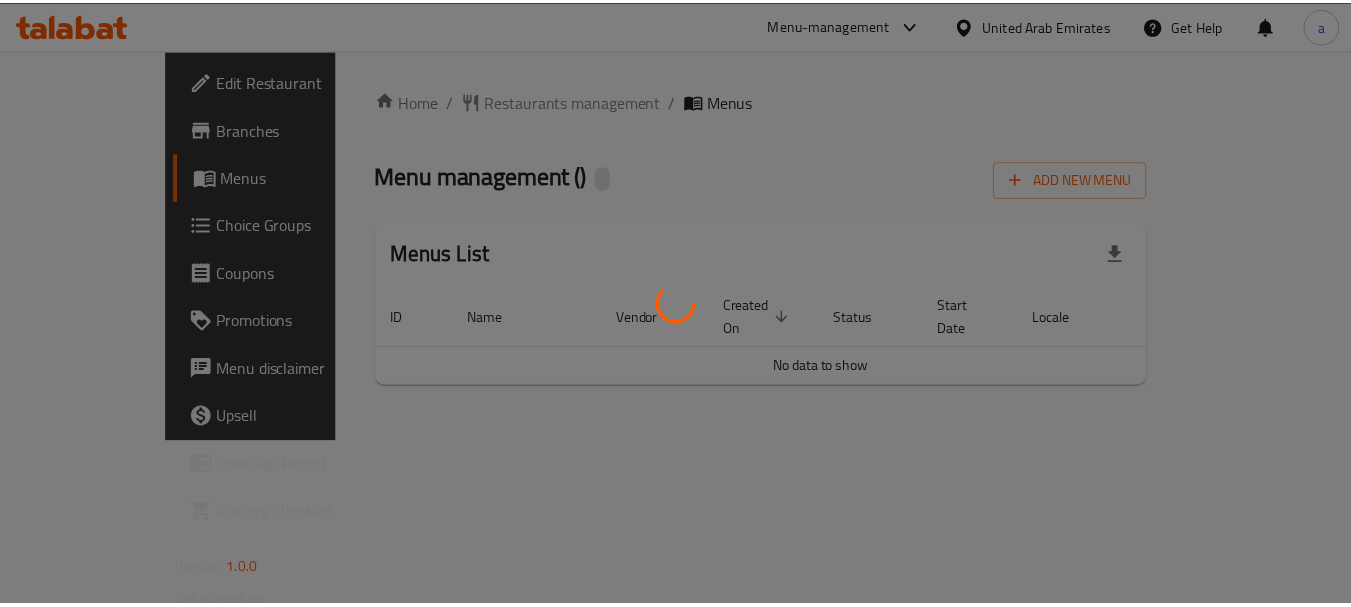 scroll, scrollTop: 0, scrollLeft: 0, axis: both 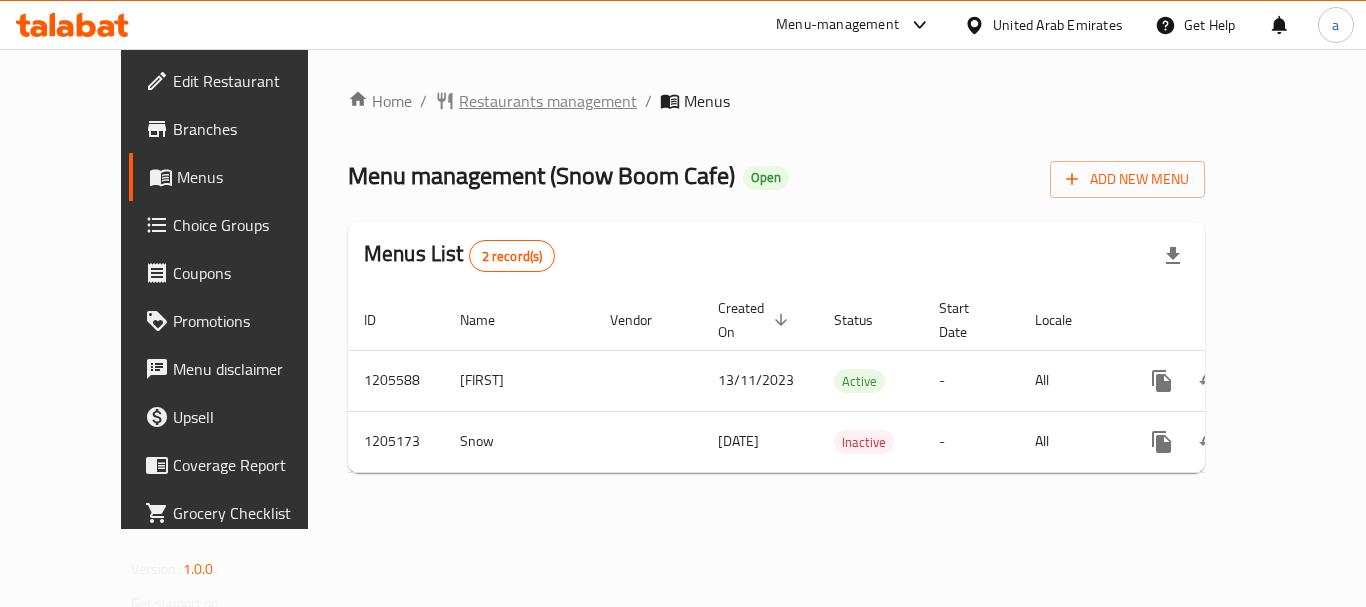 click on "Restaurants management" at bounding box center [548, 101] 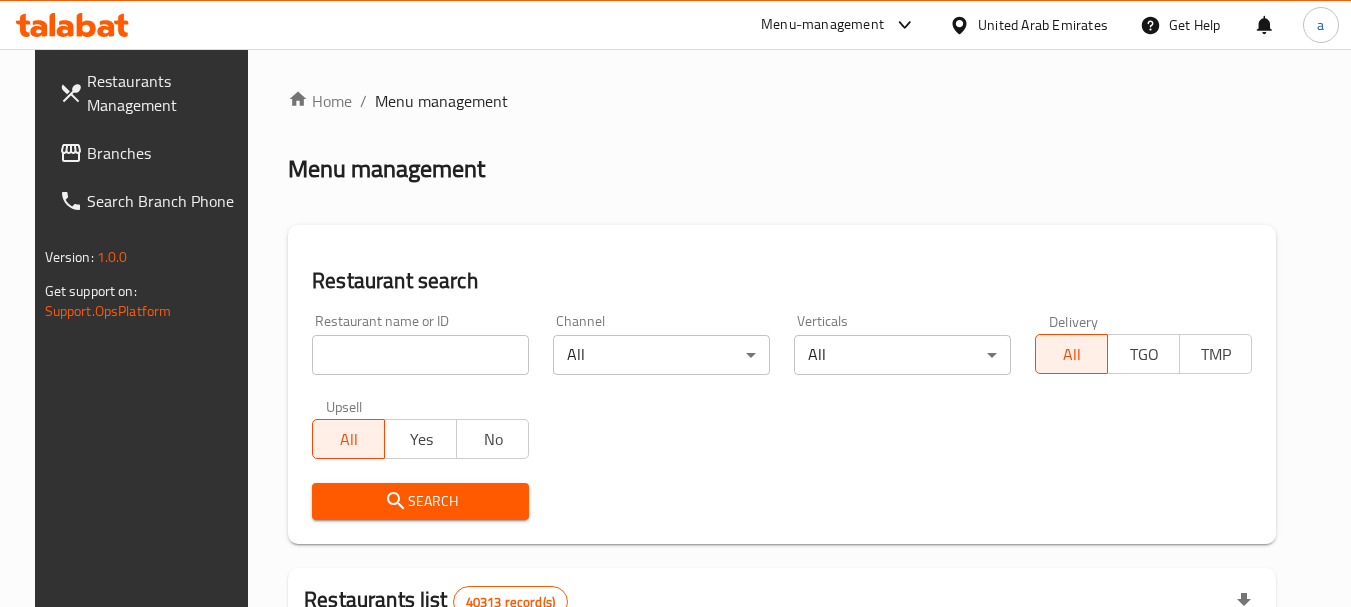 click at bounding box center (420, 355) 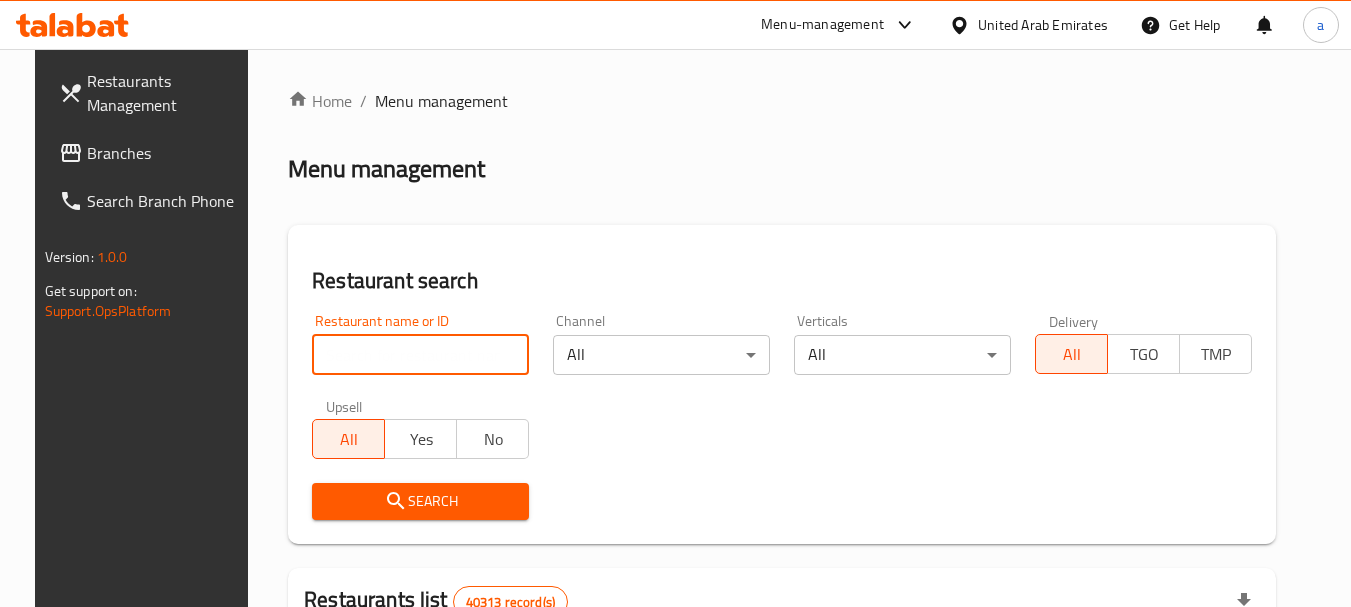 paste on "670072" 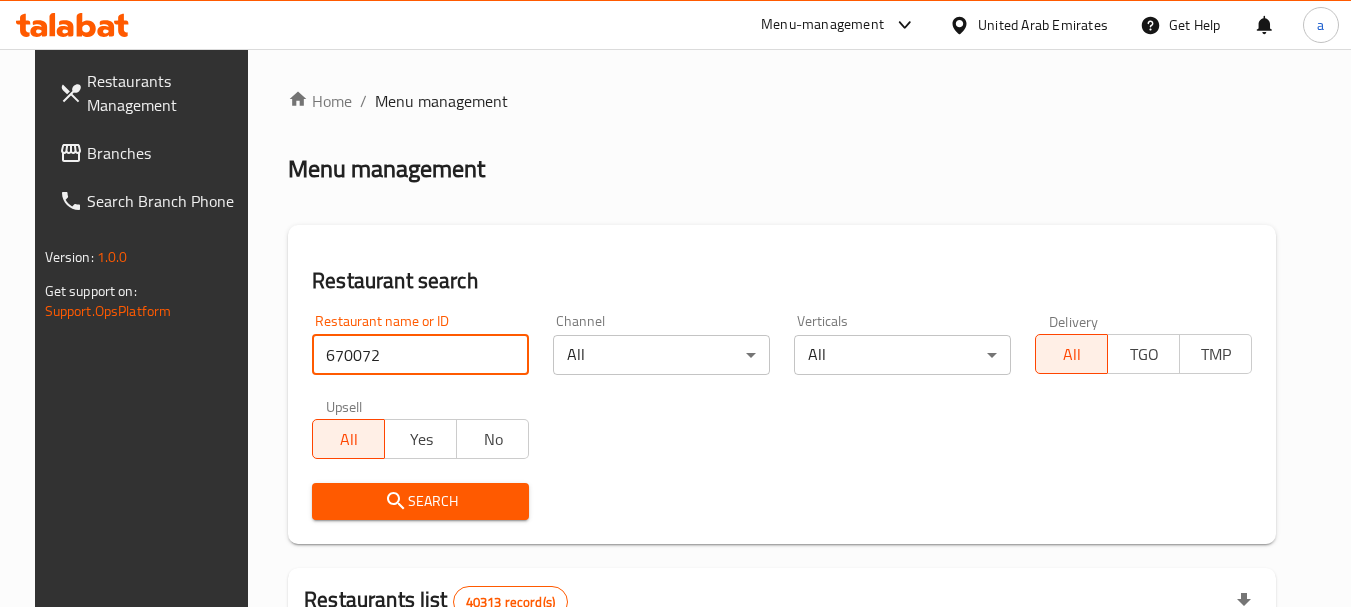 type on "670072" 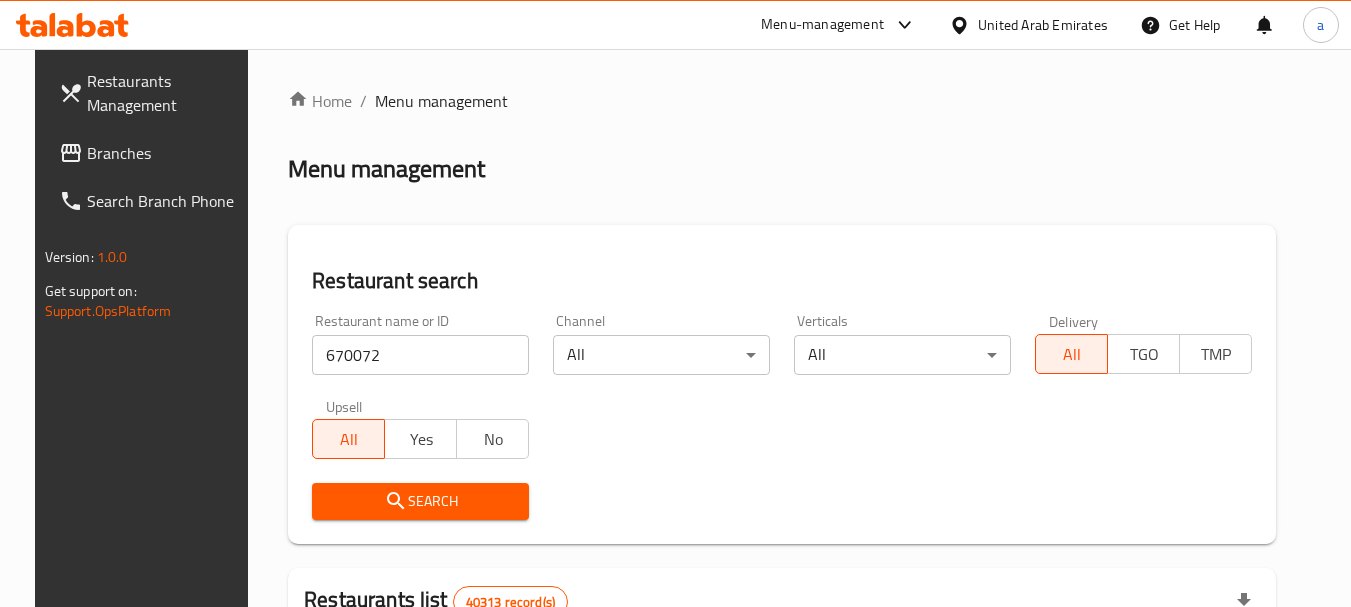 click on "Search" at bounding box center (420, 501) 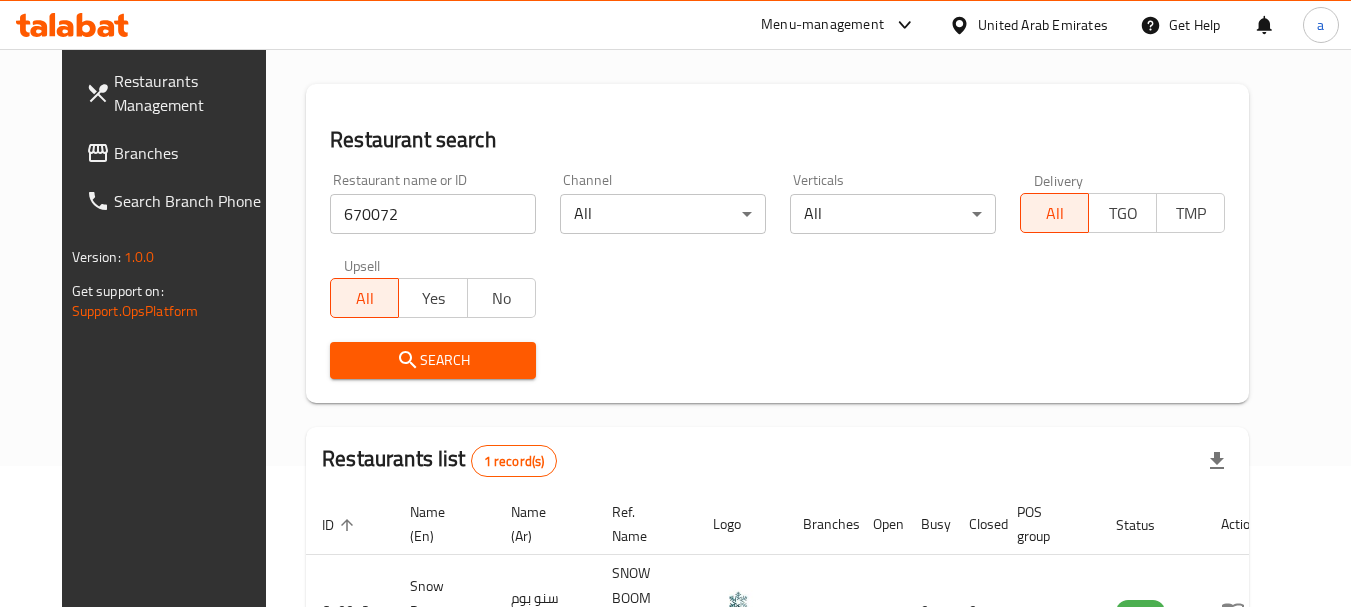 scroll, scrollTop: 268, scrollLeft: 0, axis: vertical 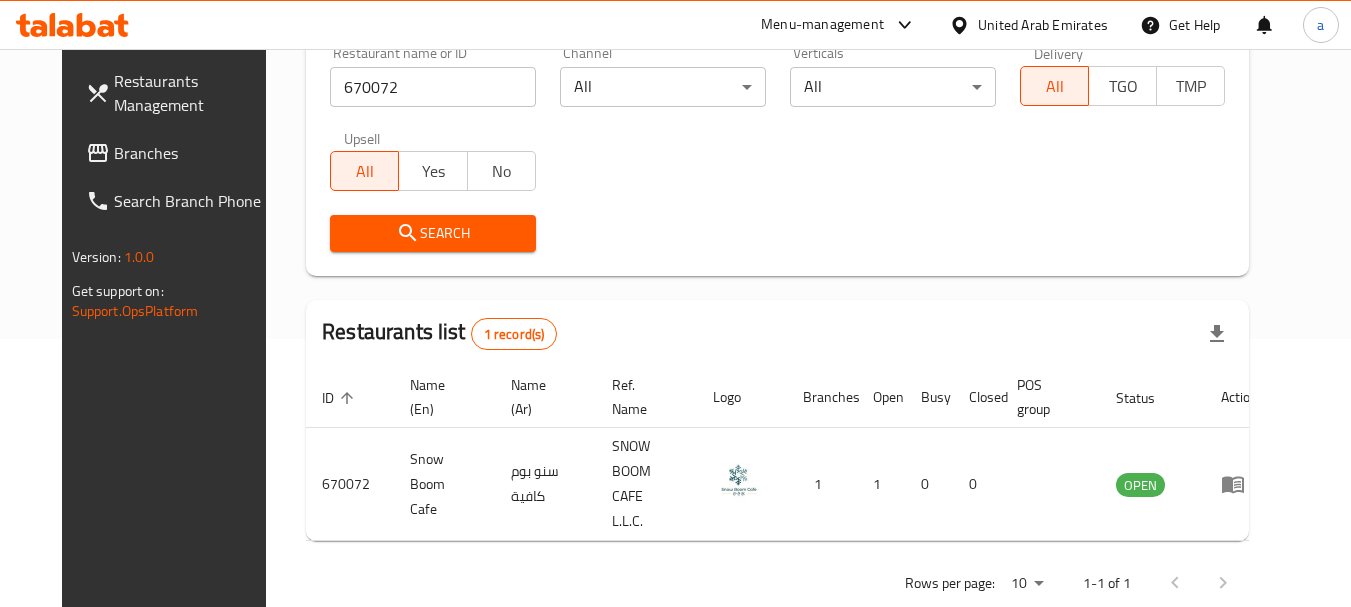 click on "Branches" at bounding box center [193, 153] 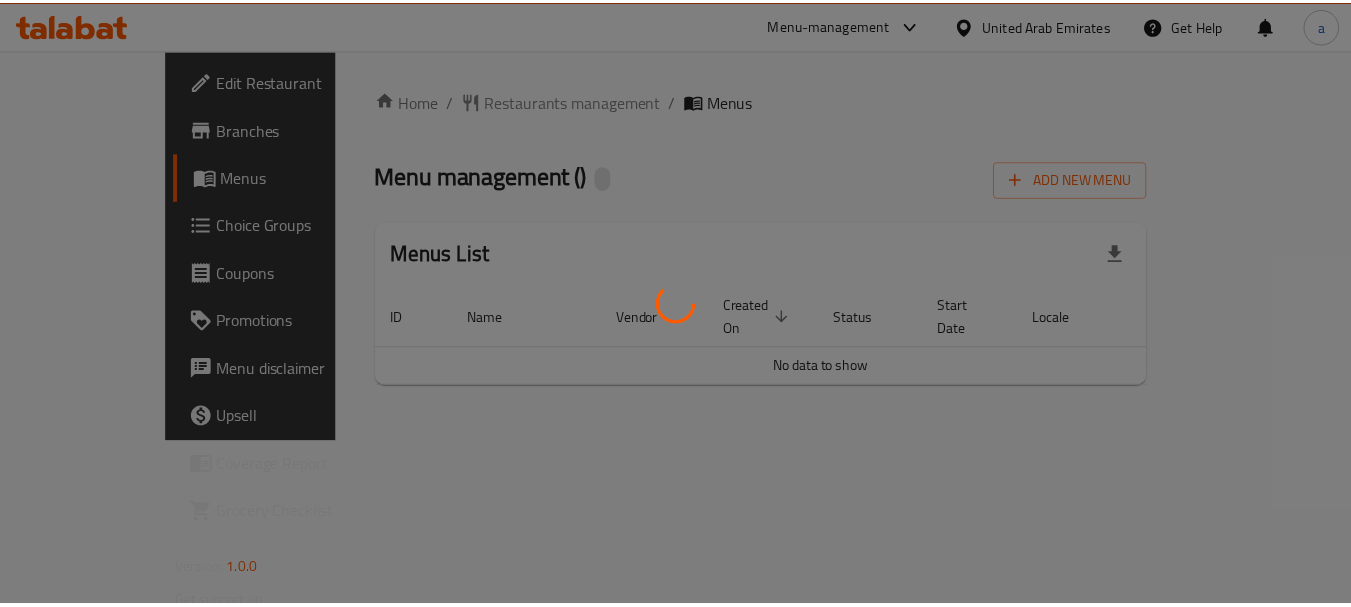 scroll, scrollTop: 0, scrollLeft: 0, axis: both 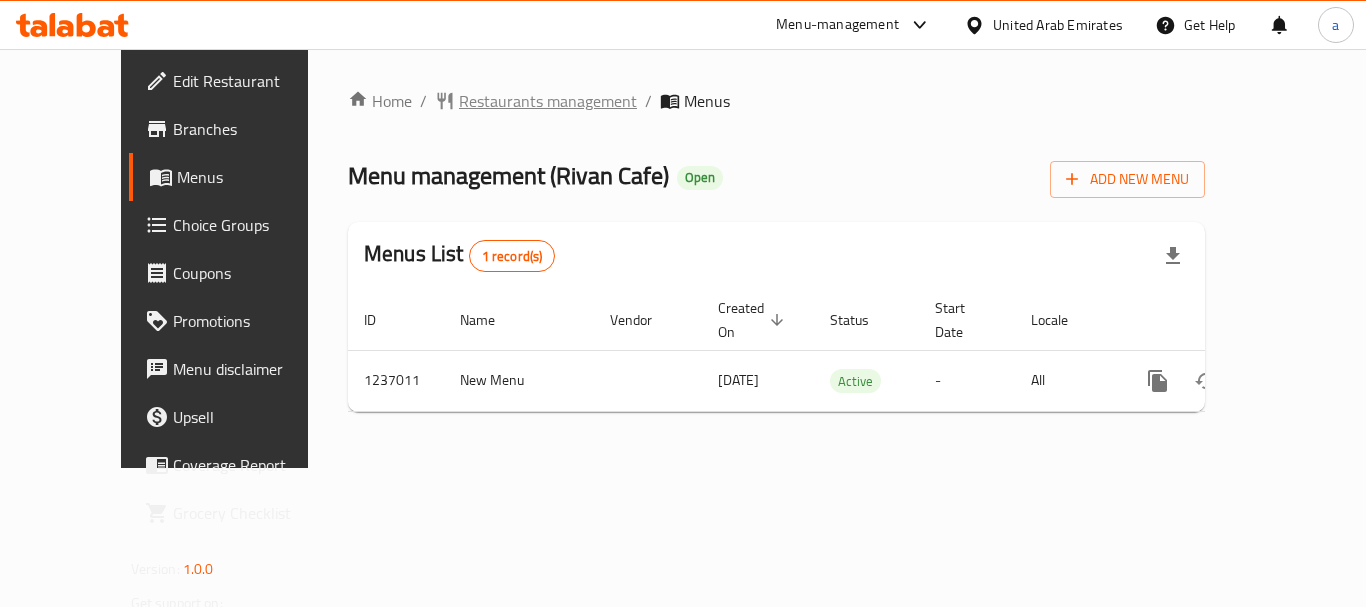 click on "Restaurants management" at bounding box center [548, 101] 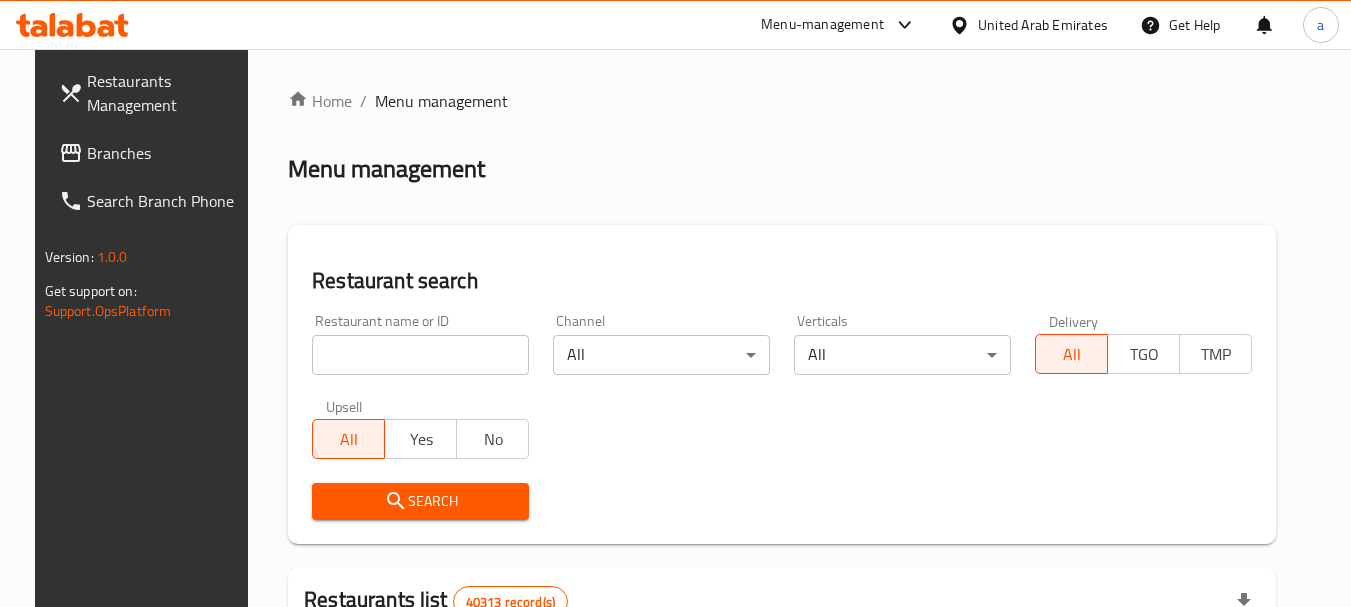 click at bounding box center (420, 355) 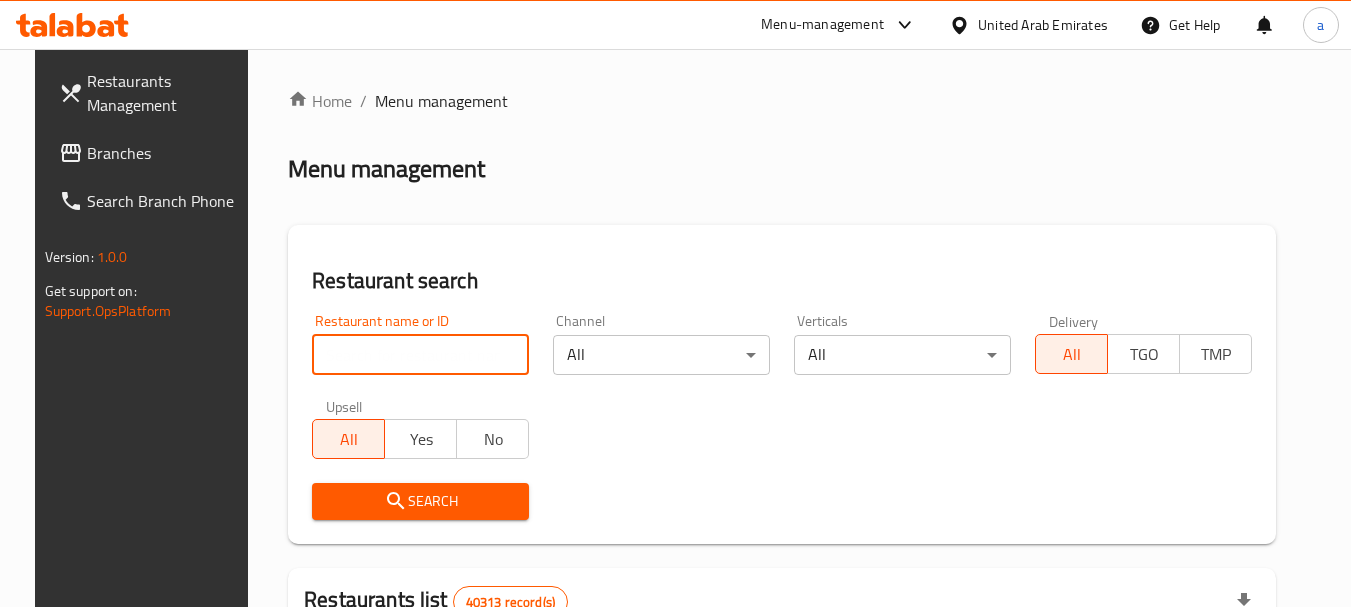 paste on "679237" 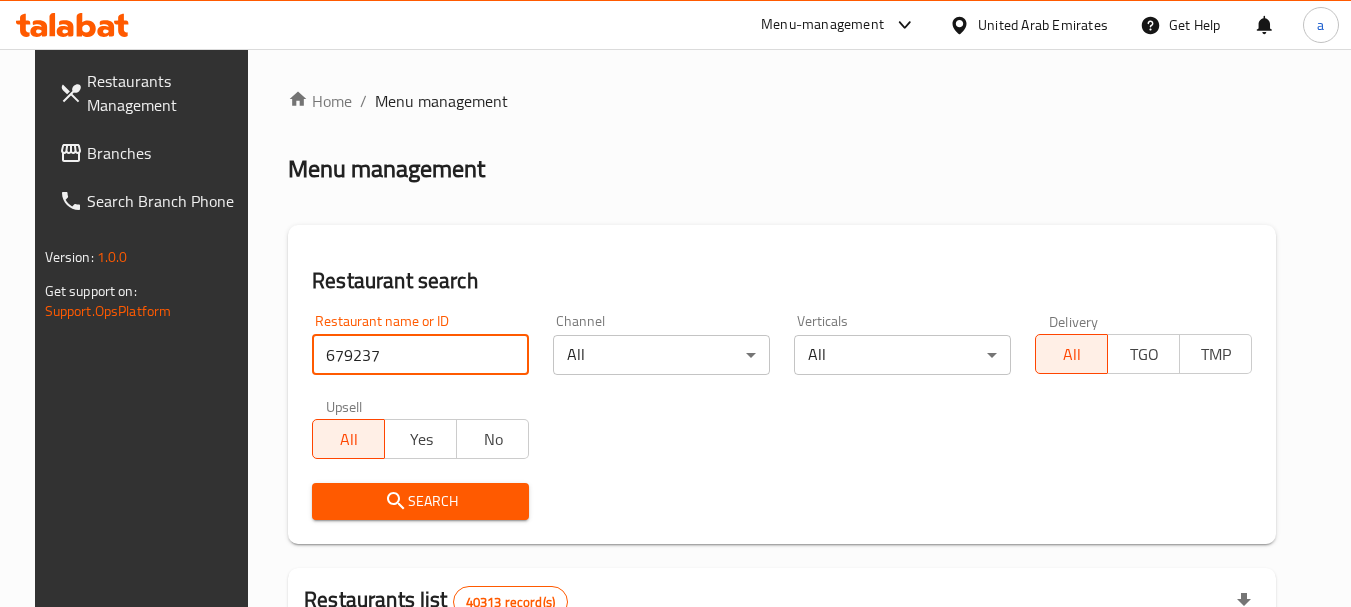 type on "679237" 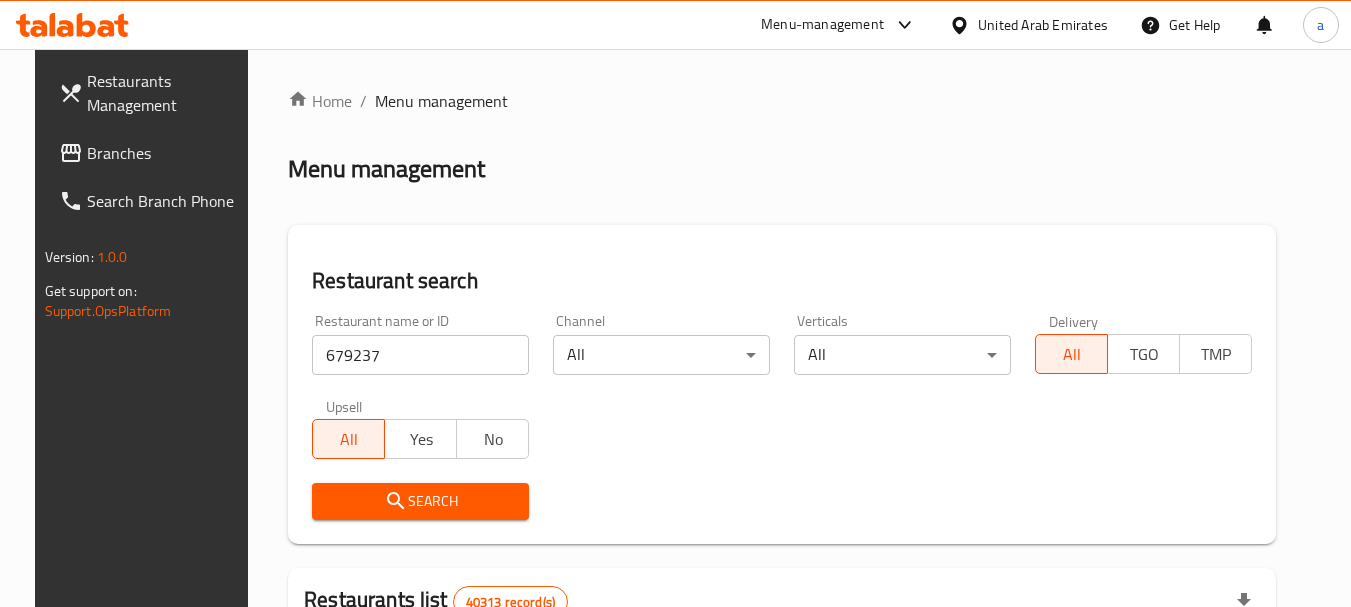 click on "Search" at bounding box center (420, 501) 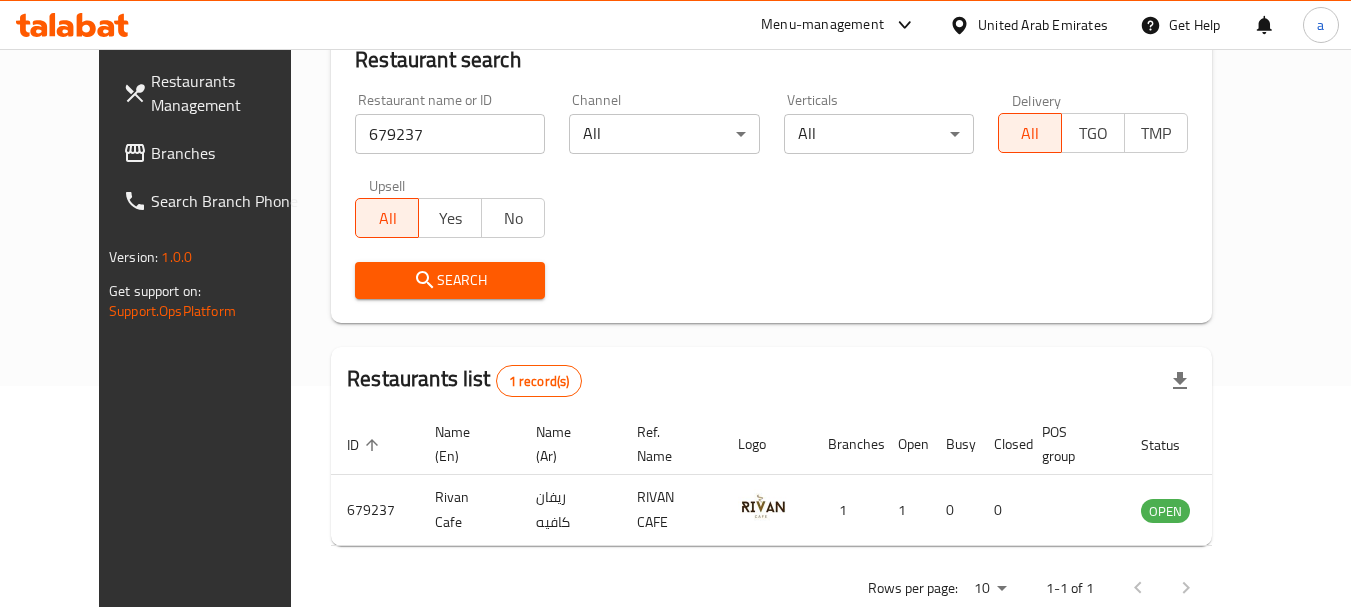 scroll, scrollTop: 268, scrollLeft: 0, axis: vertical 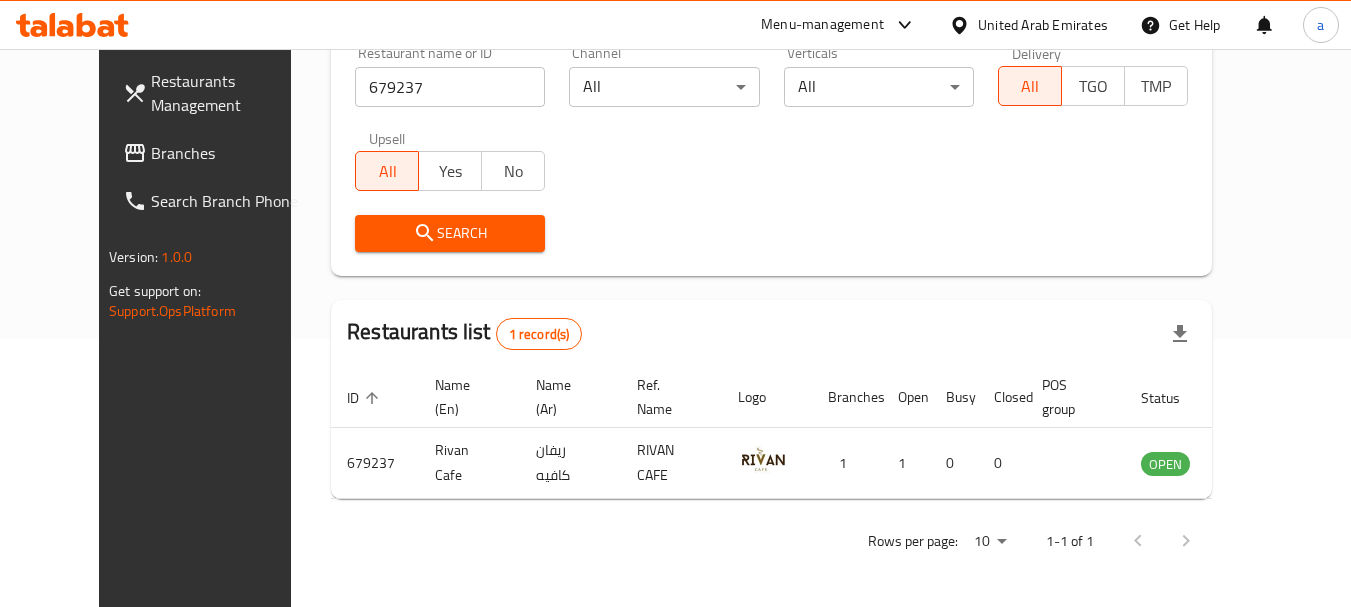 click on "Branches" at bounding box center (230, 153) 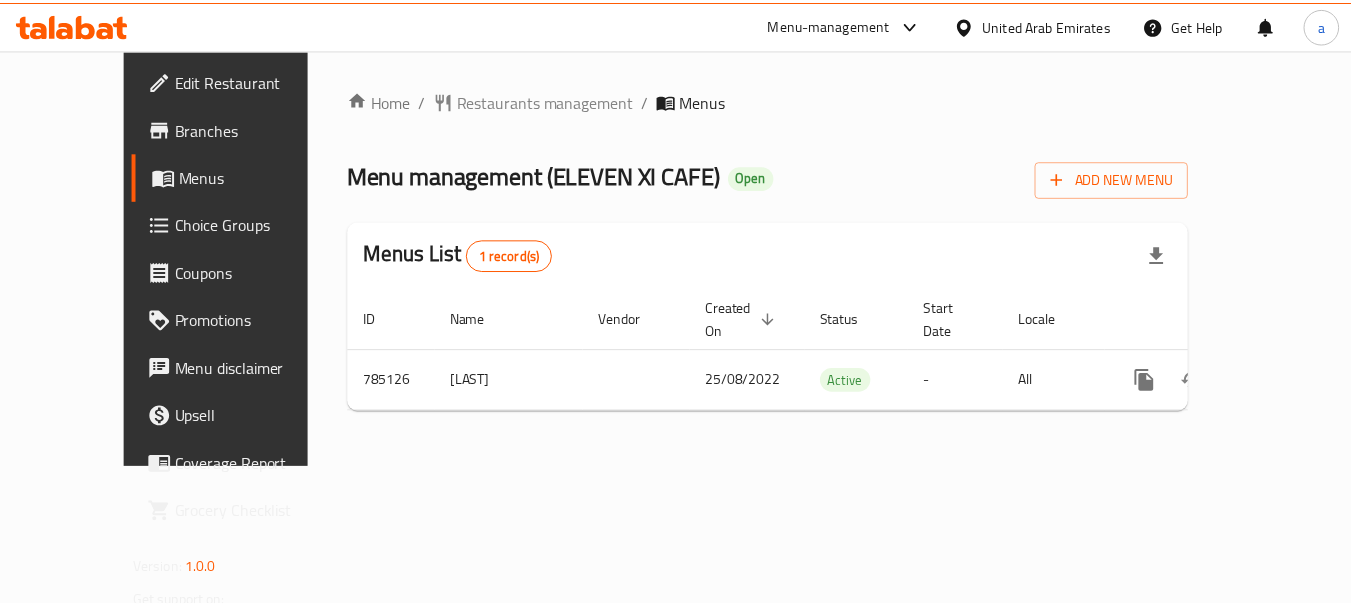 scroll, scrollTop: 0, scrollLeft: 0, axis: both 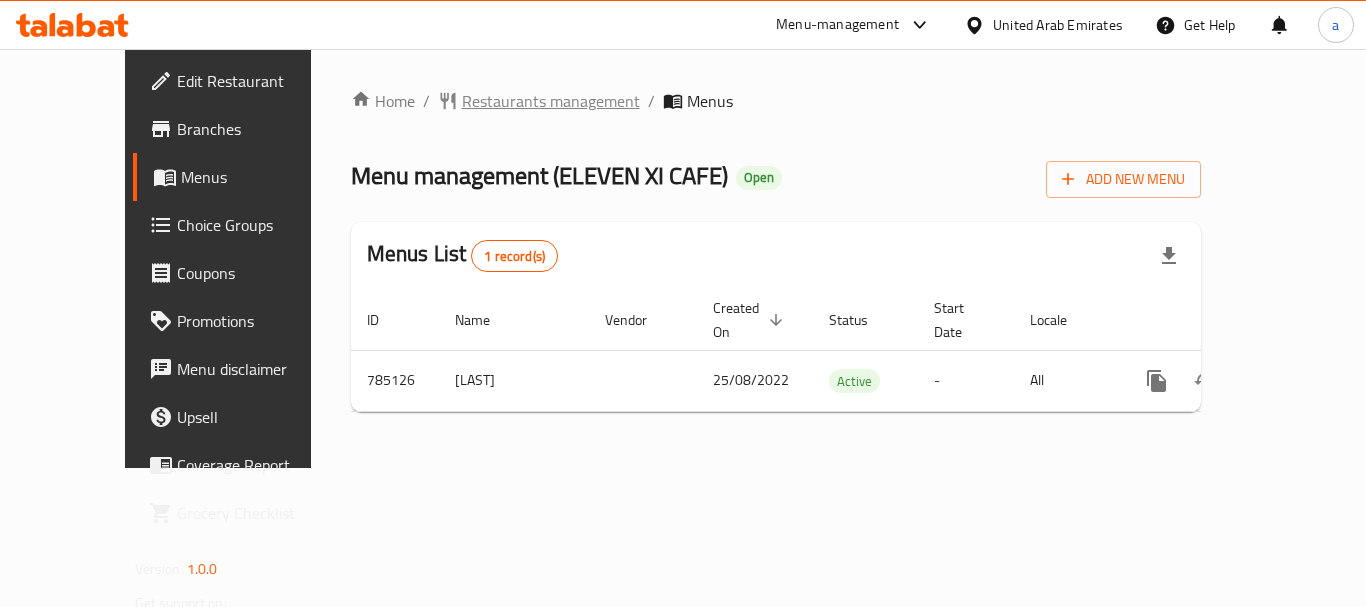 click on "Restaurants management" at bounding box center [551, 101] 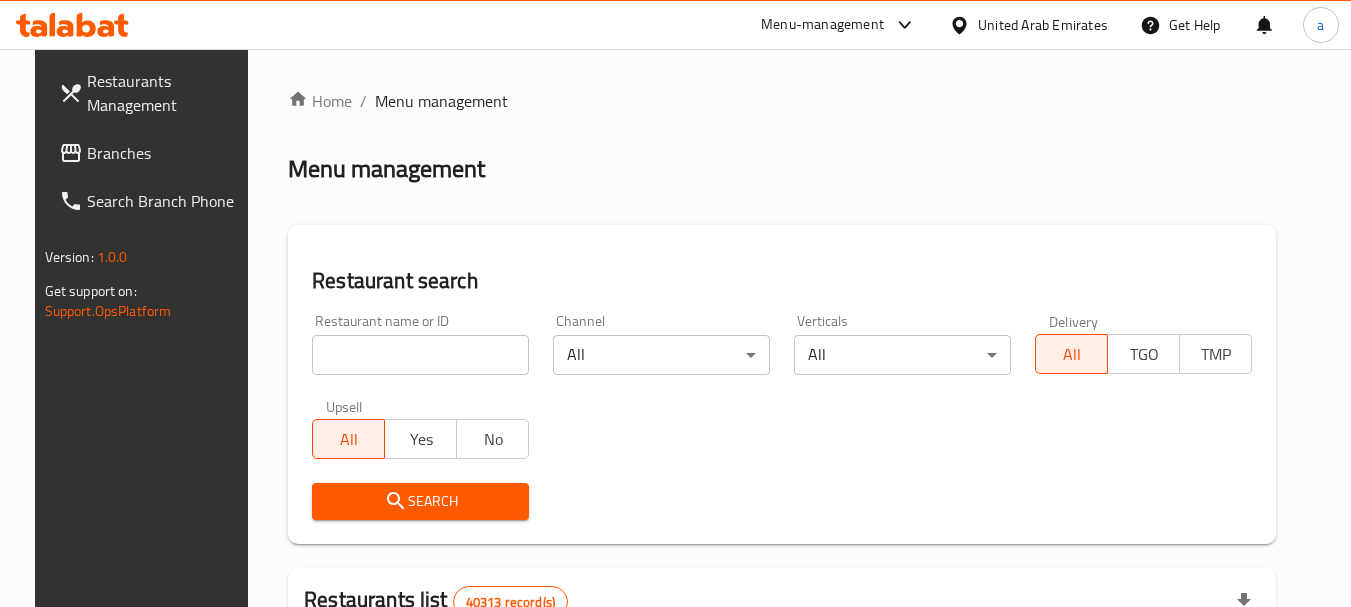 click at bounding box center (420, 355) 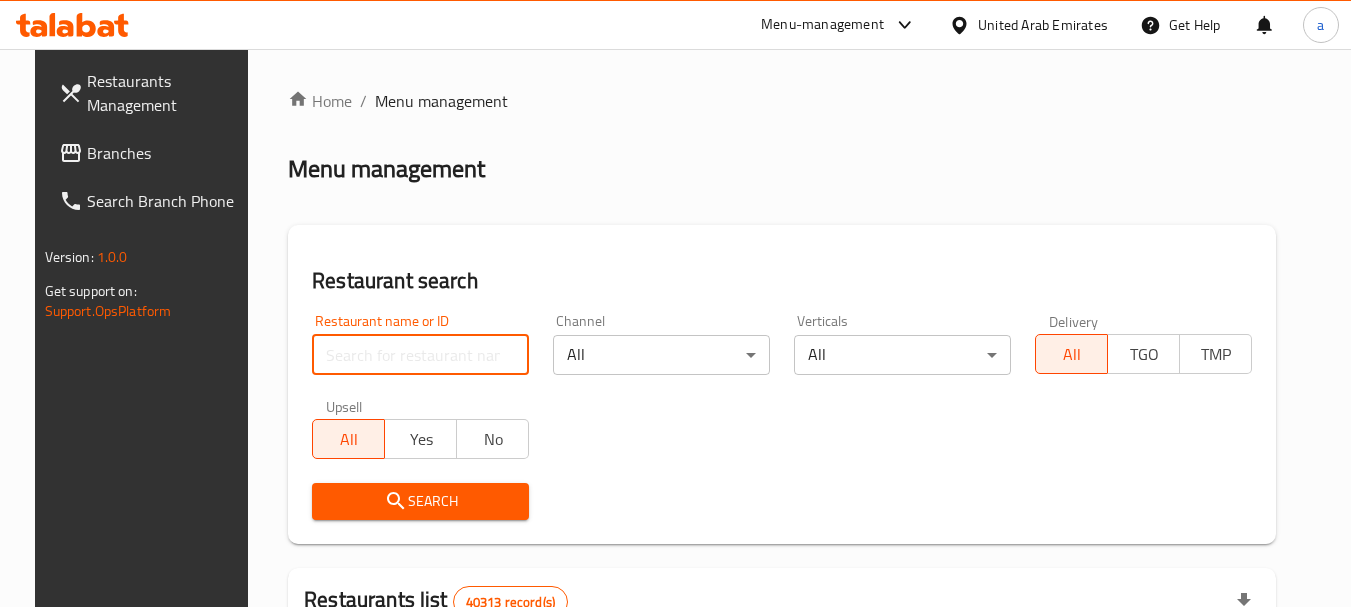 paste on "652916" 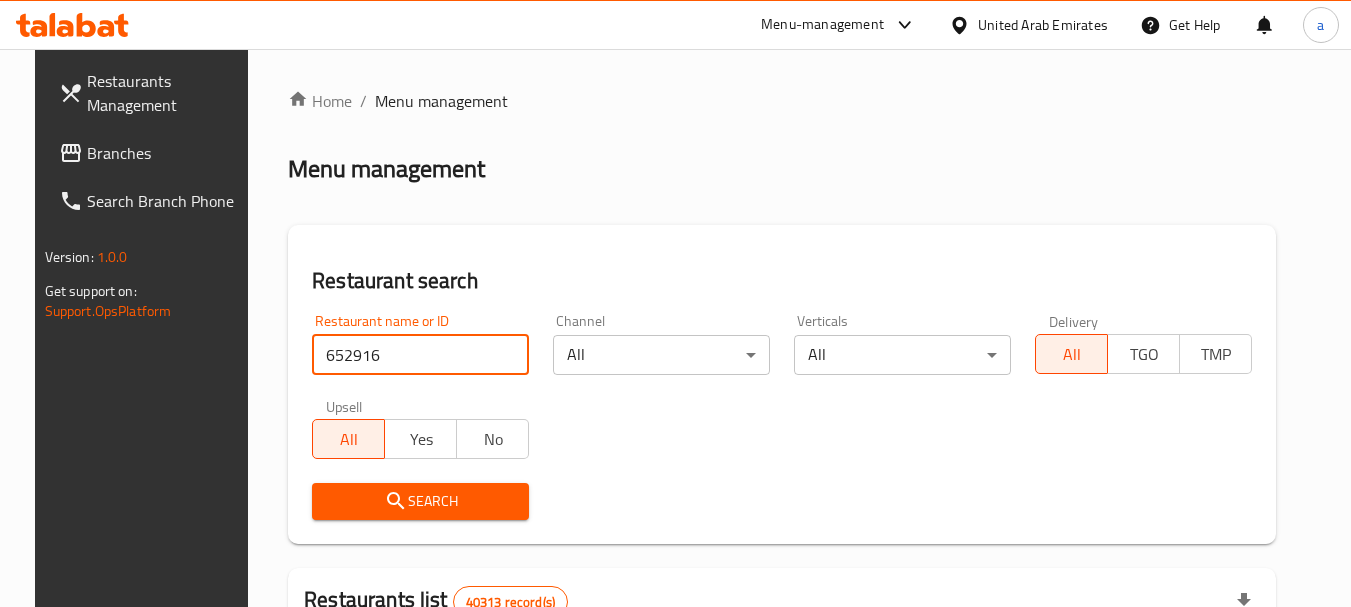 type on "652916" 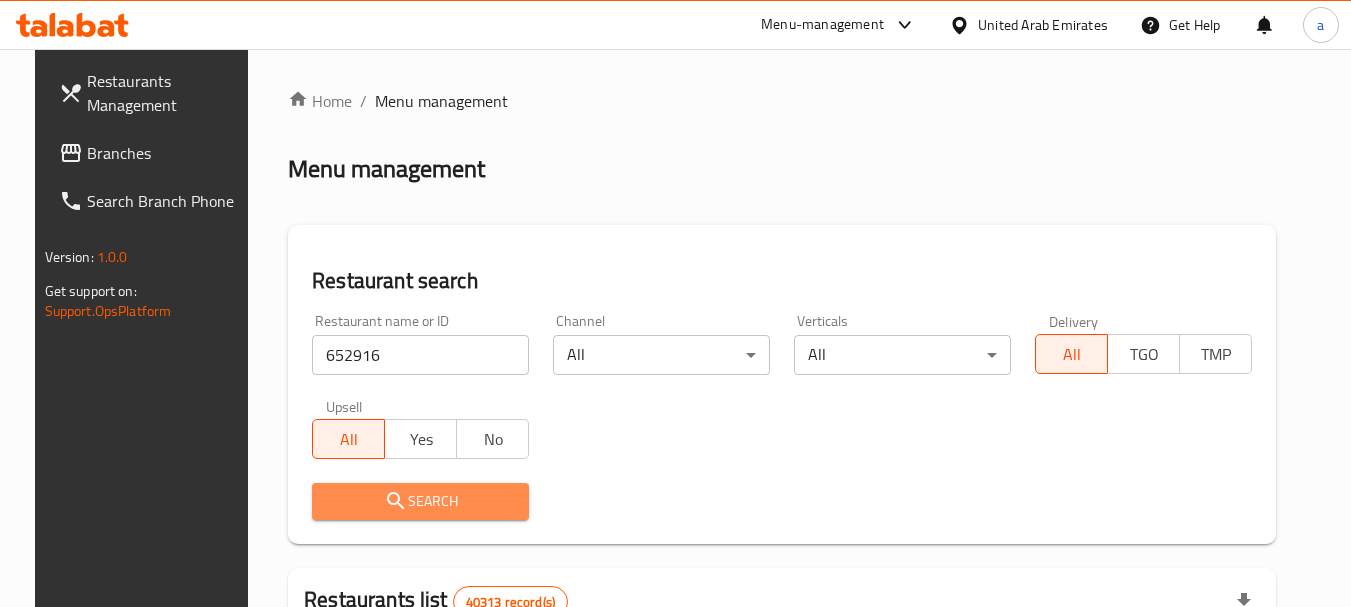 click on "Search" at bounding box center (420, 501) 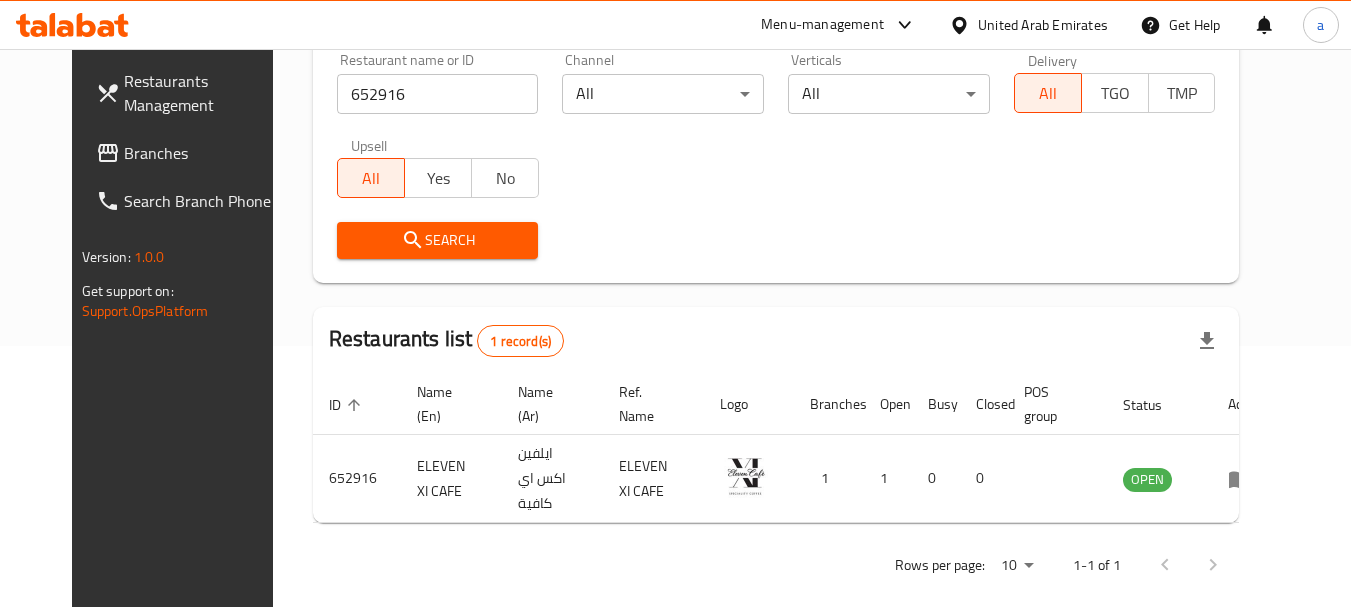 scroll, scrollTop: 268, scrollLeft: 0, axis: vertical 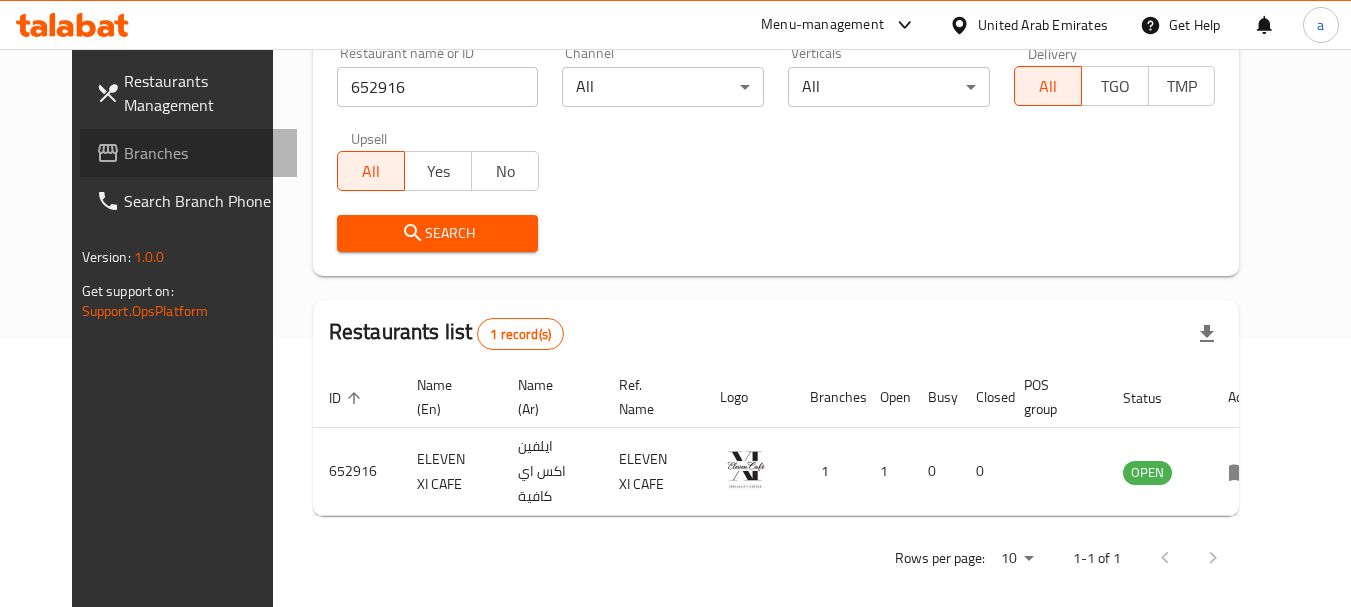 click on "Branches" at bounding box center [203, 153] 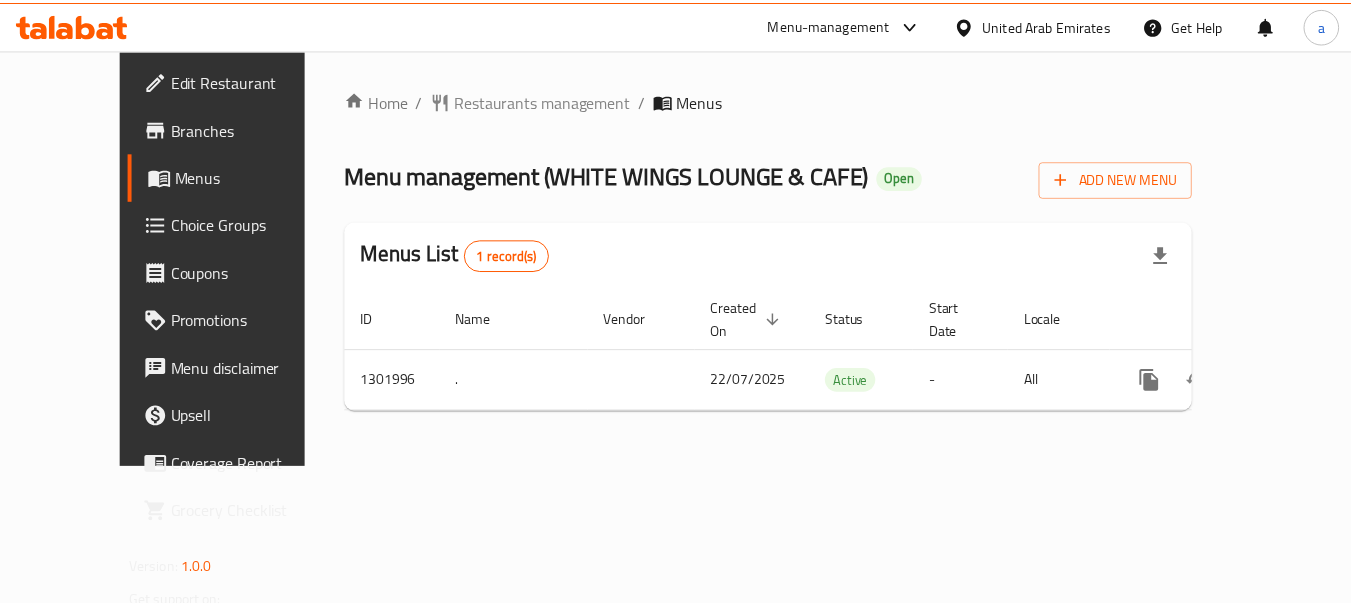 scroll, scrollTop: 0, scrollLeft: 0, axis: both 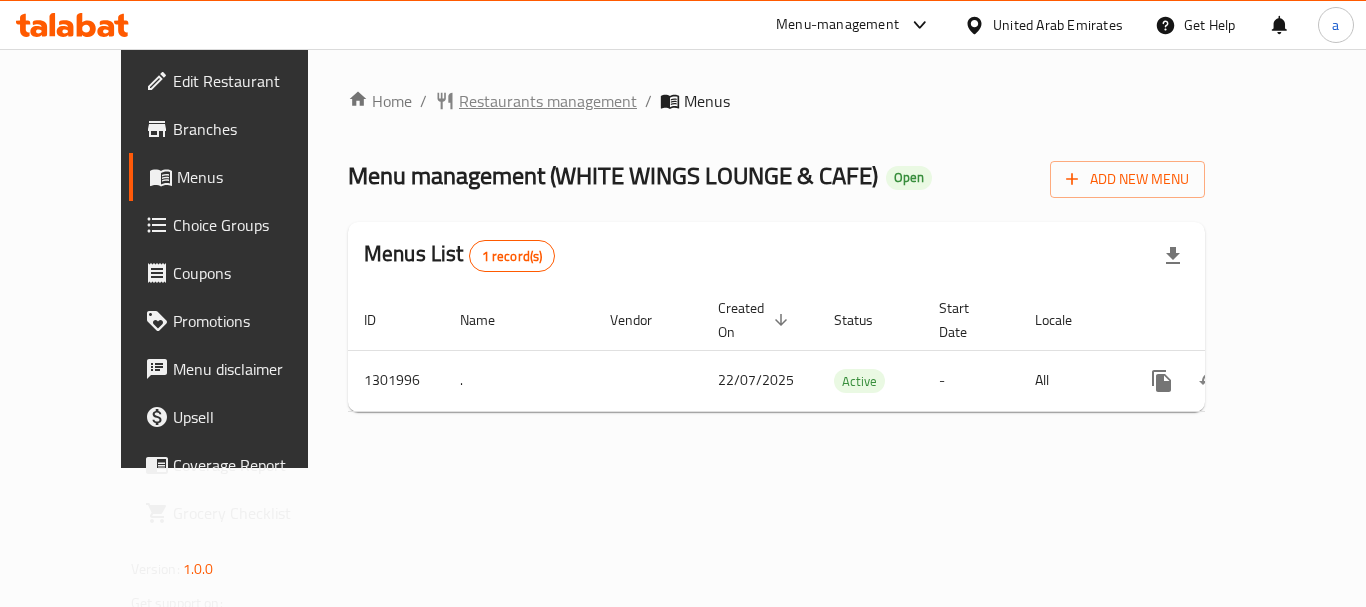 click on "Restaurants management" at bounding box center (548, 101) 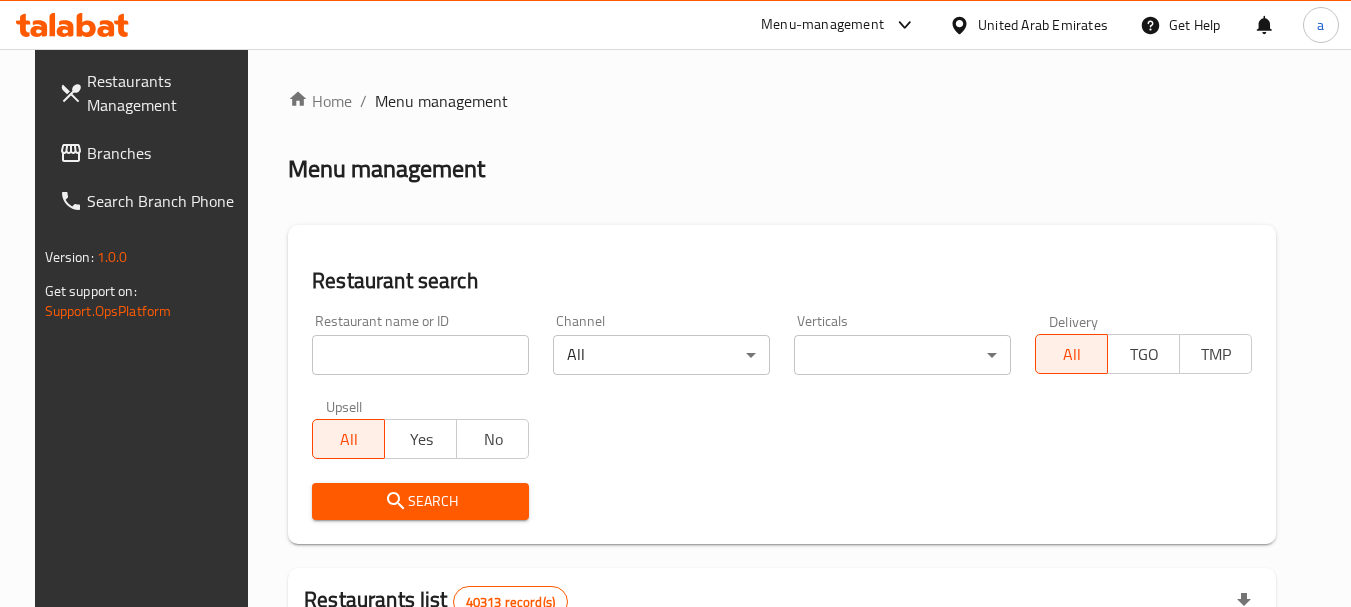 click at bounding box center [420, 355] 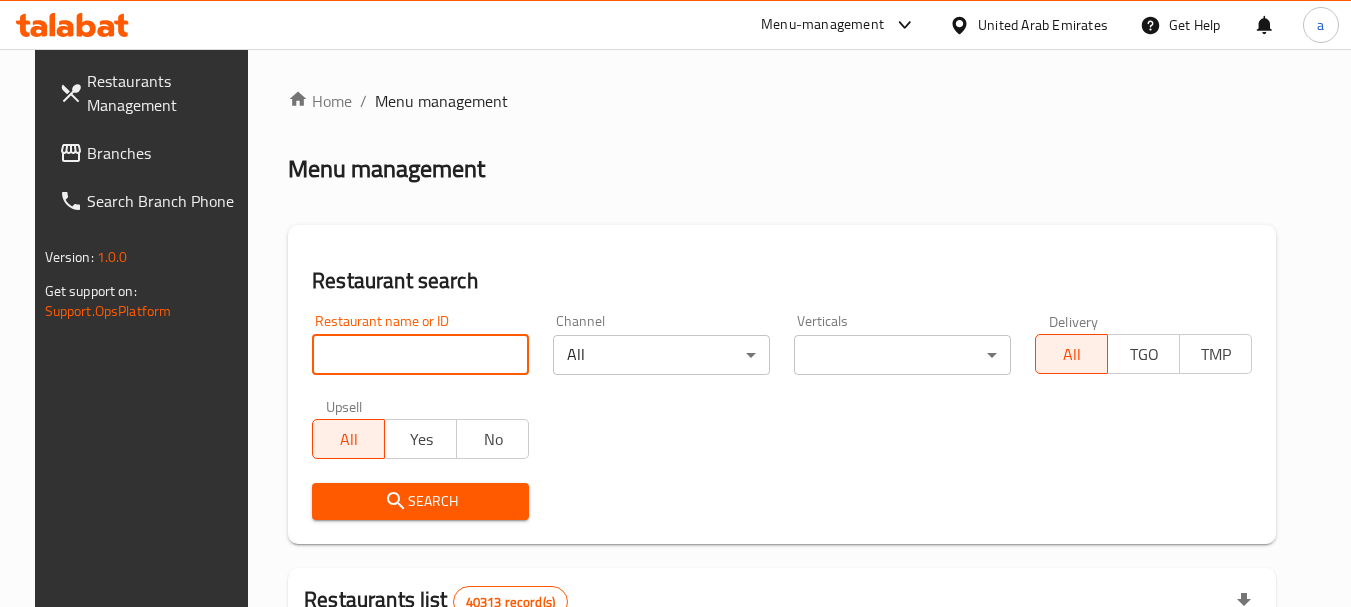 paste on "702253" 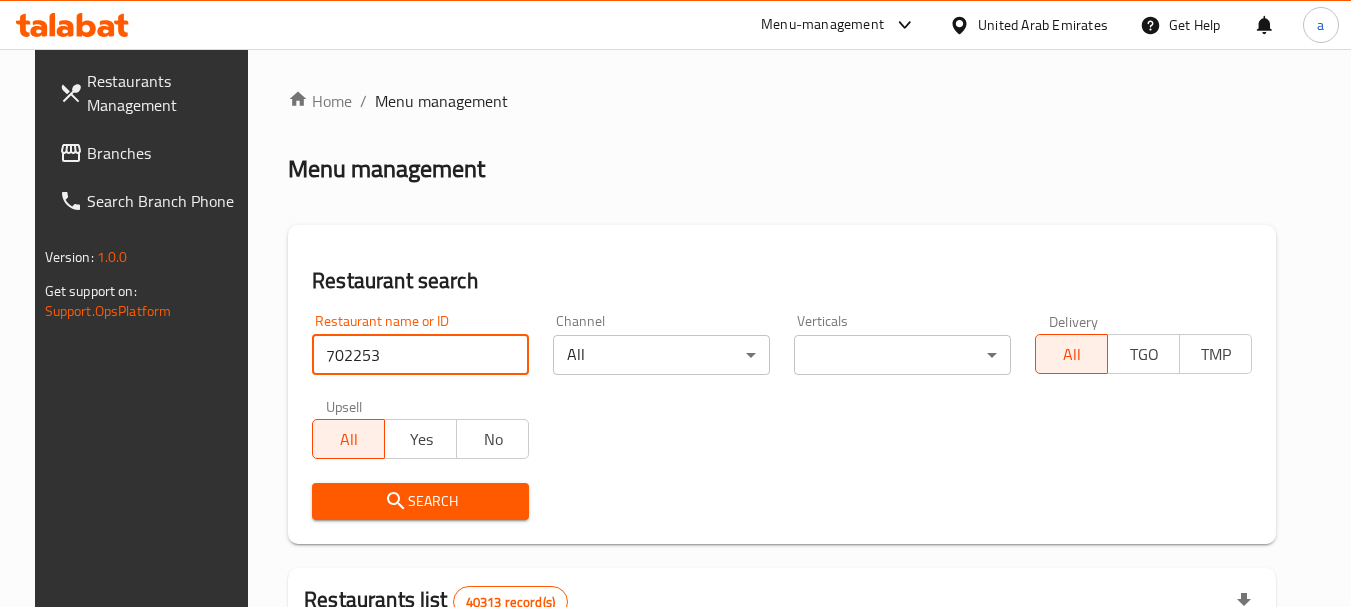 type on "702253" 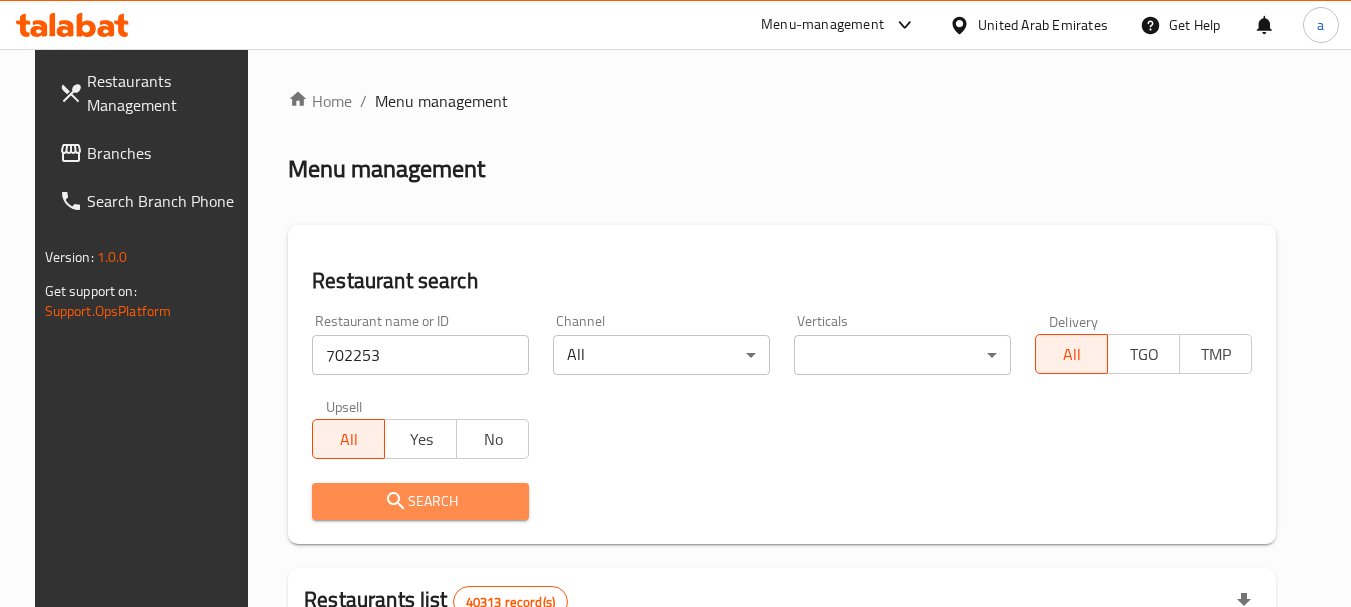 click on "Search" at bounding box center [420, 501] 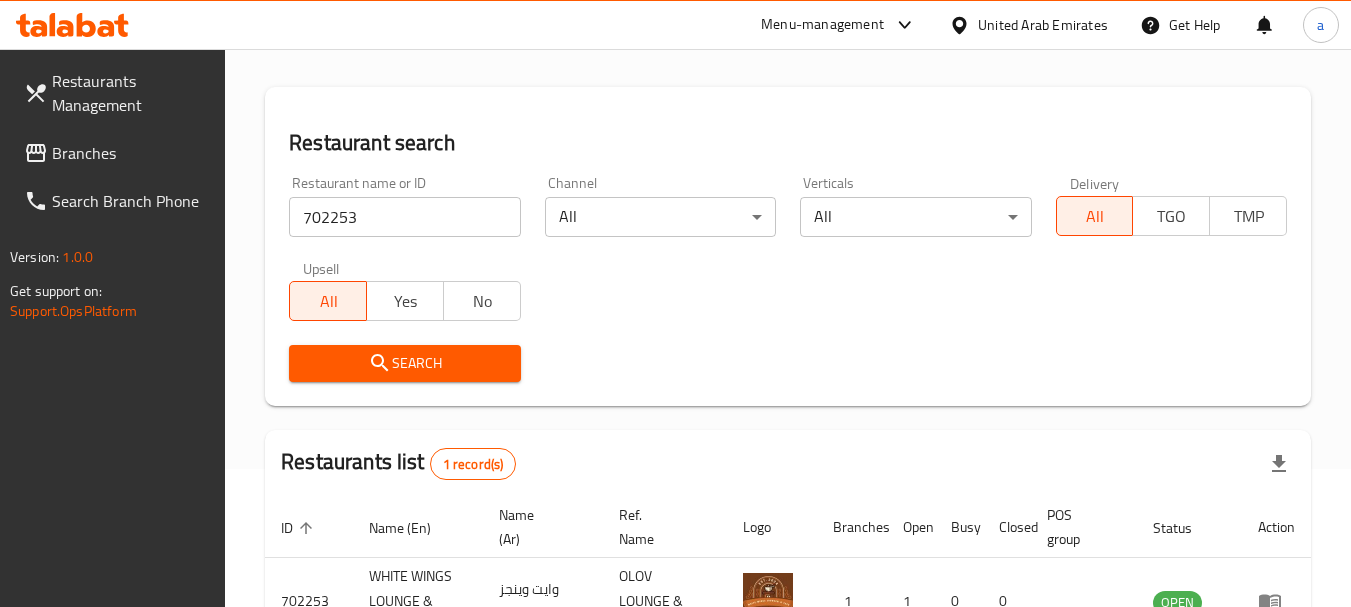 scroll, scrollTop: 285, scrollLeft: 0, axis: vertical 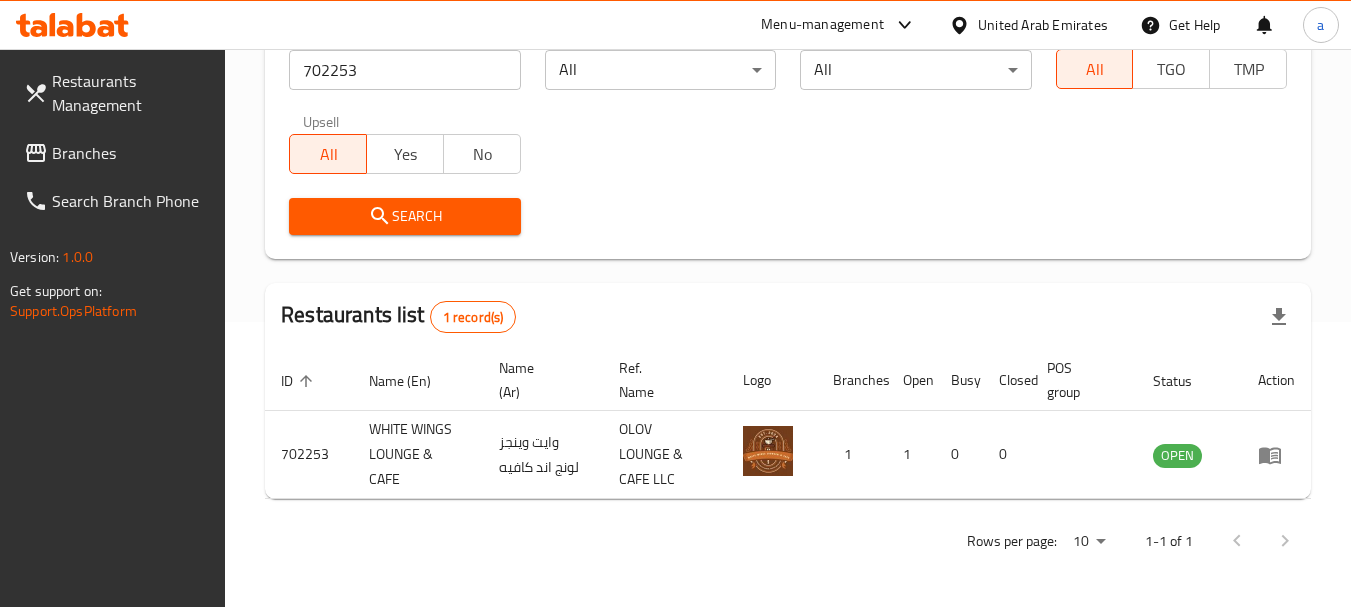 click on "702253" at bounding box center [404, 70] 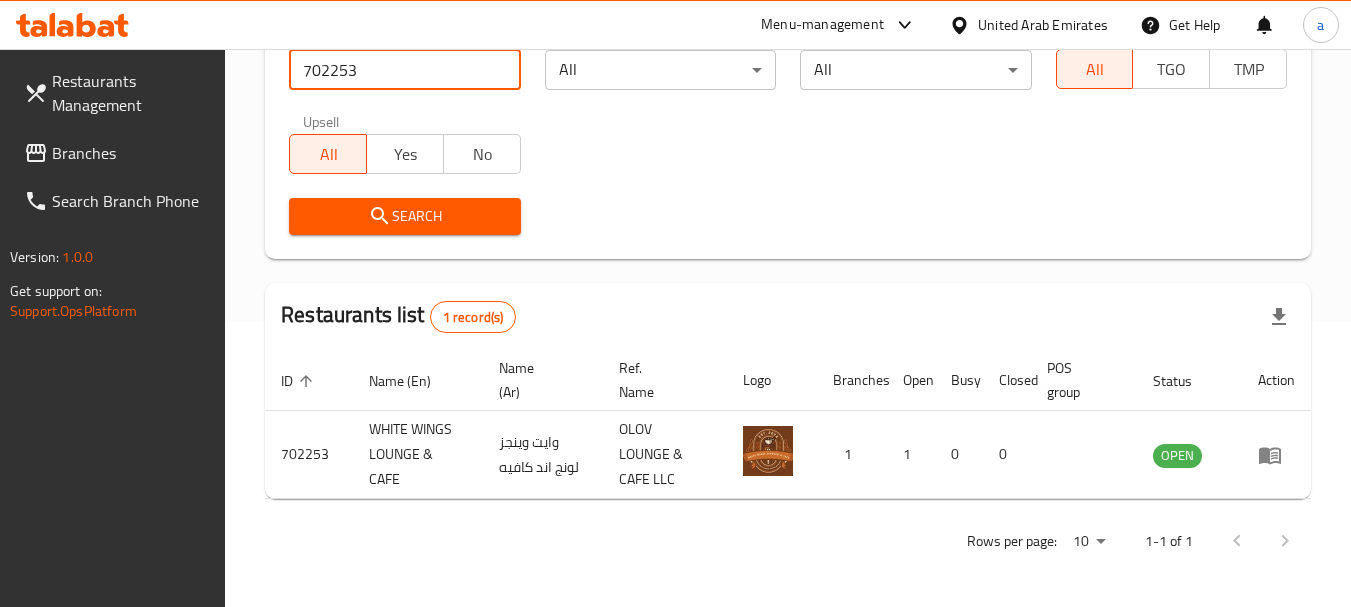 click on "702253" at bounding box center (404, 70) 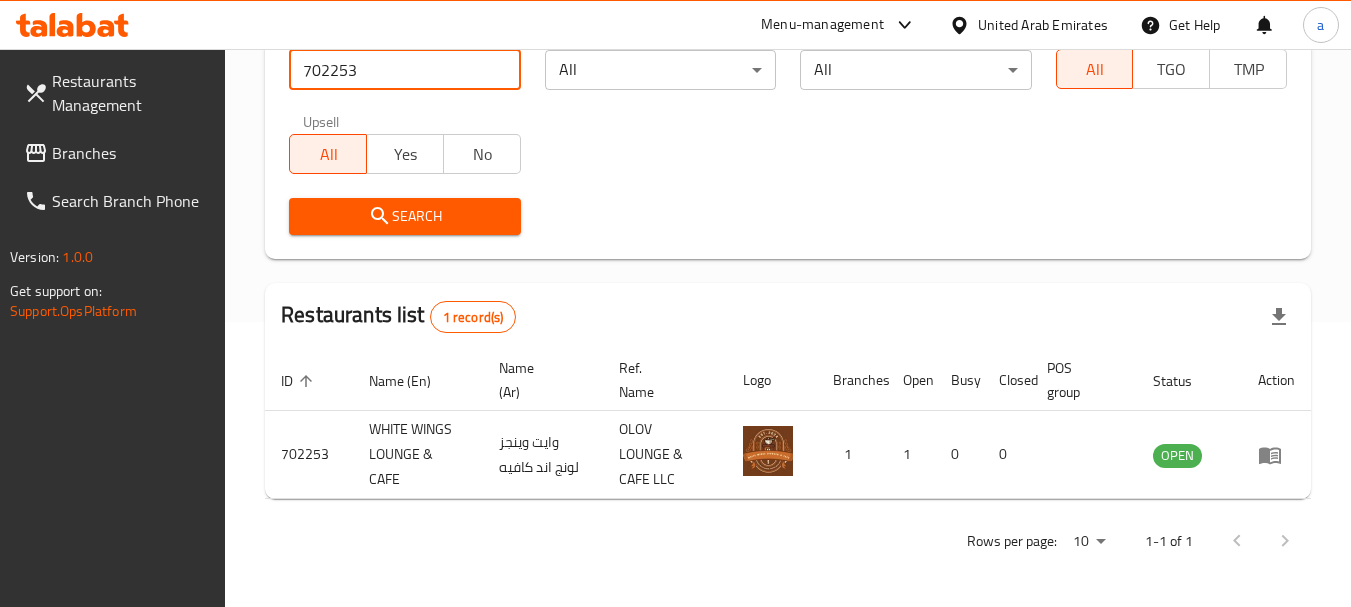 click on "United Arab Emirates" at bounding box center [1043, 25] 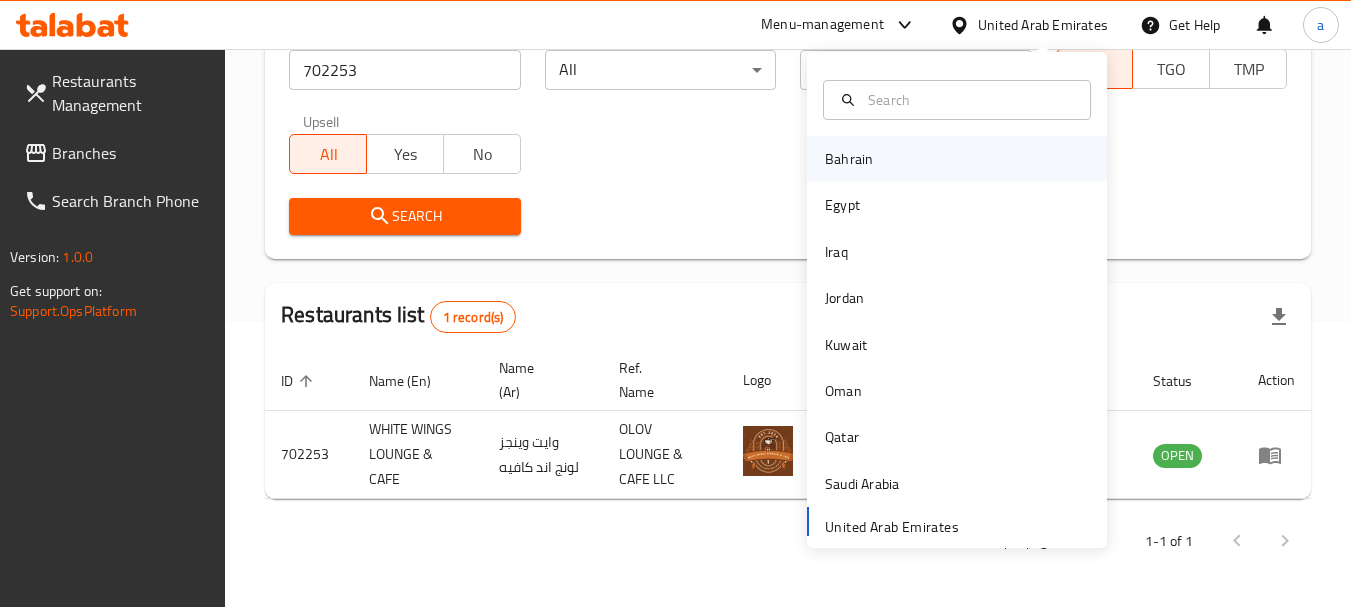 click on "Bahrain" at bounding box center [849, 159] 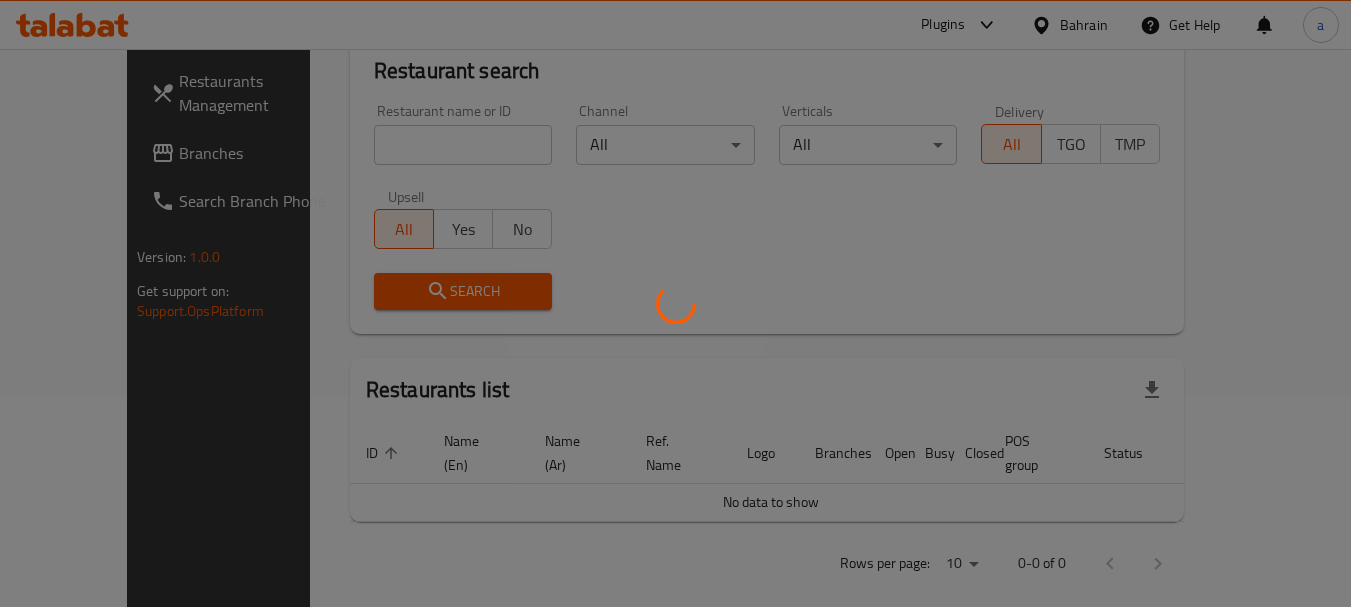 scroll, scrollTop: 285, scrollLeft: 0, axis: vertical 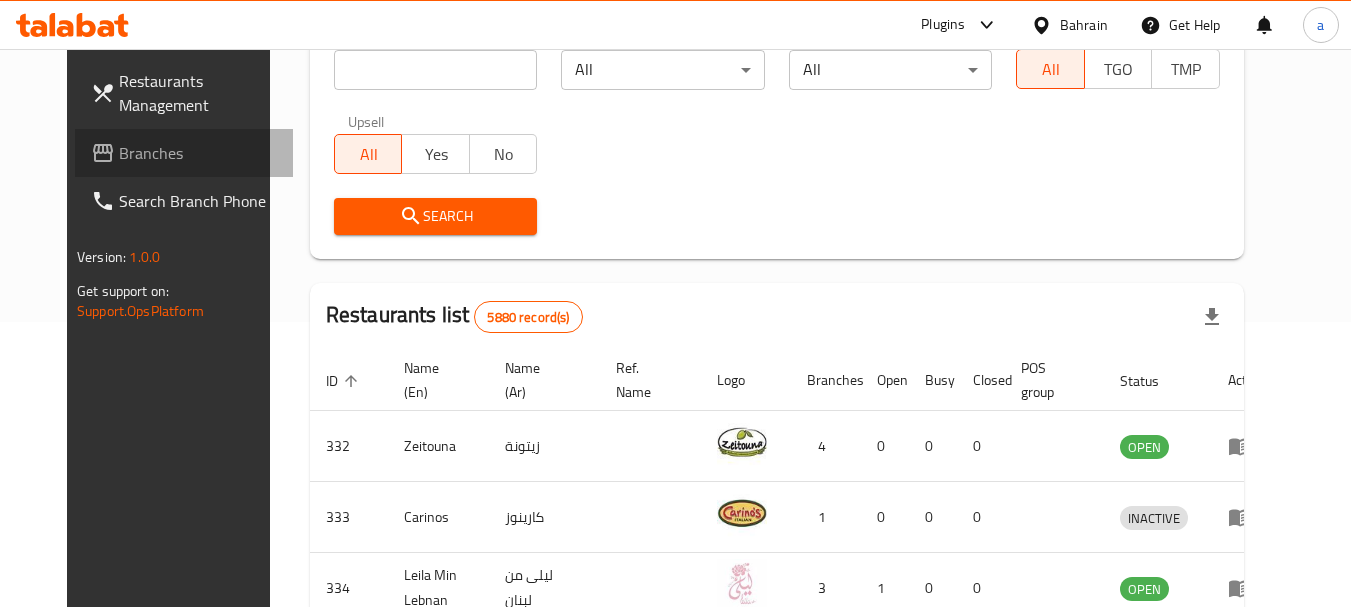 click on "Branches" at bounding box center [198, 153] 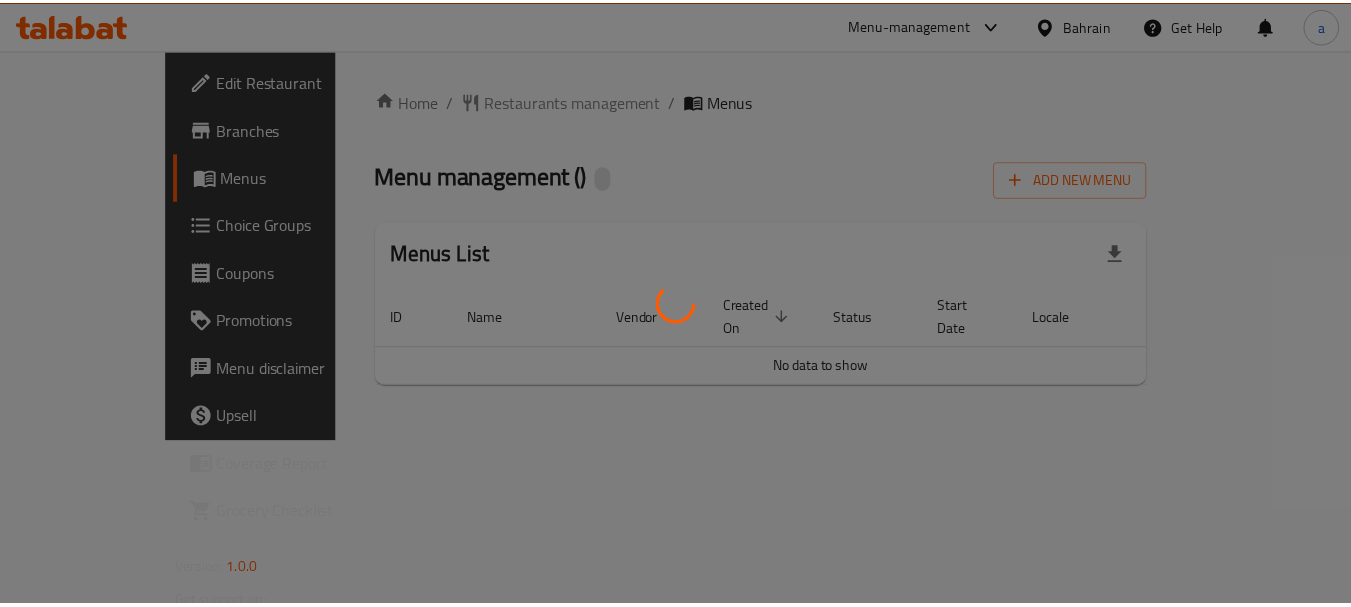 scroll, scrollTop: 0, scrollLeft: 0, axis: both 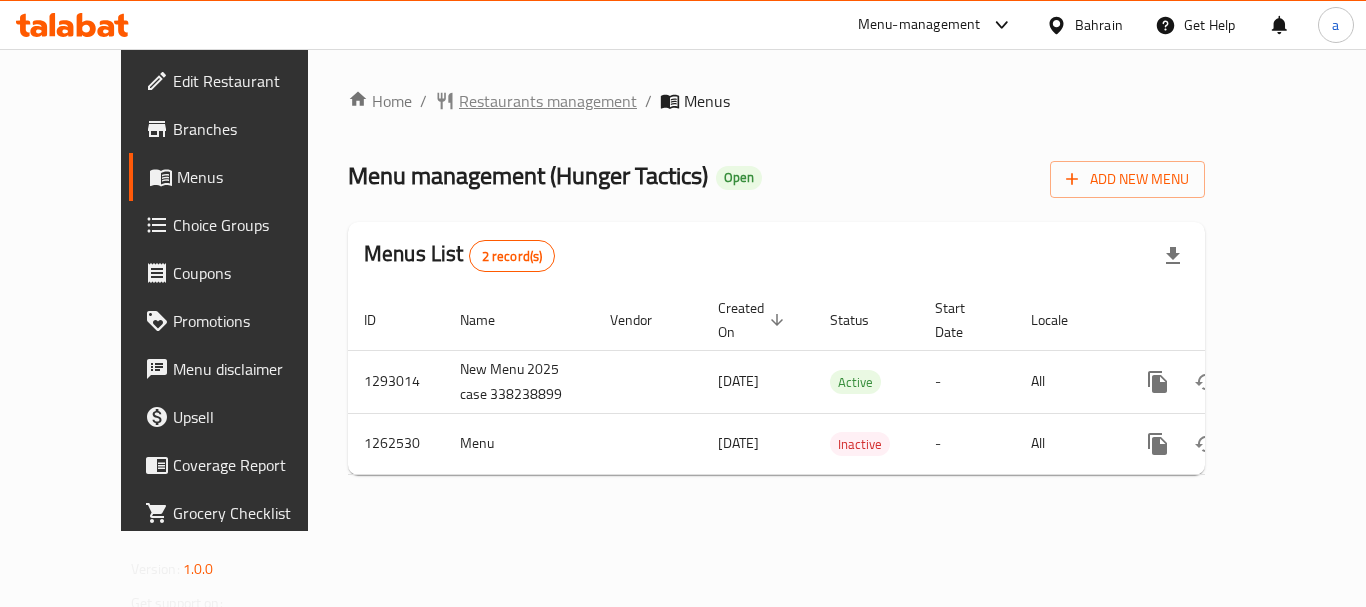 click on "Restaurants management" at bounding box center (548, 101) 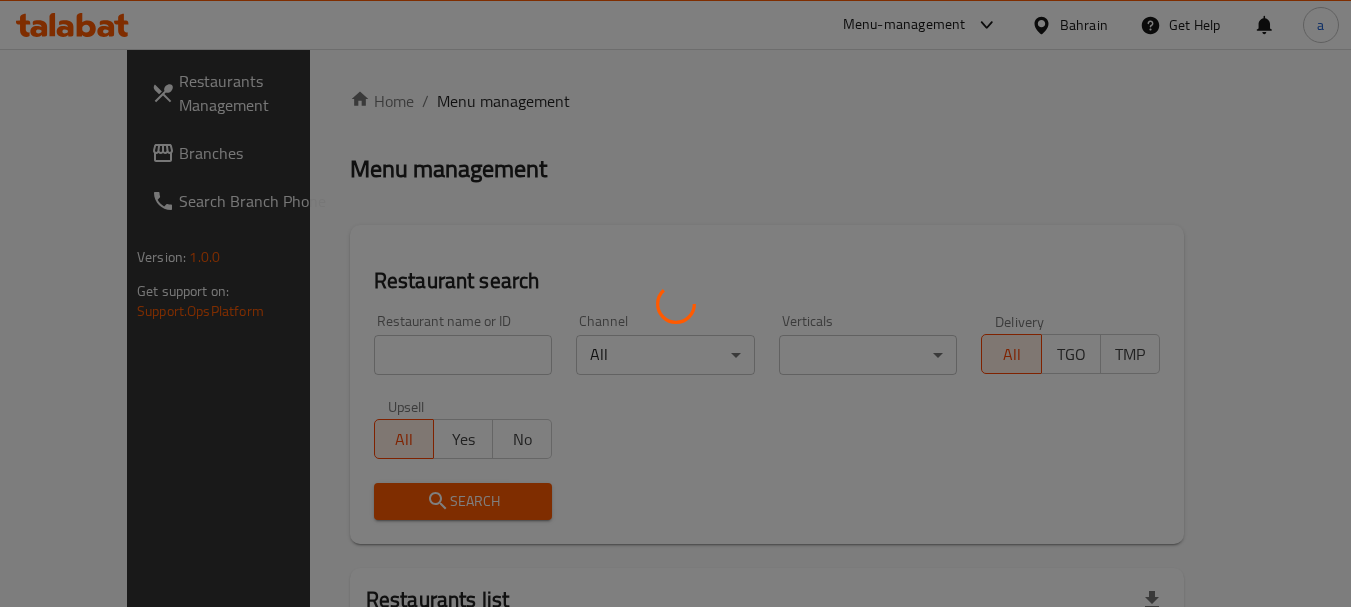 click at bounding box center (675, 303) 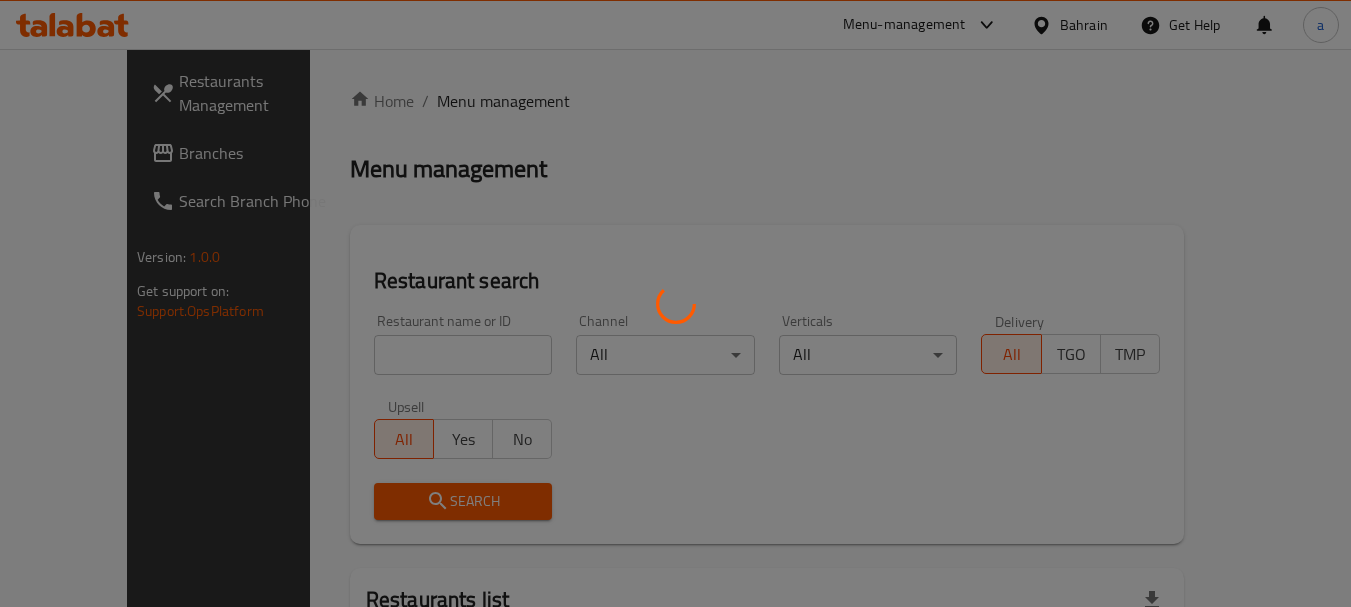 click at bounding box center [675, 303] 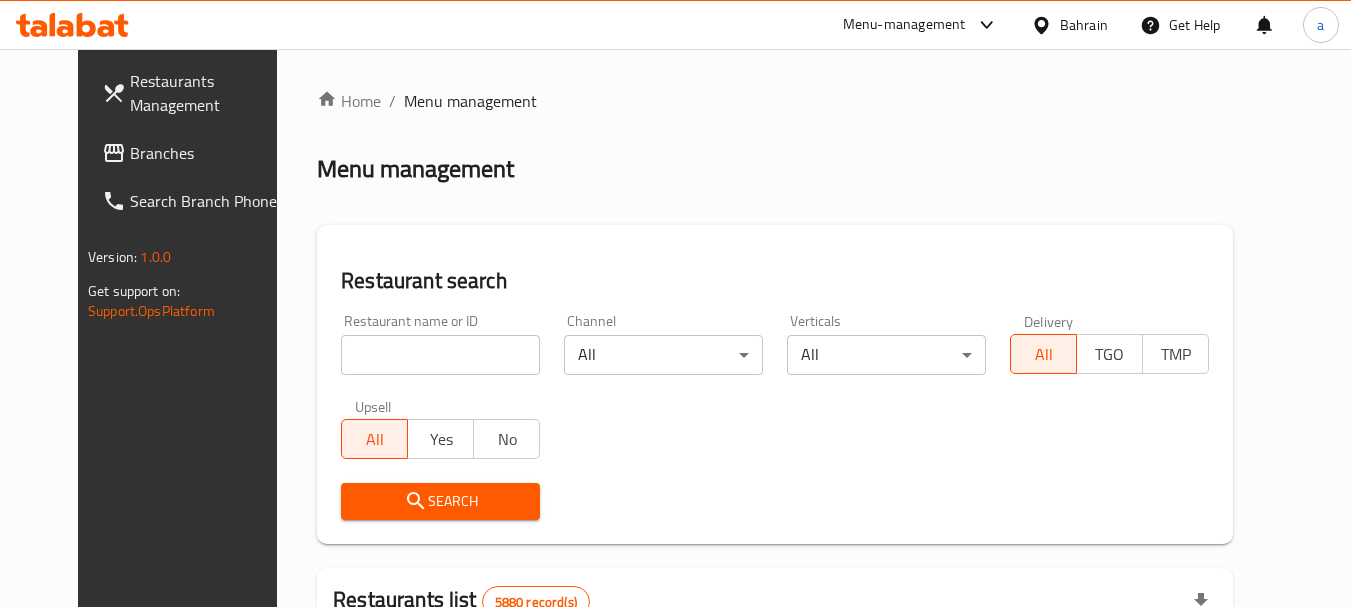 click at bounding box center (440, 355) 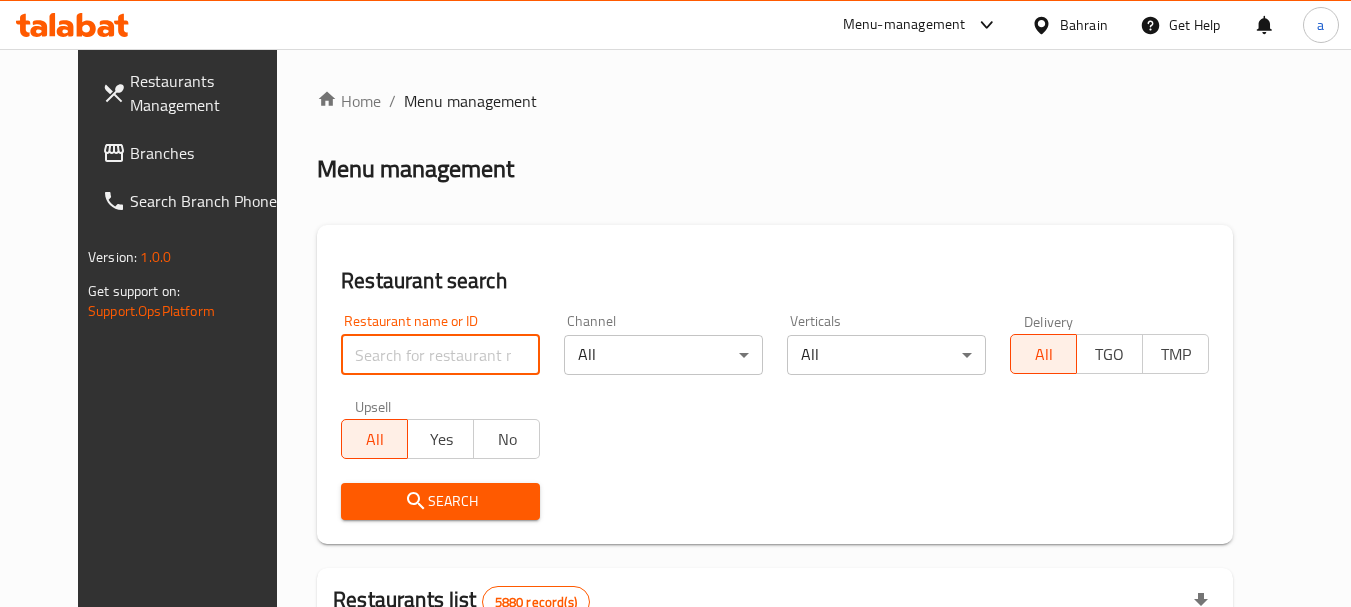 paste on "685581" 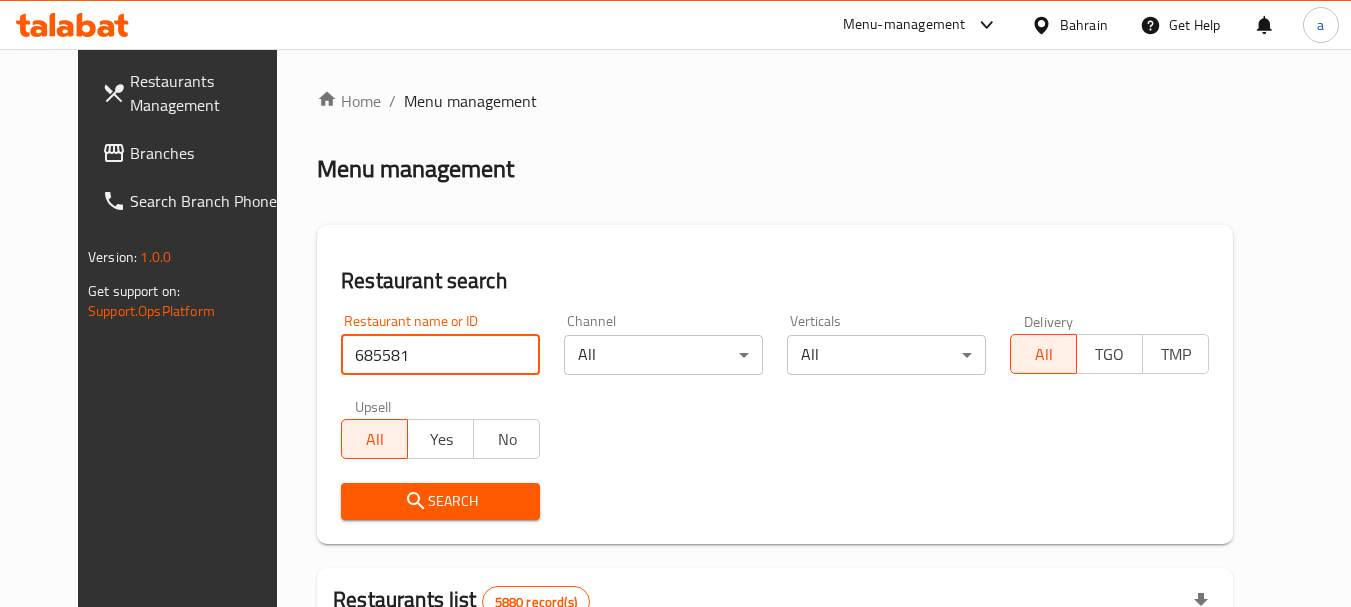 type on "685581" 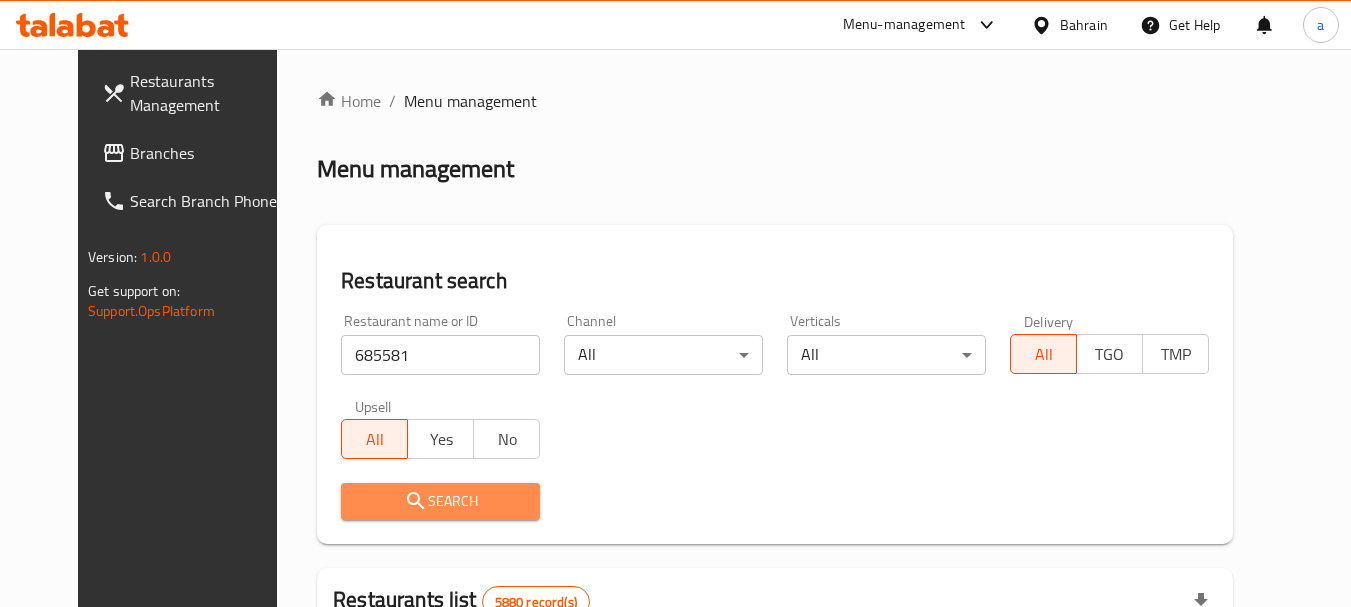 click on "Search" at bounding box center (440, 501) 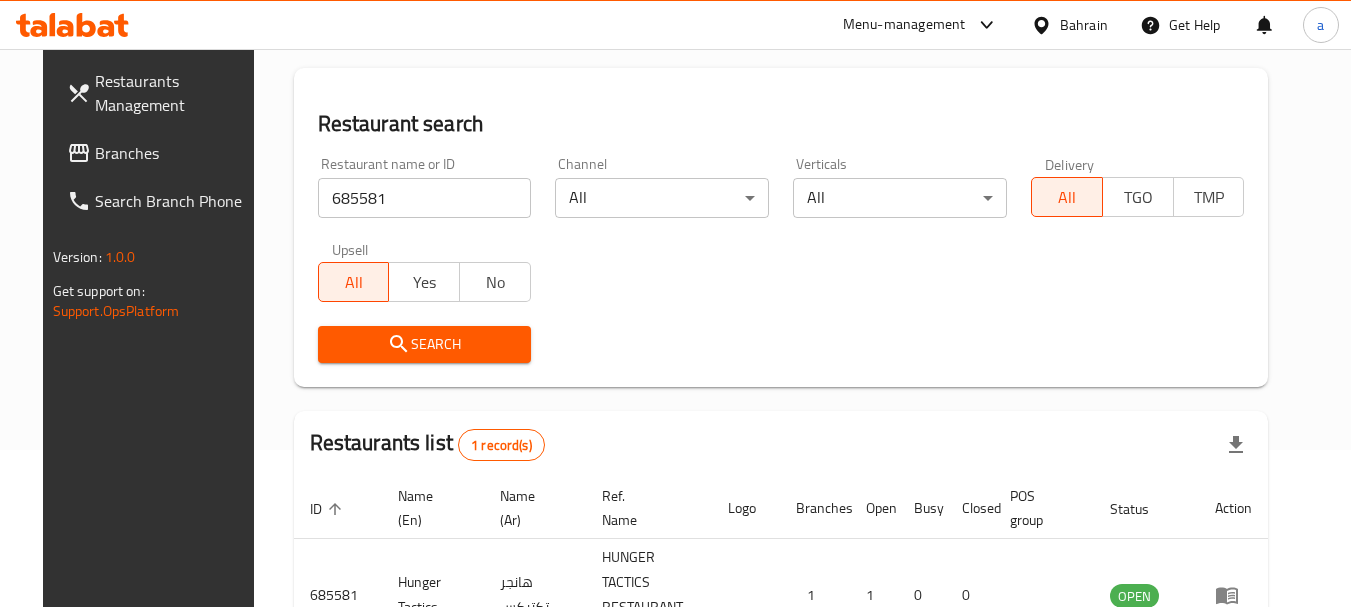 scroll, scrollTop: 260, scrollLeft: 0, axis: vertical 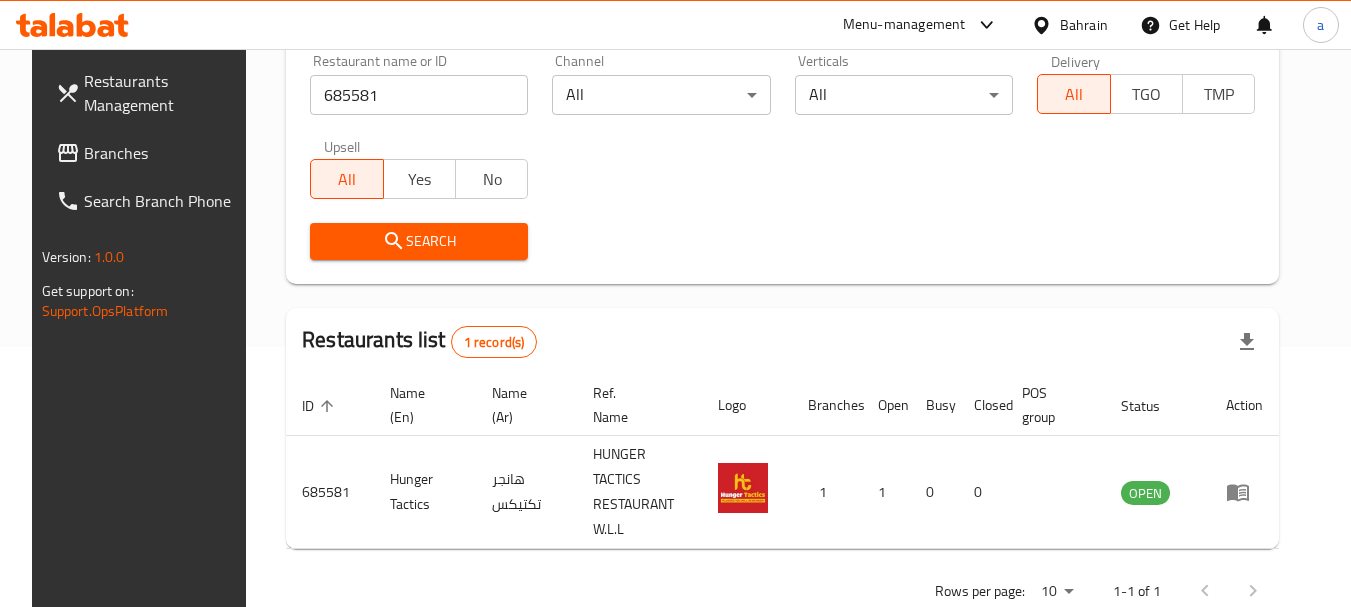 click on "Branches" at bounding box center (163, 153) 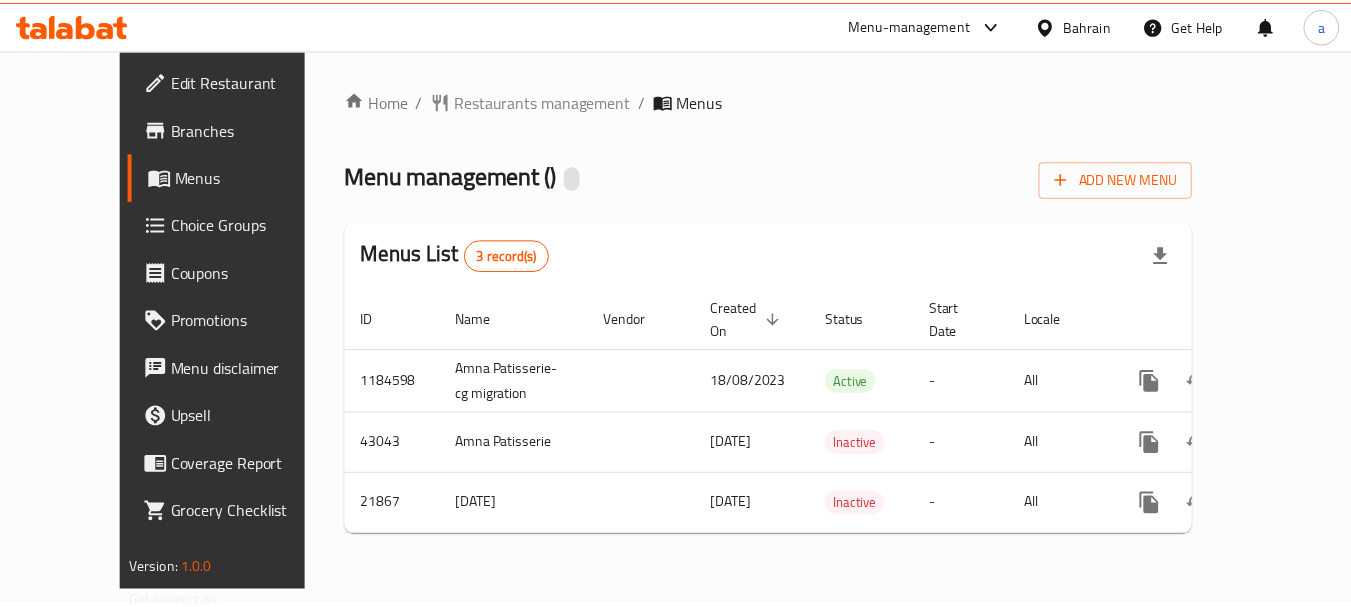 scroll, scrollTop: 0, scrollLeft: 0, axis: both 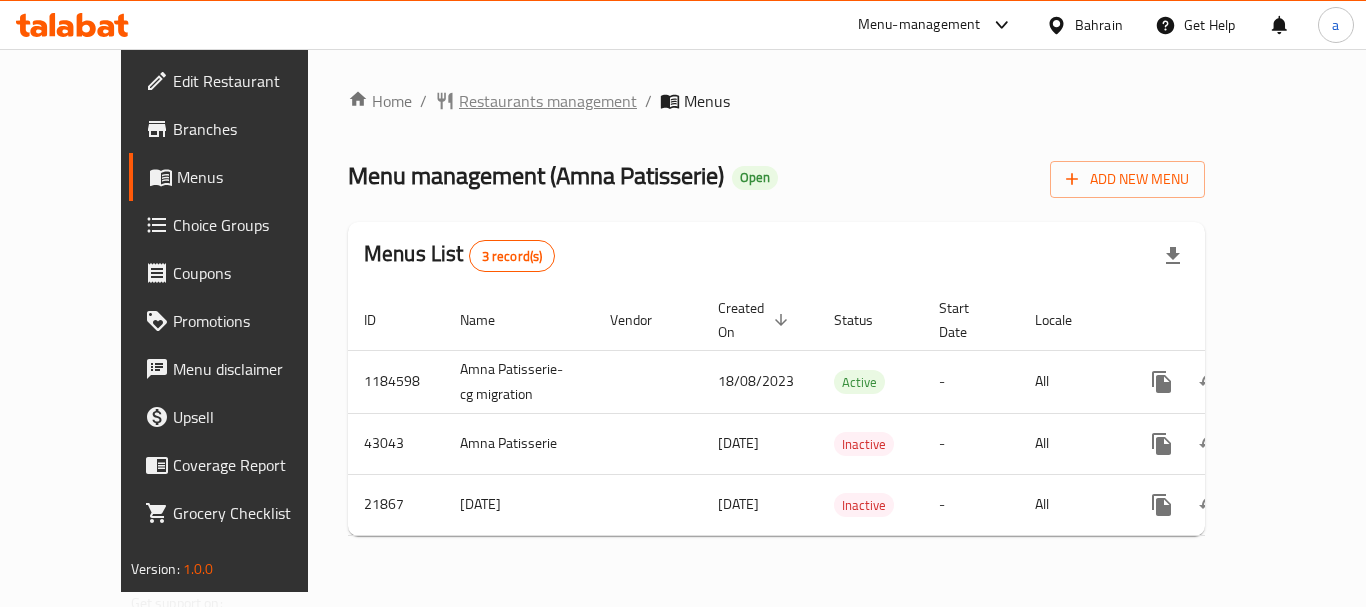click on "Restaurants management" at bounding box center (548, 101) 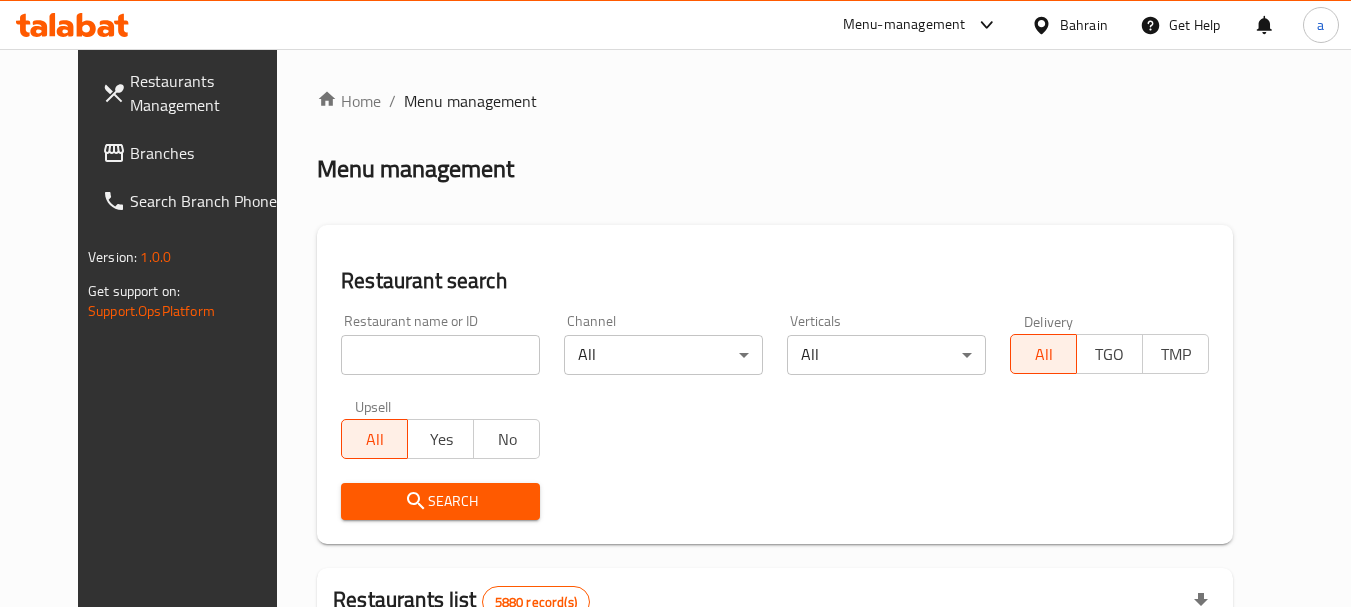 click at bounding box center (440, 355) 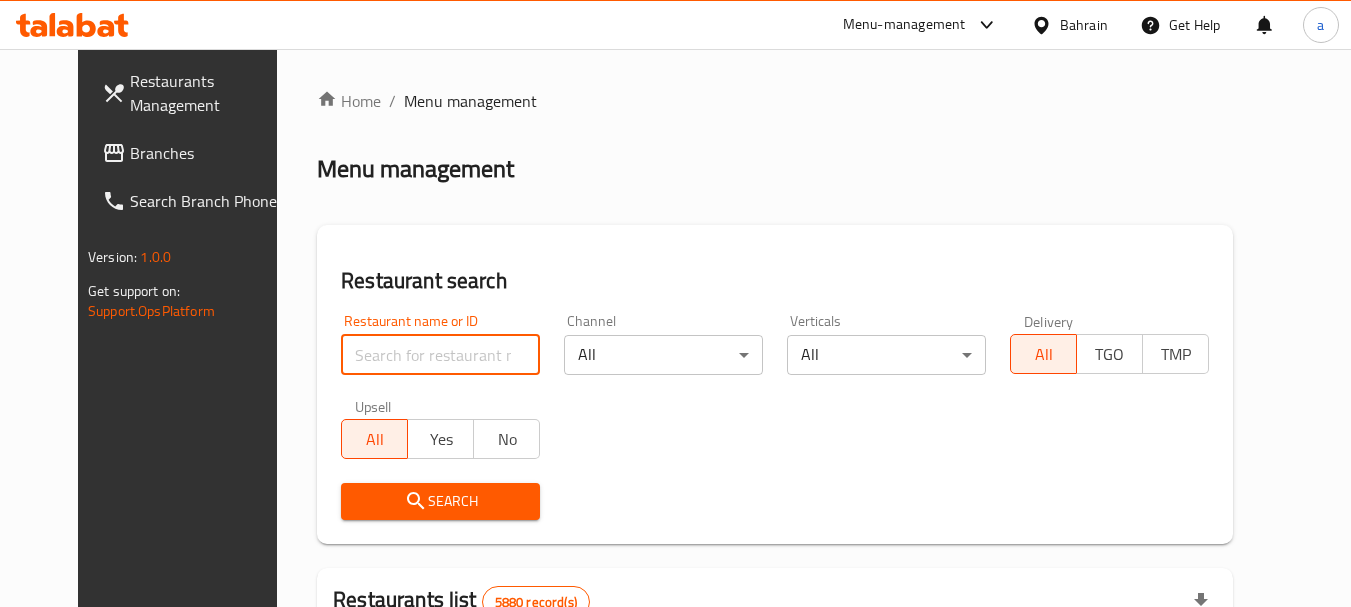 paste on "11472" 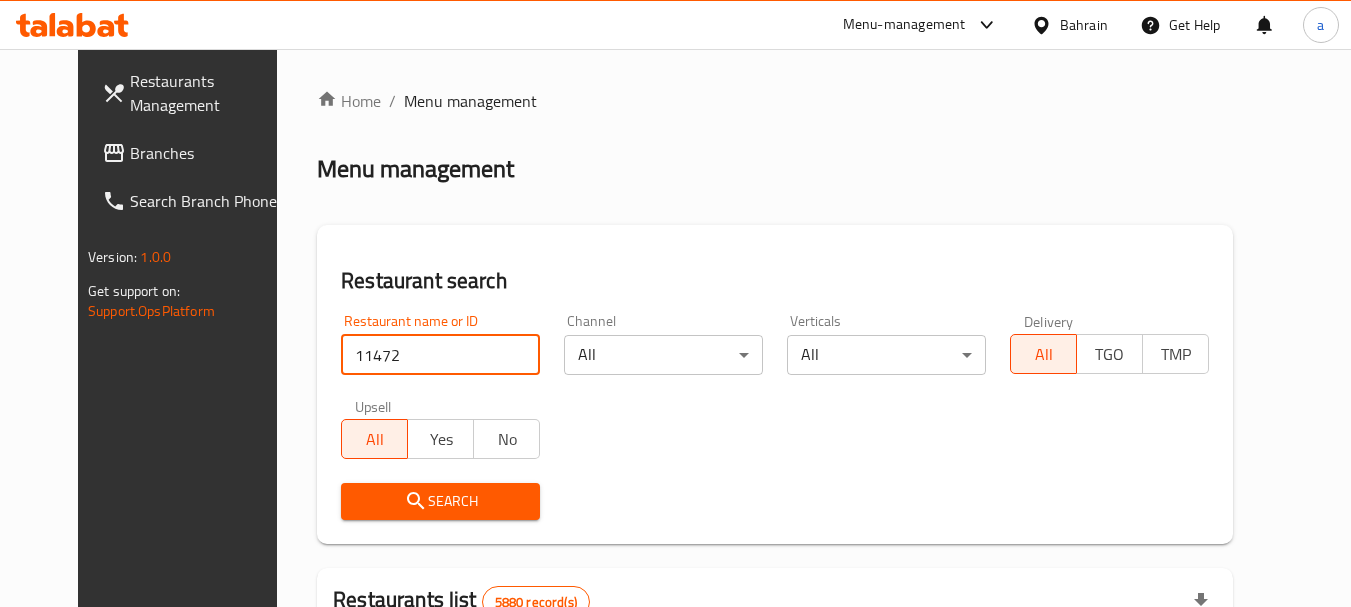 type on "11472" 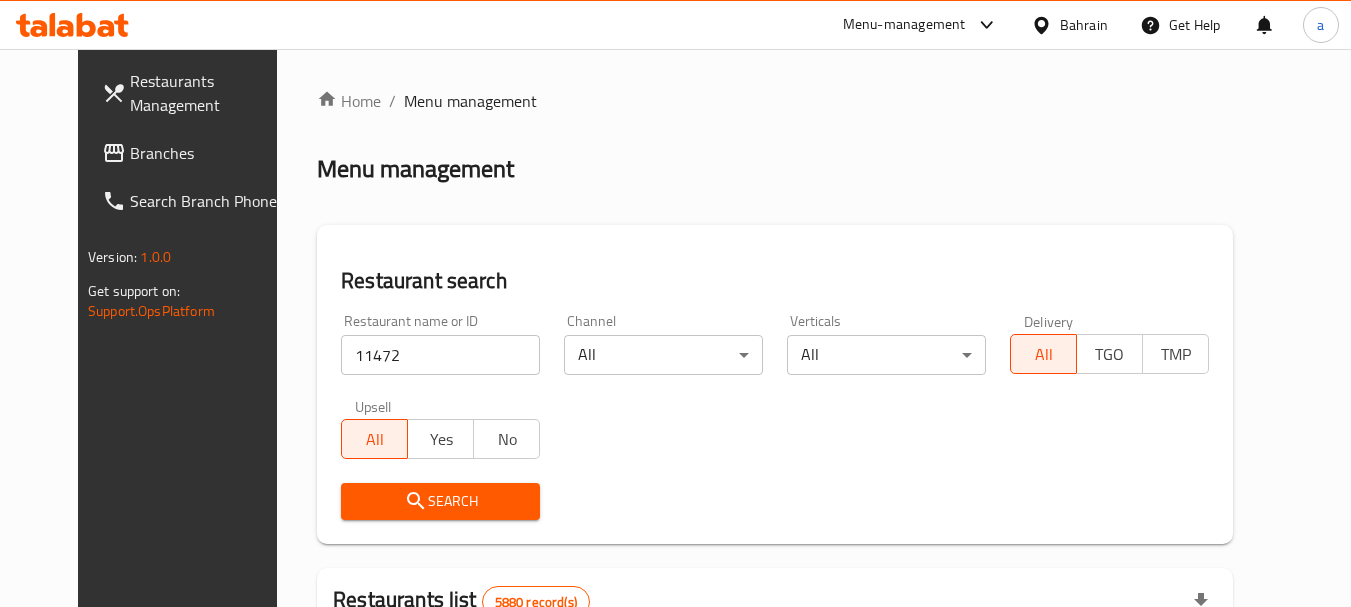 click on "Search" at bounding box center [440, 501] 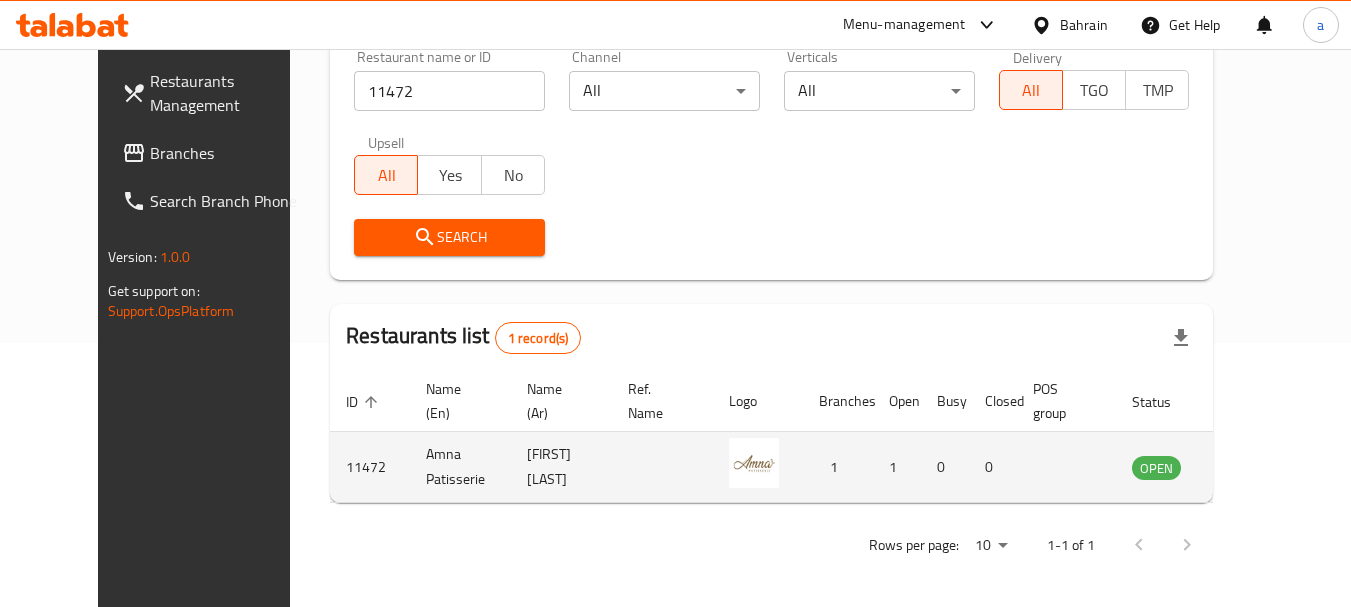 scroll, scrollTop: 268, scrollLeft: 0, axis: vertical 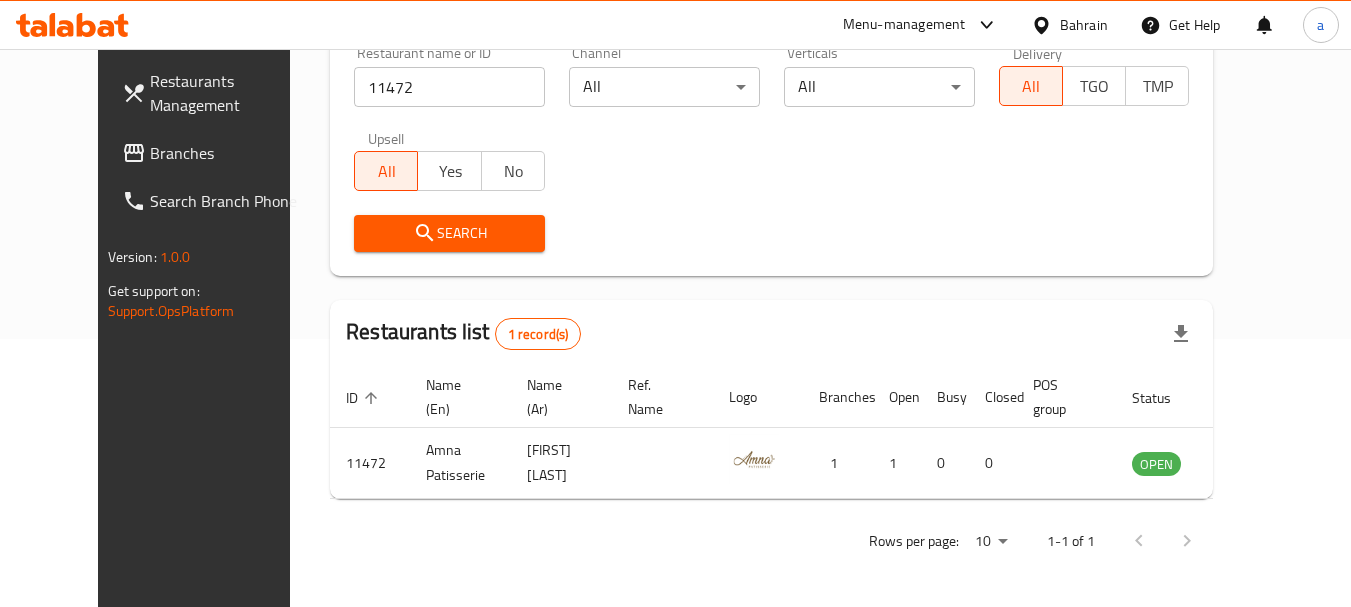 click on "Bahrain" at bounding box center (1084, 25) 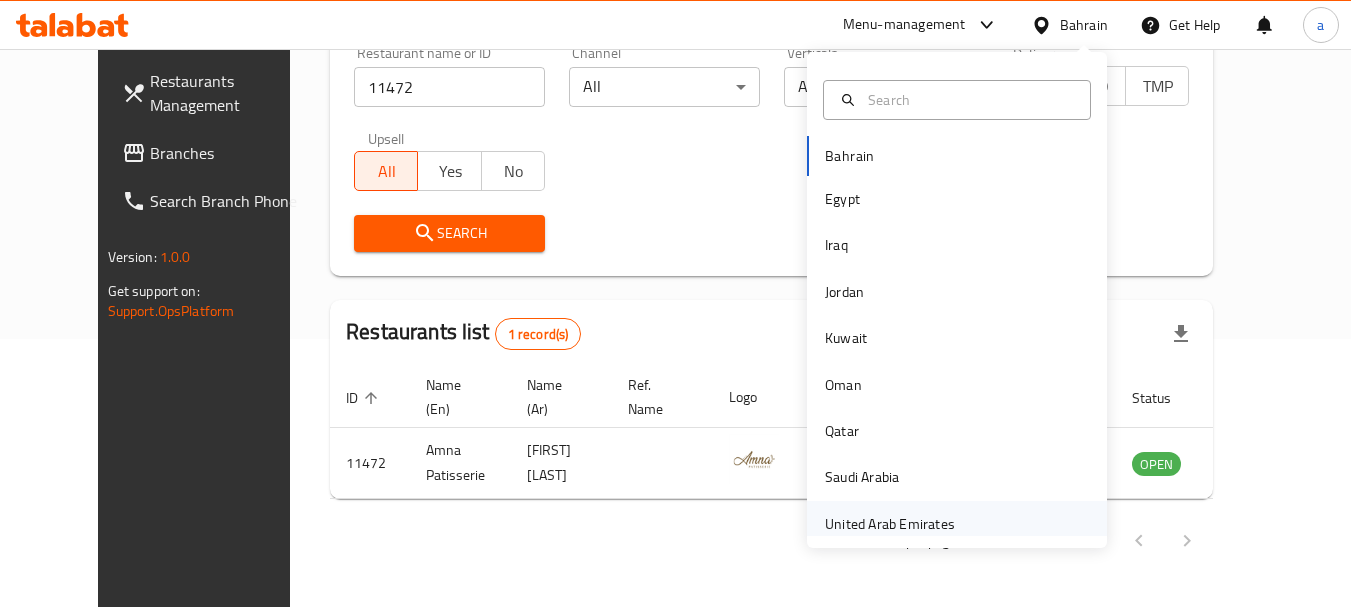 click on "United Arab Emirates" at bounding box center [890, 524] 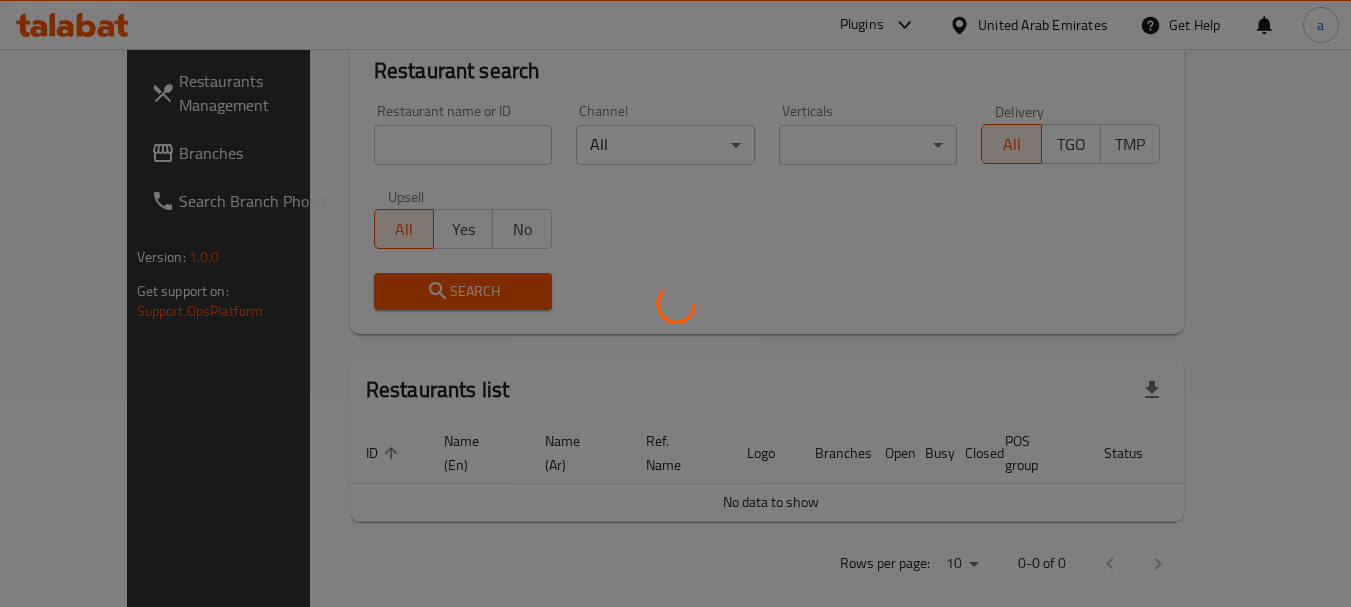 scroll, scrollTop: 268, scrollLeft: 0, axis: vertical 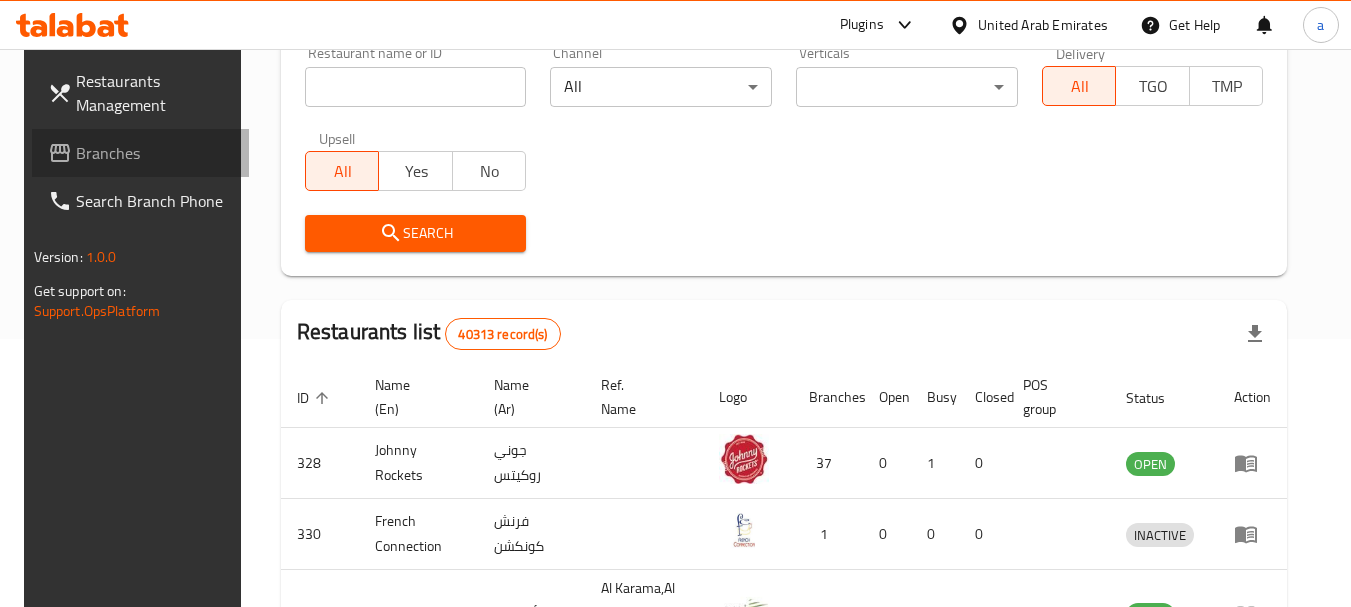 click on "Branches" at bounding box center (155, 153) 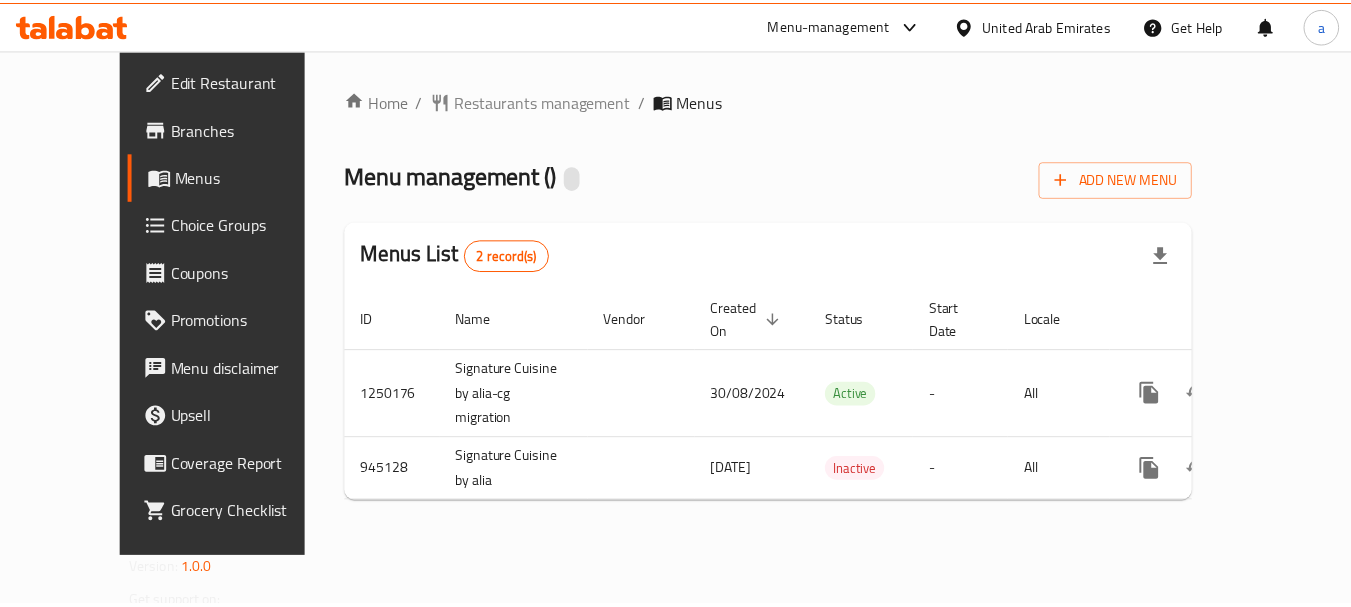 scroll, scrollTop: 0, scrollLeft: 0, axis: both 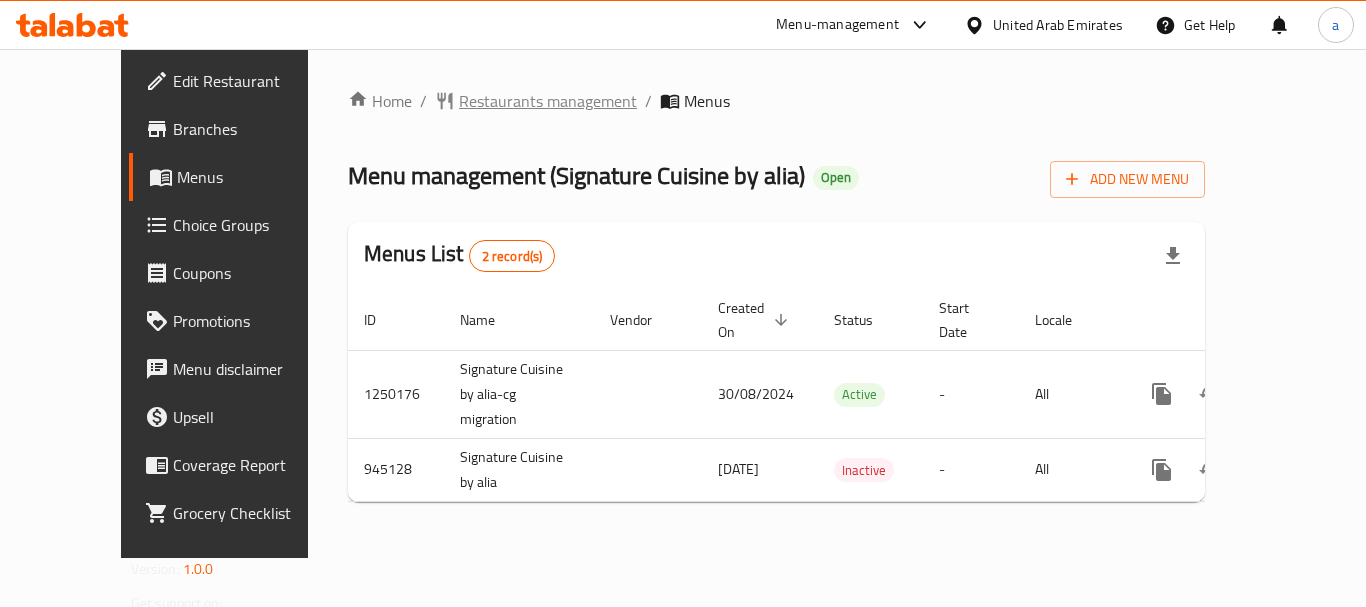 click on "Restaurants management" at bounding box center [548, 101] 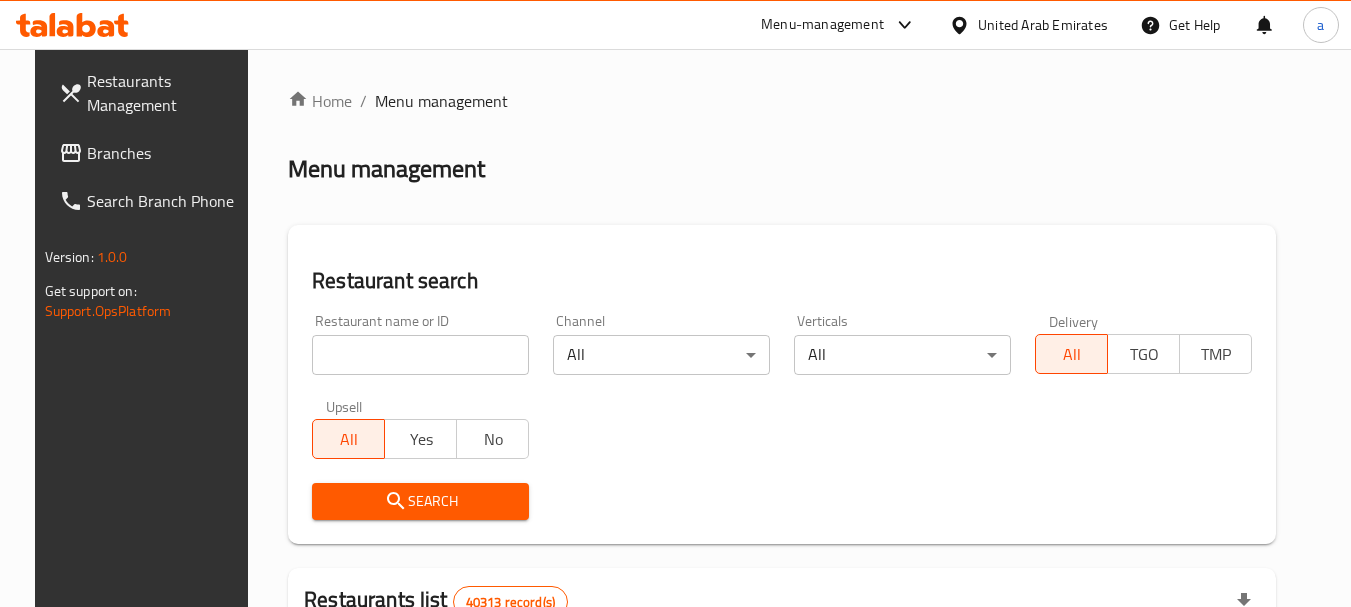click at bounding box center [420, 355] 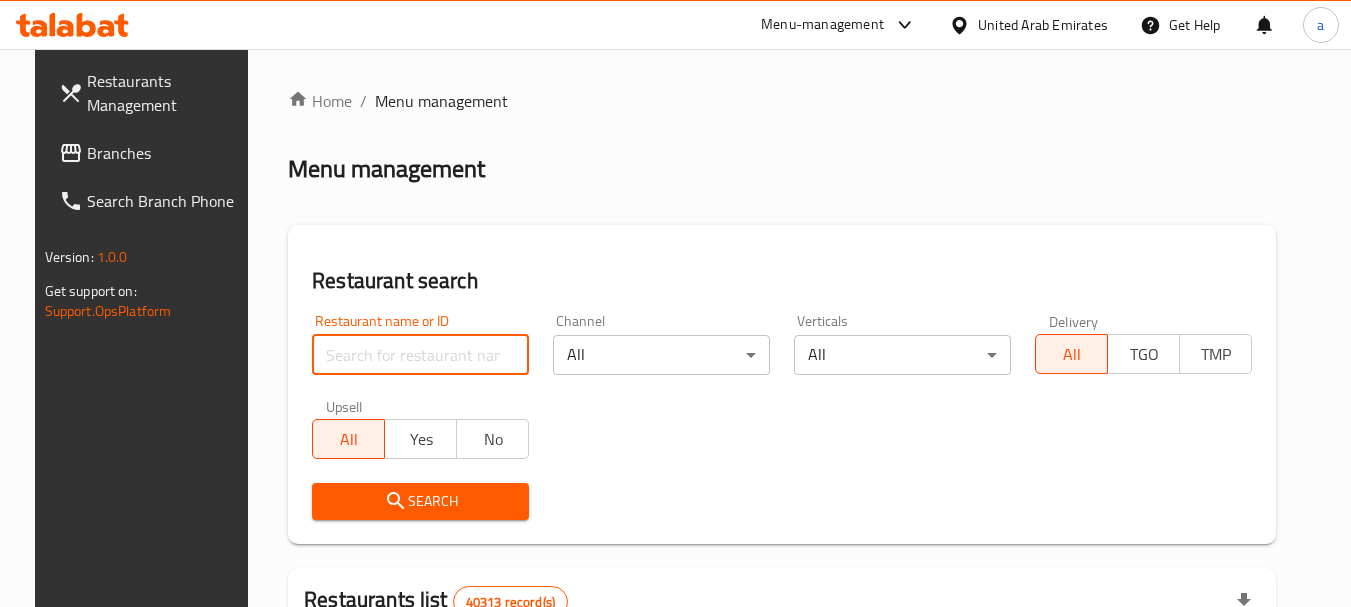 paste on "659231" 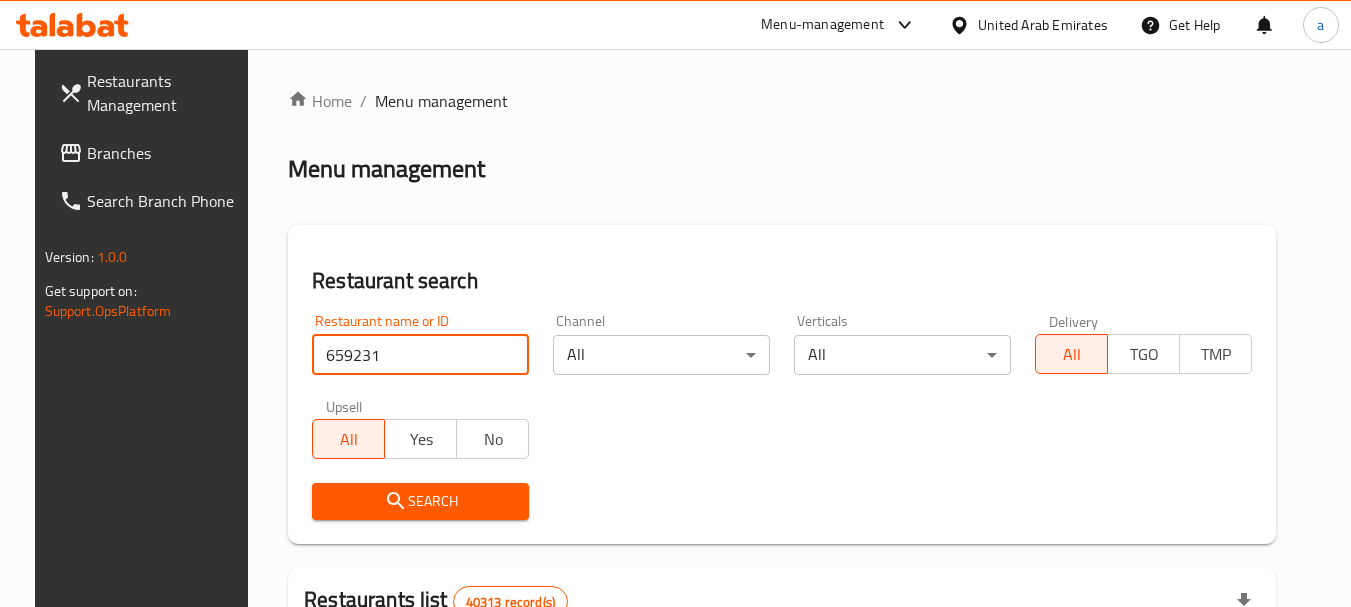 type on "659231" 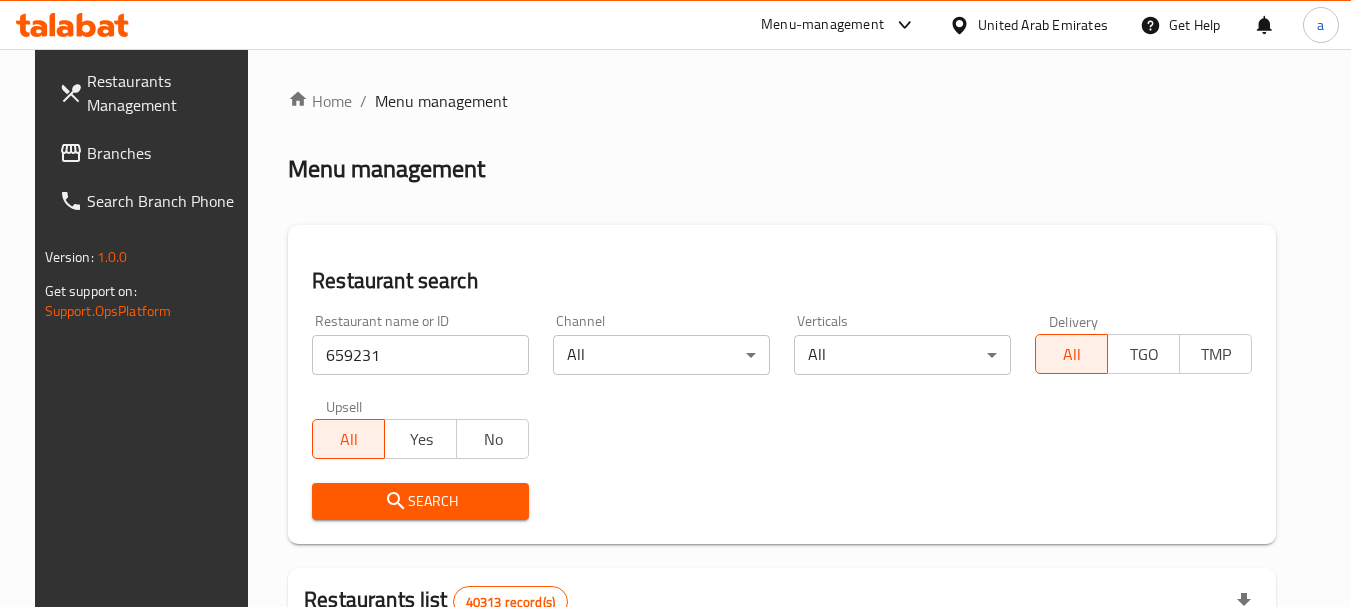 click on "Search" at bounding box center [420, 501] 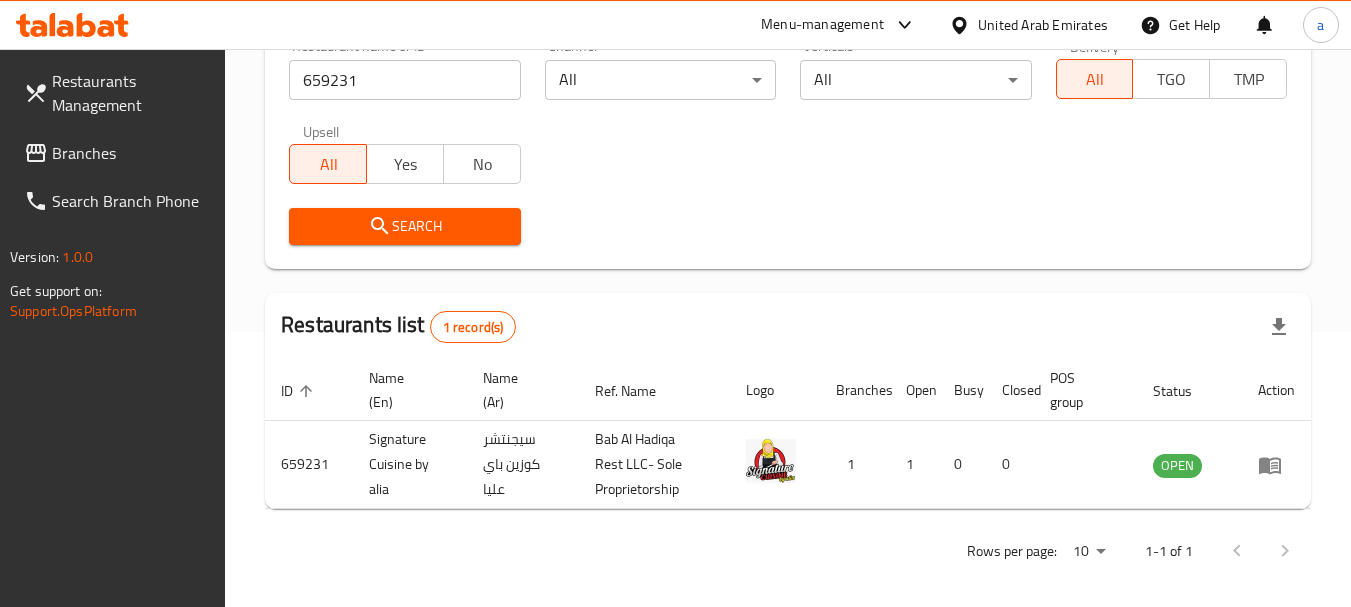 scroll, scrollTop: 285, scrollLeft: 0, axis: vertical 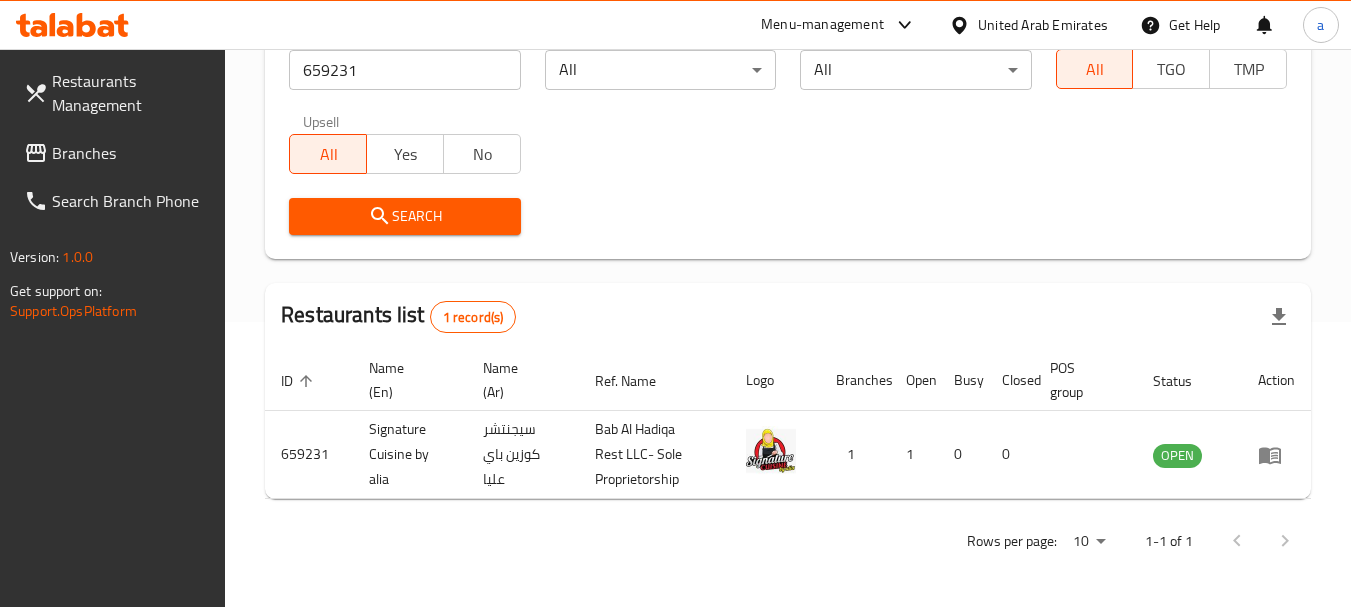 click on "Branches" at bounding box center [131, 153] 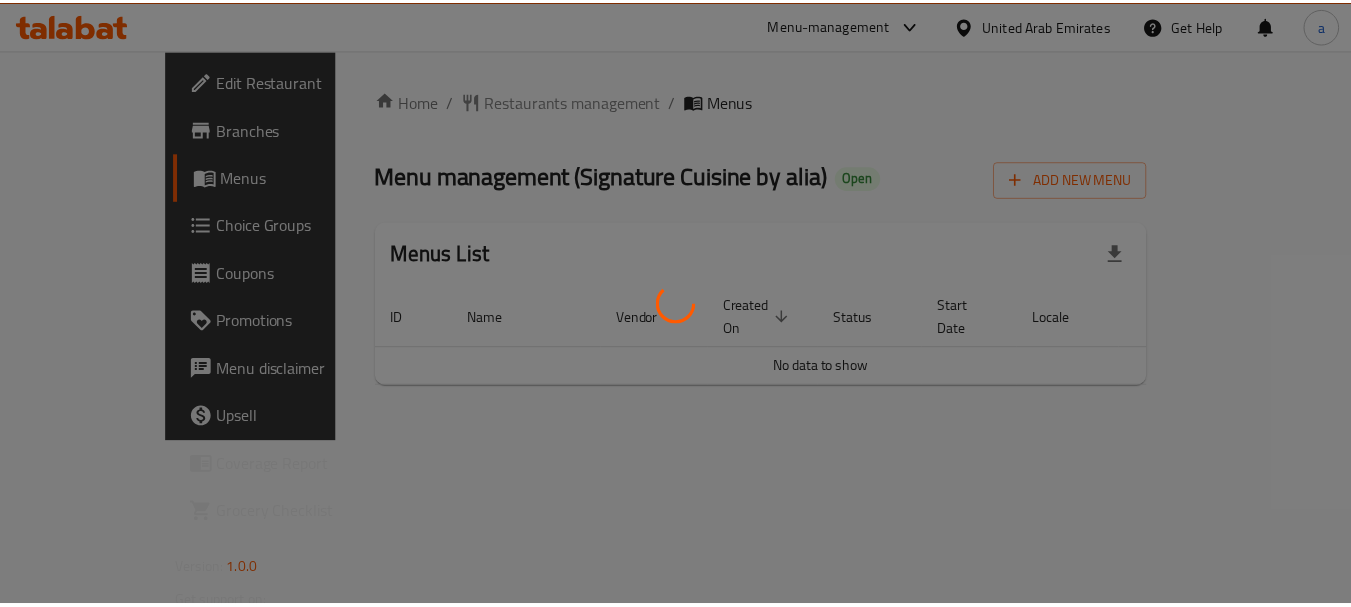 scroll, scrollTop: 0, scrollLeft: 0, axis: both 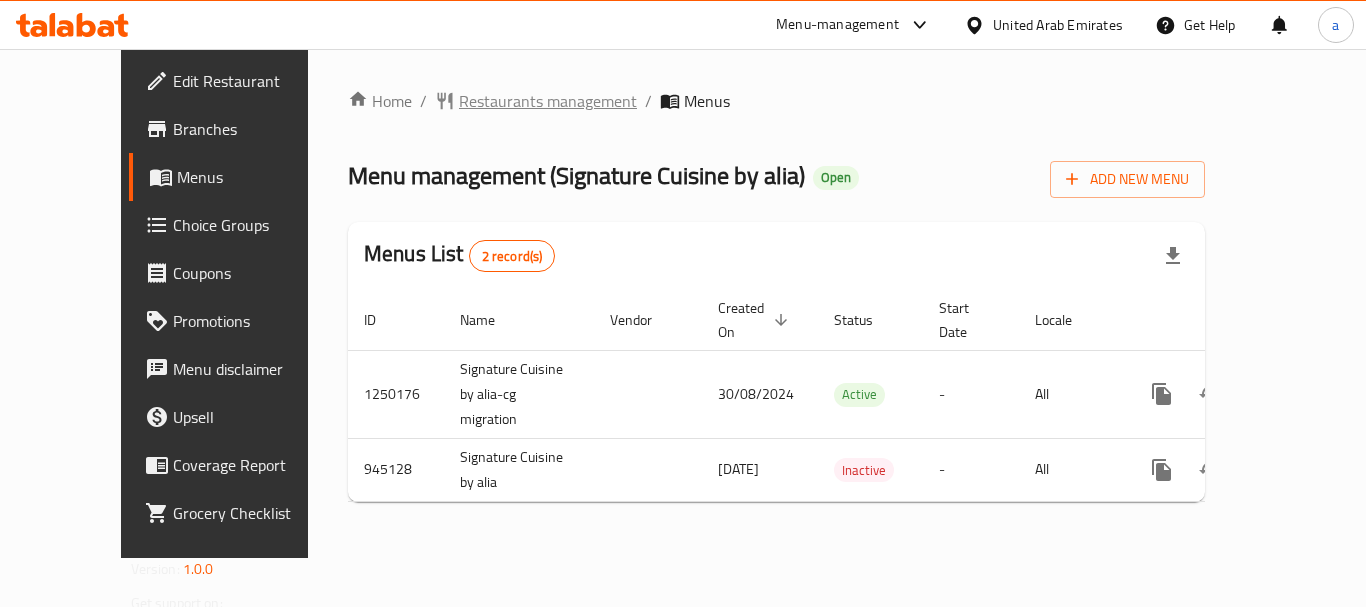 click on "Restaurants management" at bounding box center [548, 101] 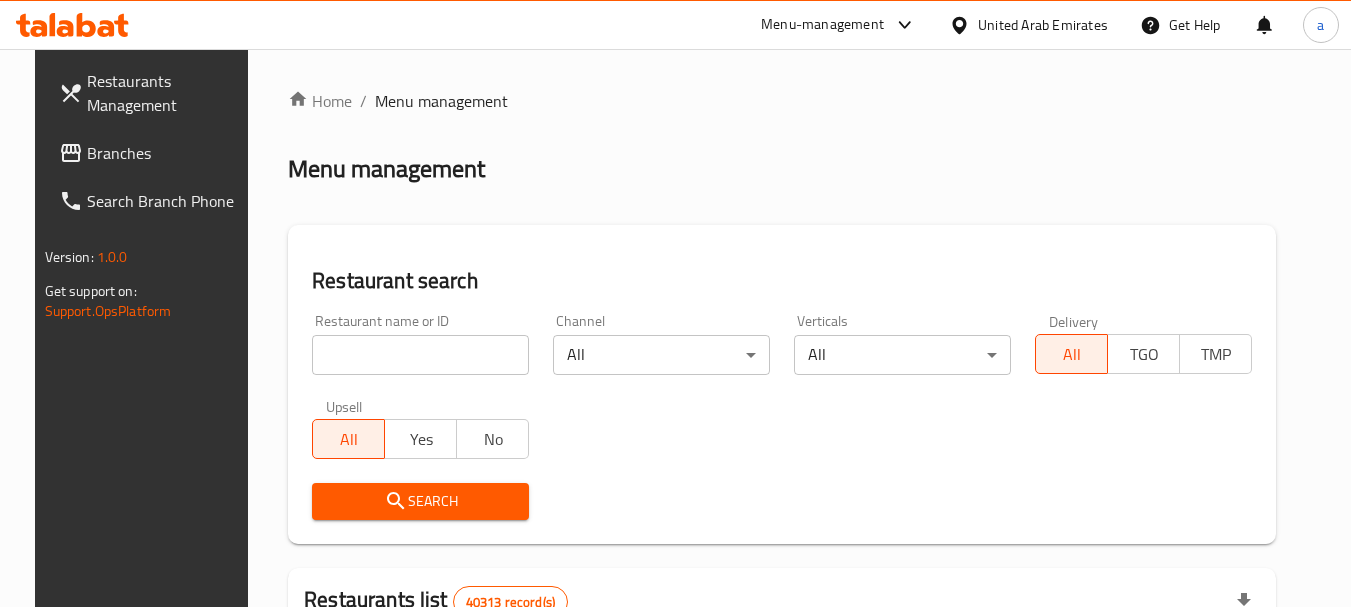 click at bounding box center [420, 355] 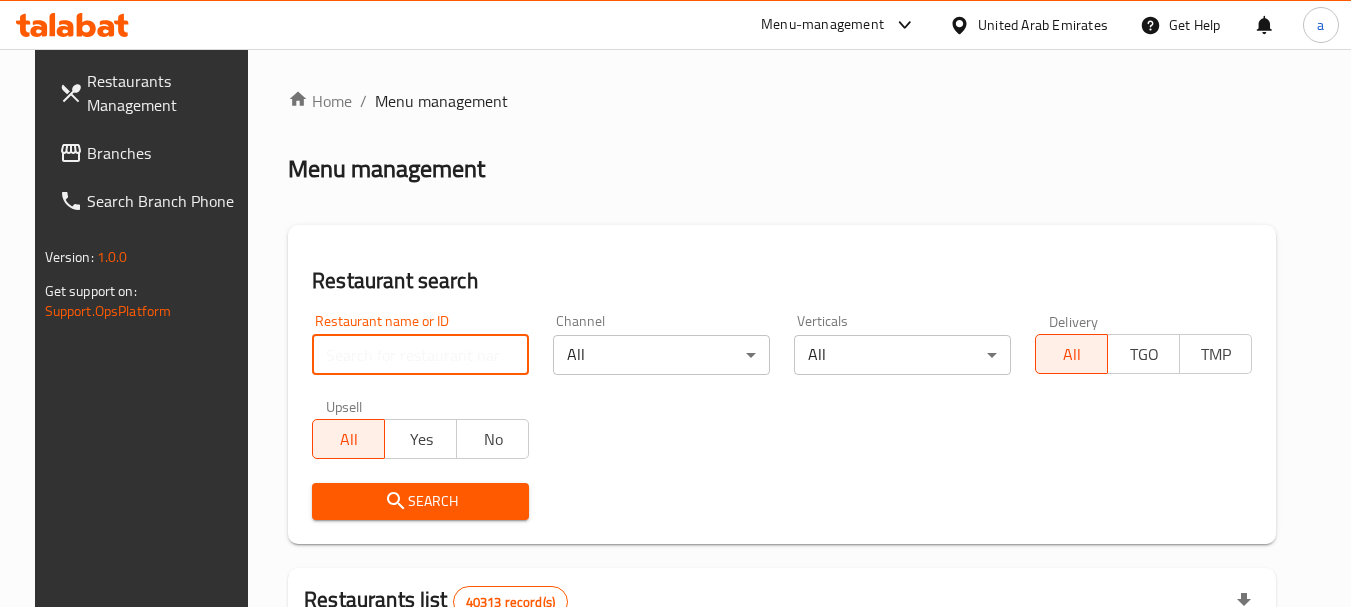 paste on "659231" 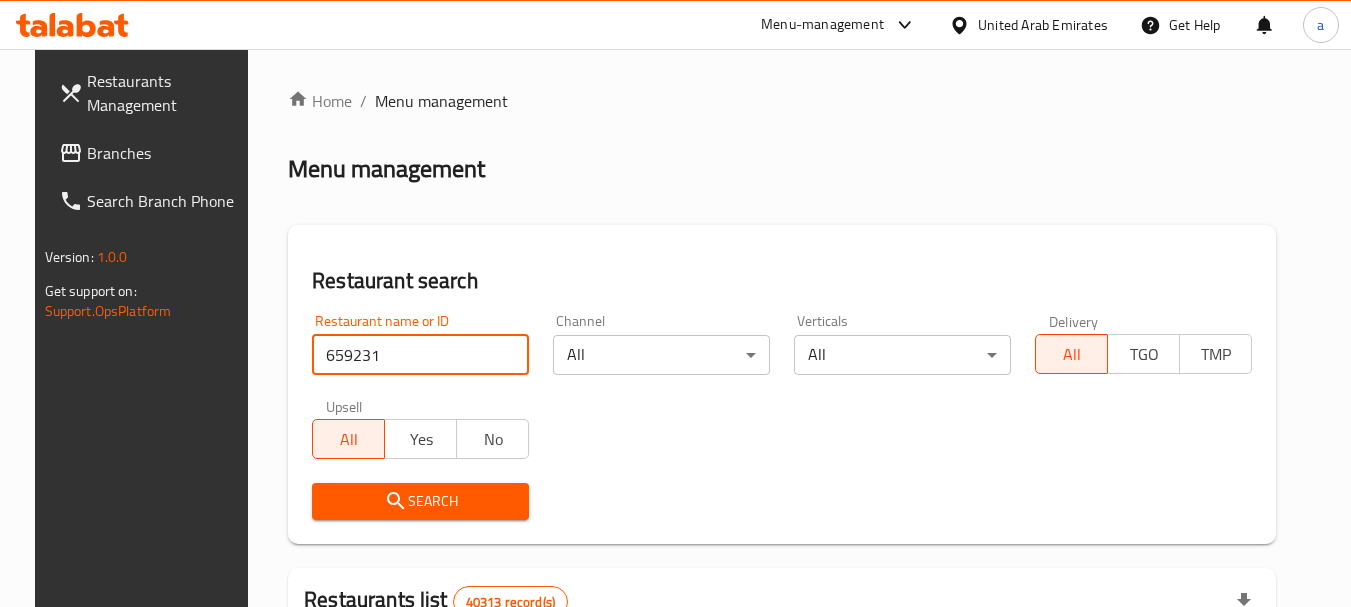 type on "659231" 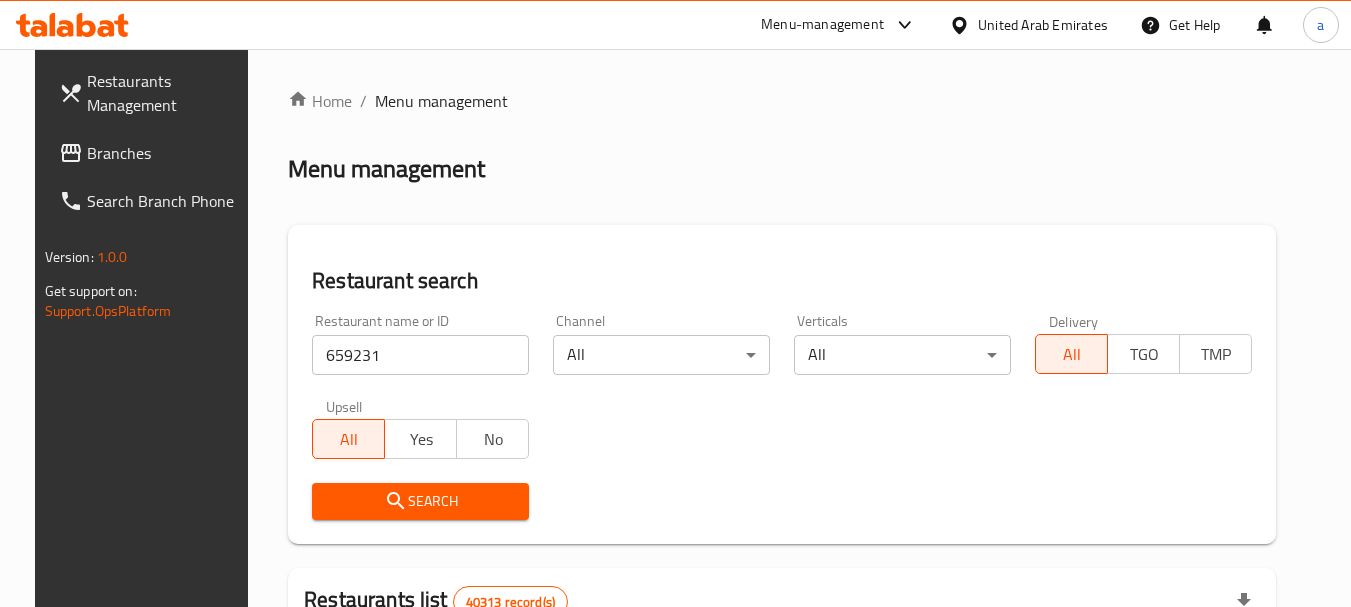 click on "Search" at bounding box center [420, 501] 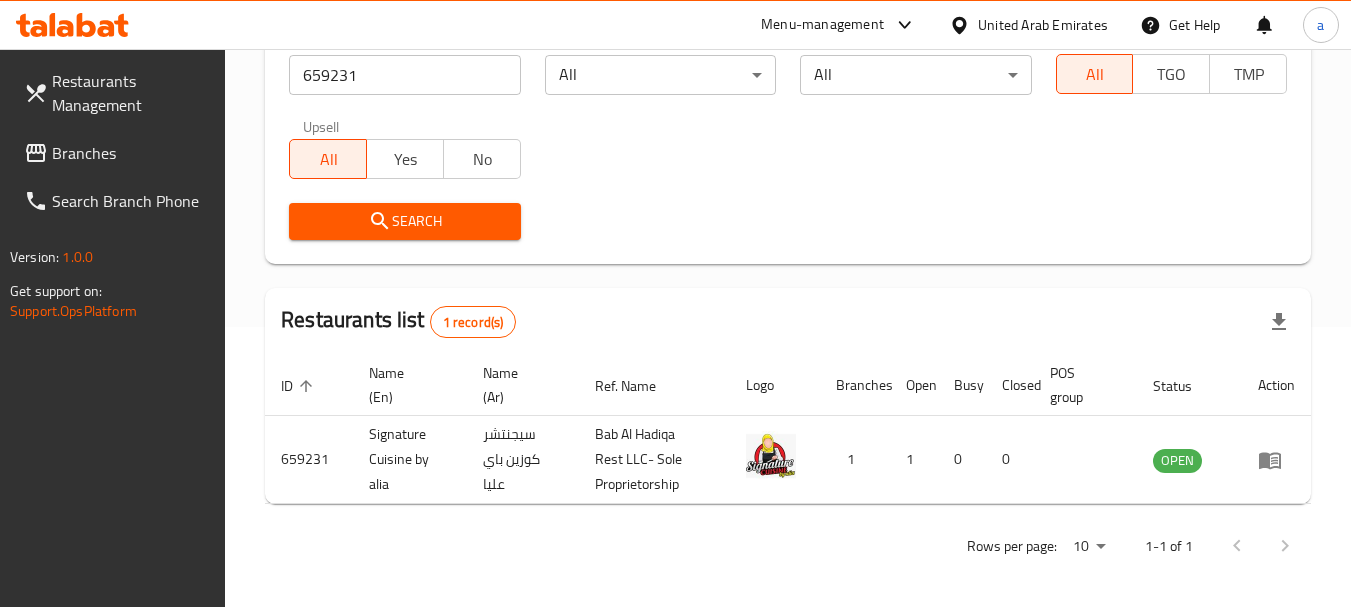 scroll, scrollTop: 285, scrollLeft: 0, axis: vertical 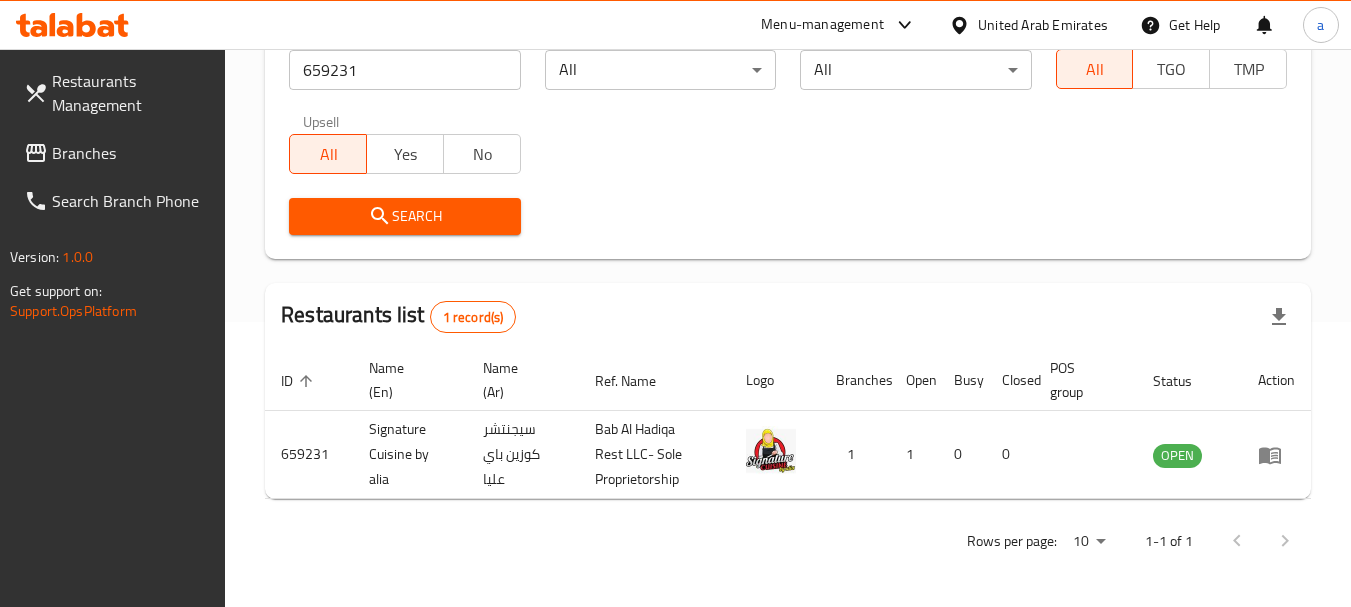 click on "United Arab Emirates" at bounding box center (1043, 25) 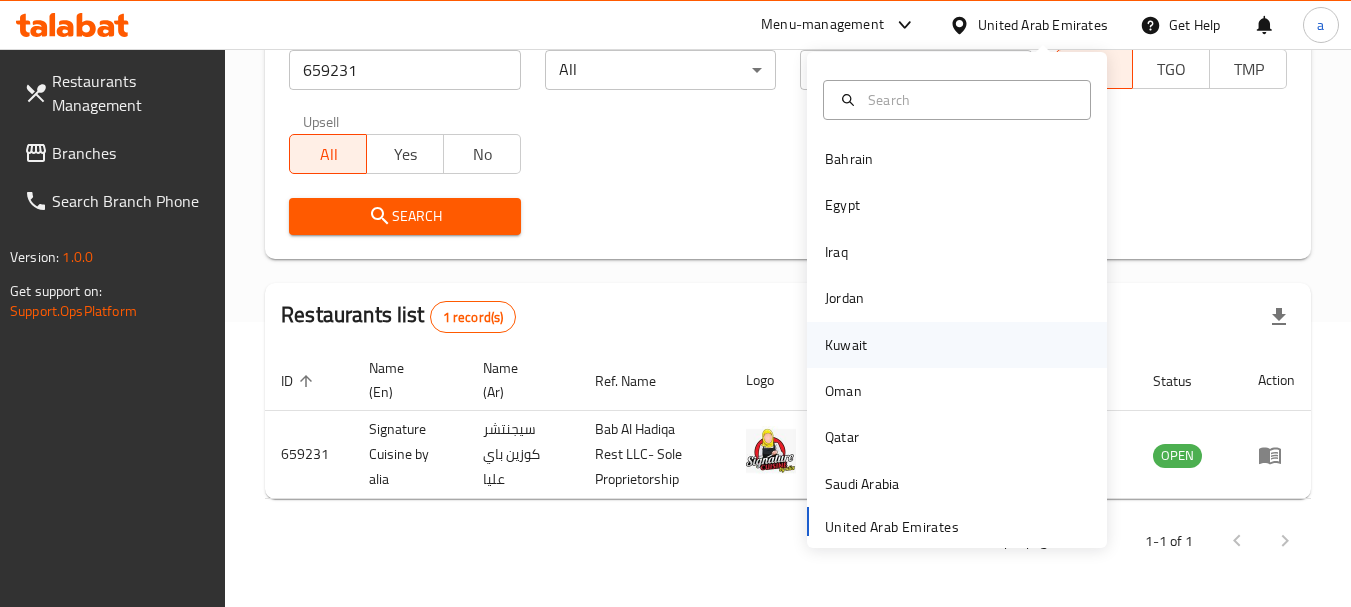 click on "Kuwait" at bounding box center [957, 345] 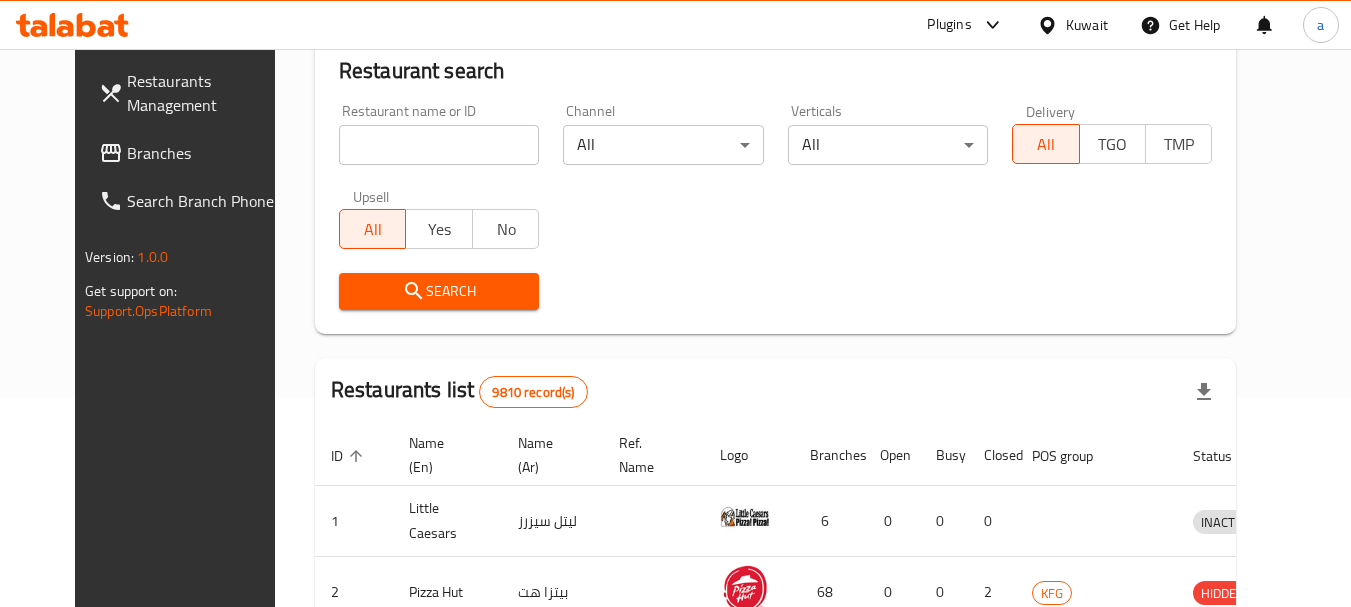 scroll, scrollTop: 285, scrollLeft: 0, axis: vertical 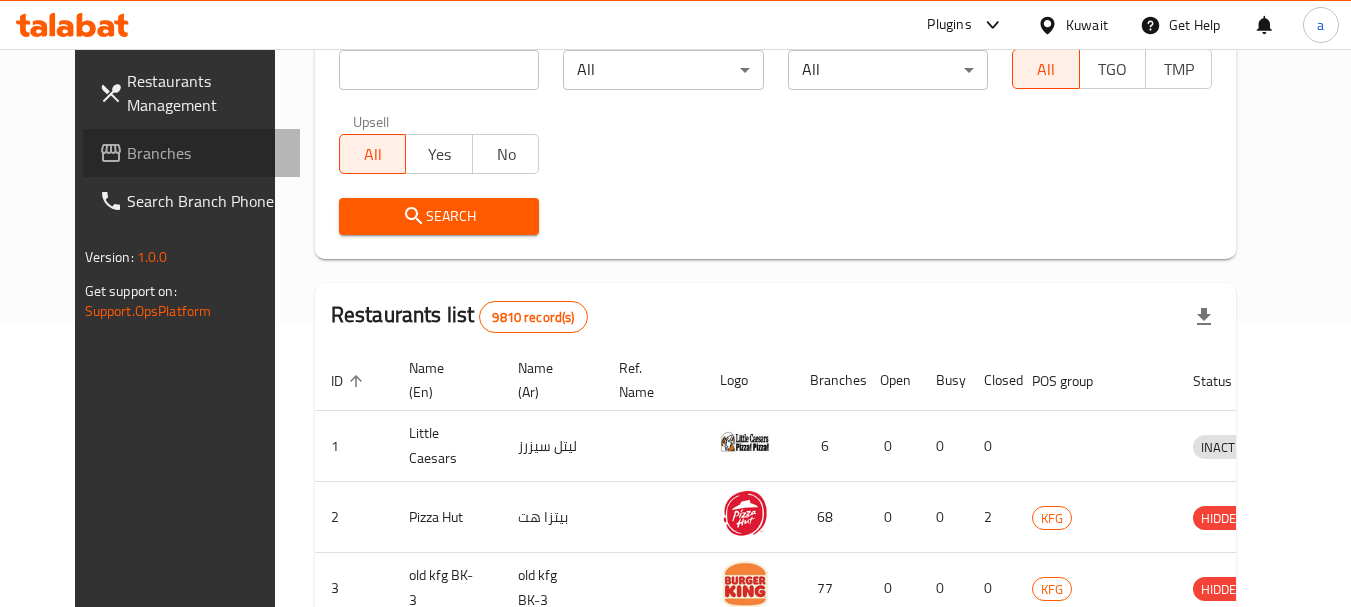click on "Branches" at bounding box center [206, 153] 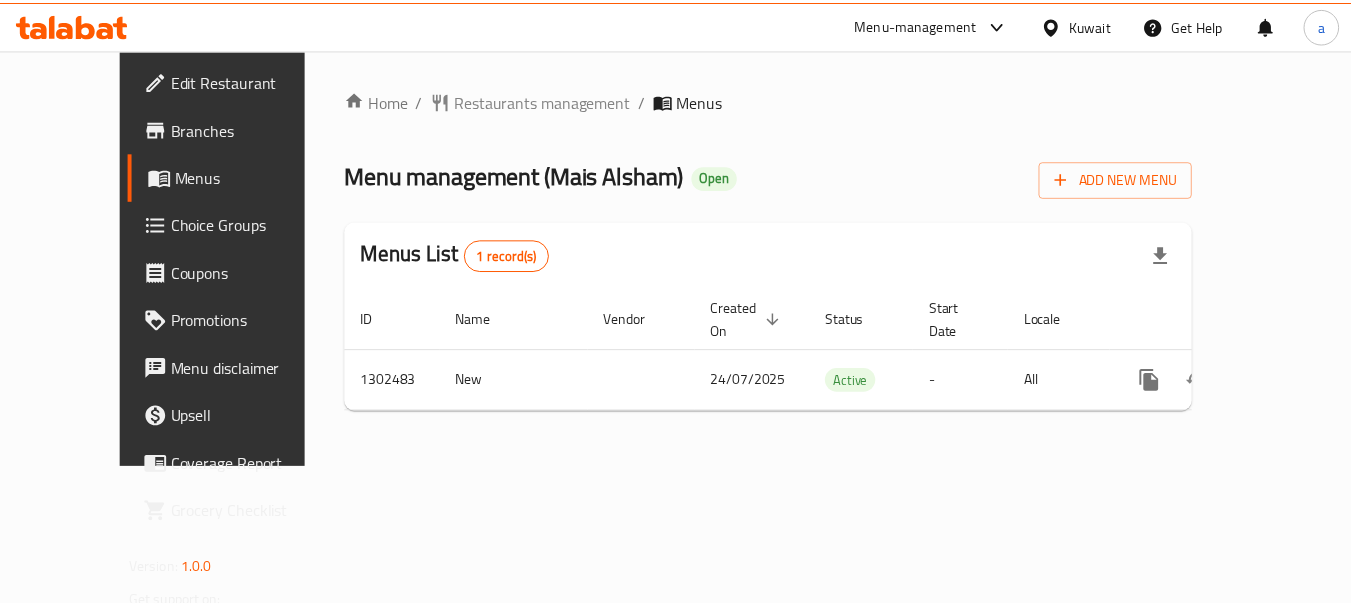 scroll, scrollTop: 0, scrollLeft: 0, axis: both 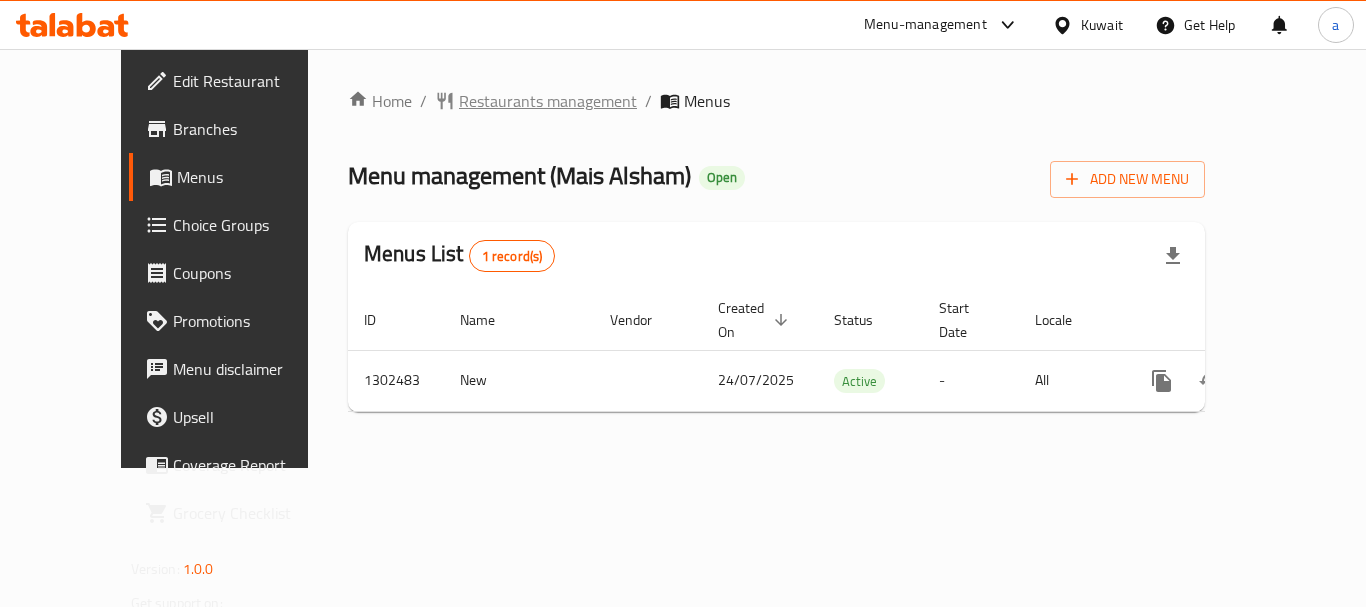 click on "Restaurants management" at bounding box center [548, 101] 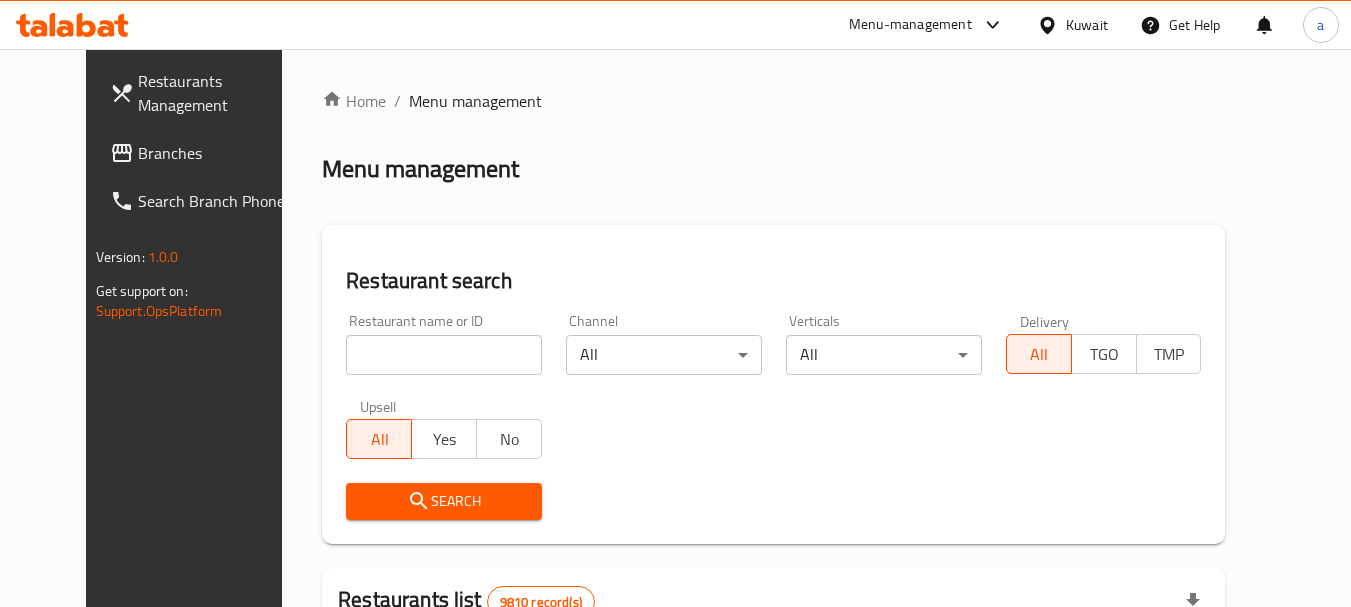 click at bounding box center (444, 355) 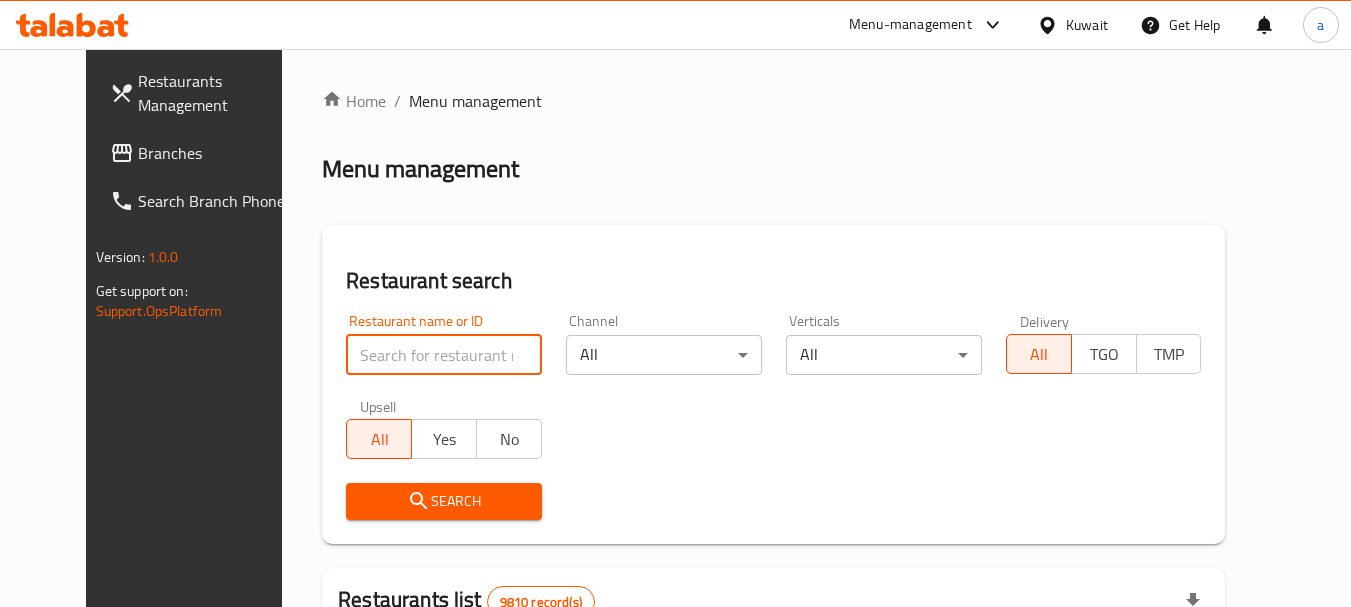 paste on "702412" 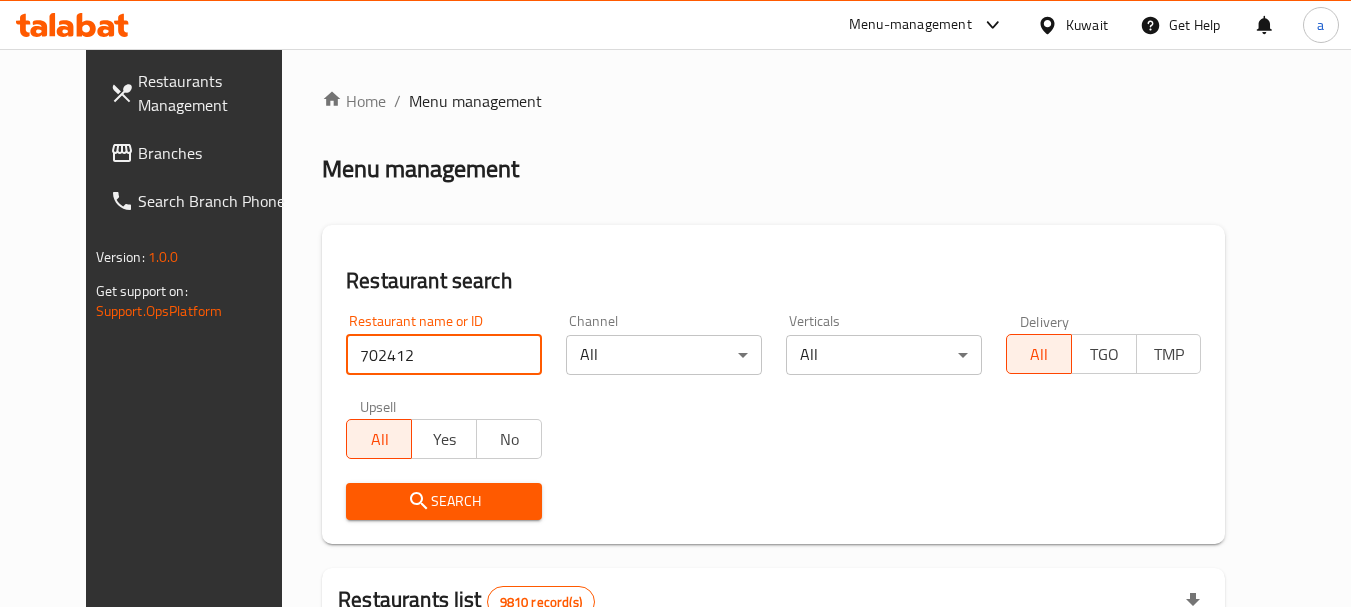 type on "702412" 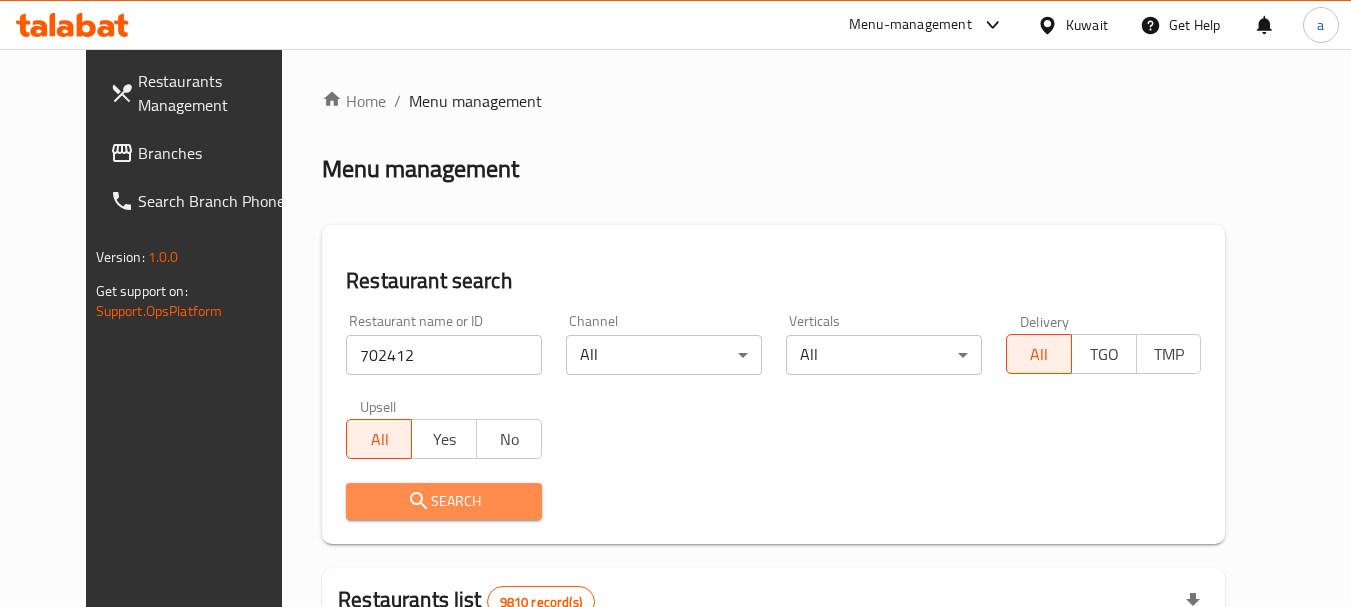 click on "Search" at bounding box center [444, 501] 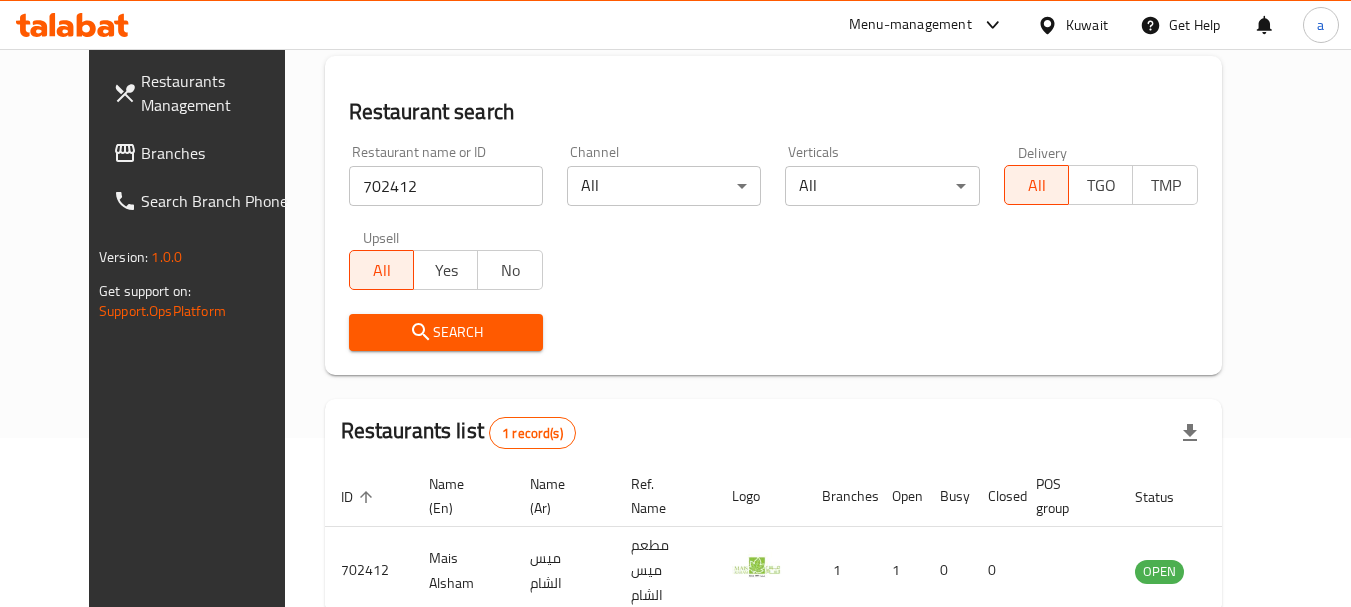 scroll, scrollTop: 200, scrollLeft: 0, axis: vertical 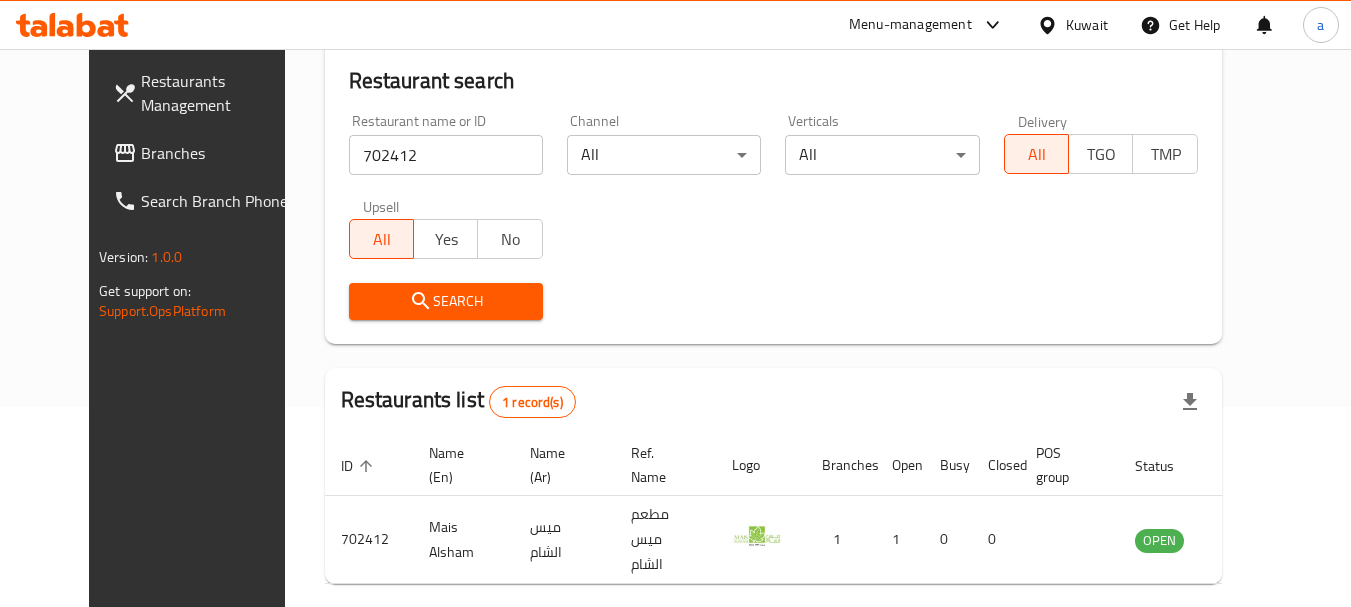 click on "Kuwait" at bounding box center (1087, 25) 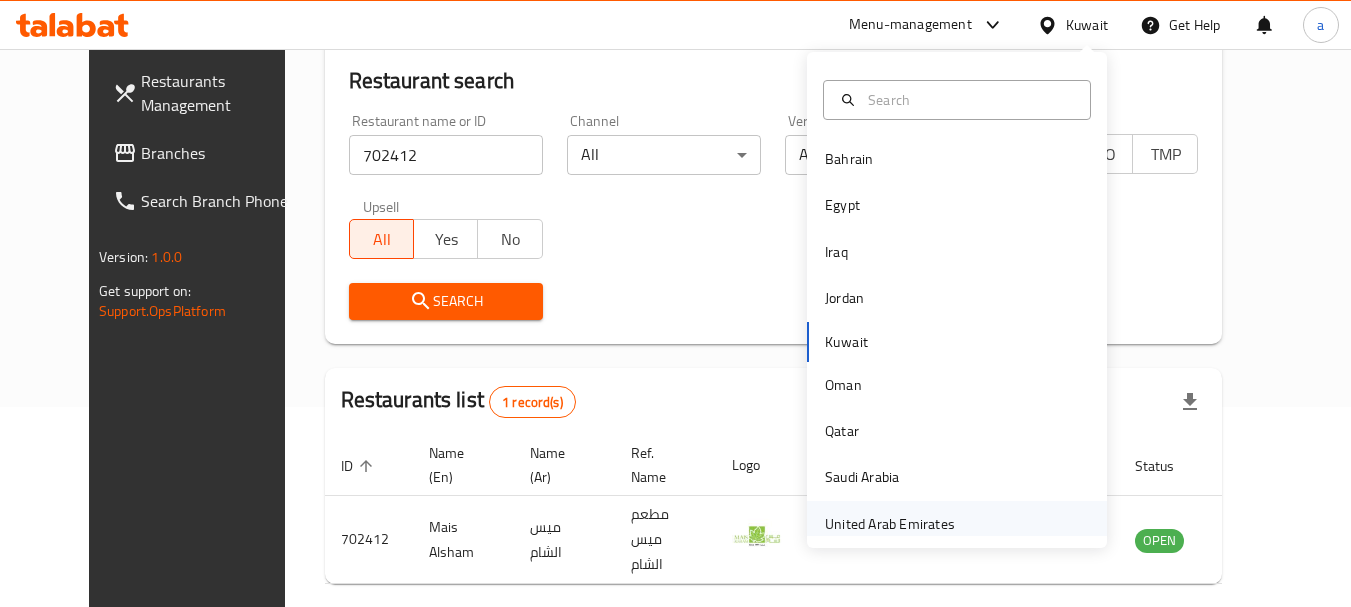 click on "United Arab Emirates" at bounding box center [890, 524] 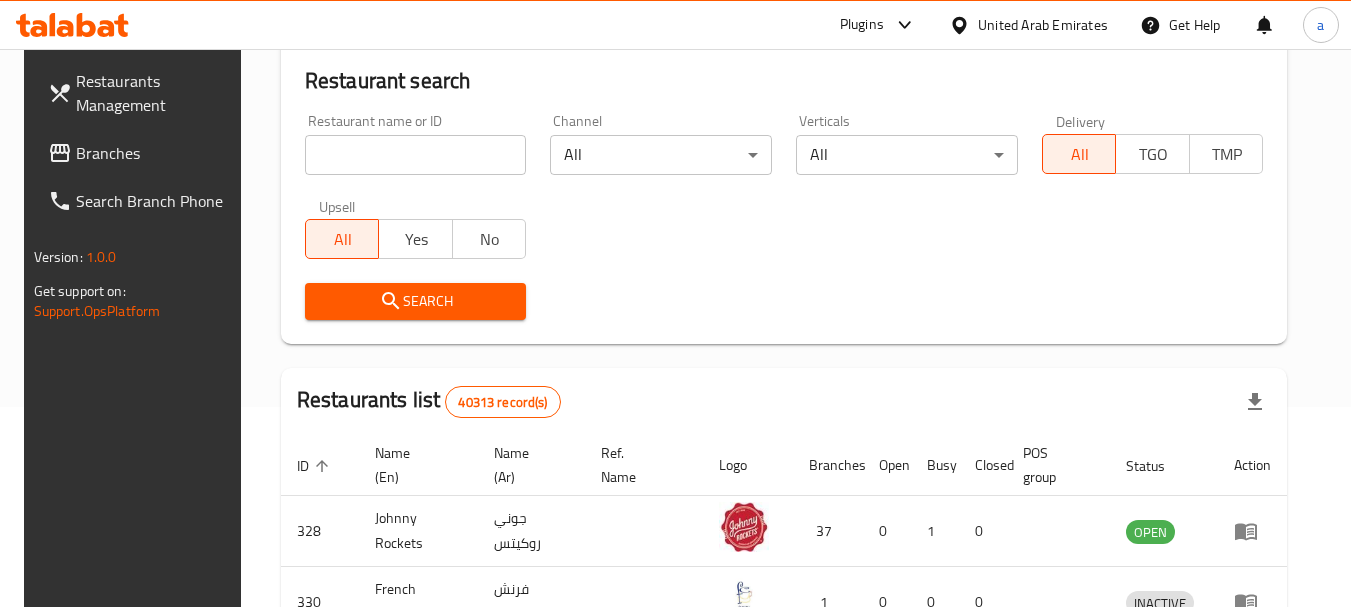 click on "Branches" at bounding box center (155, 153) 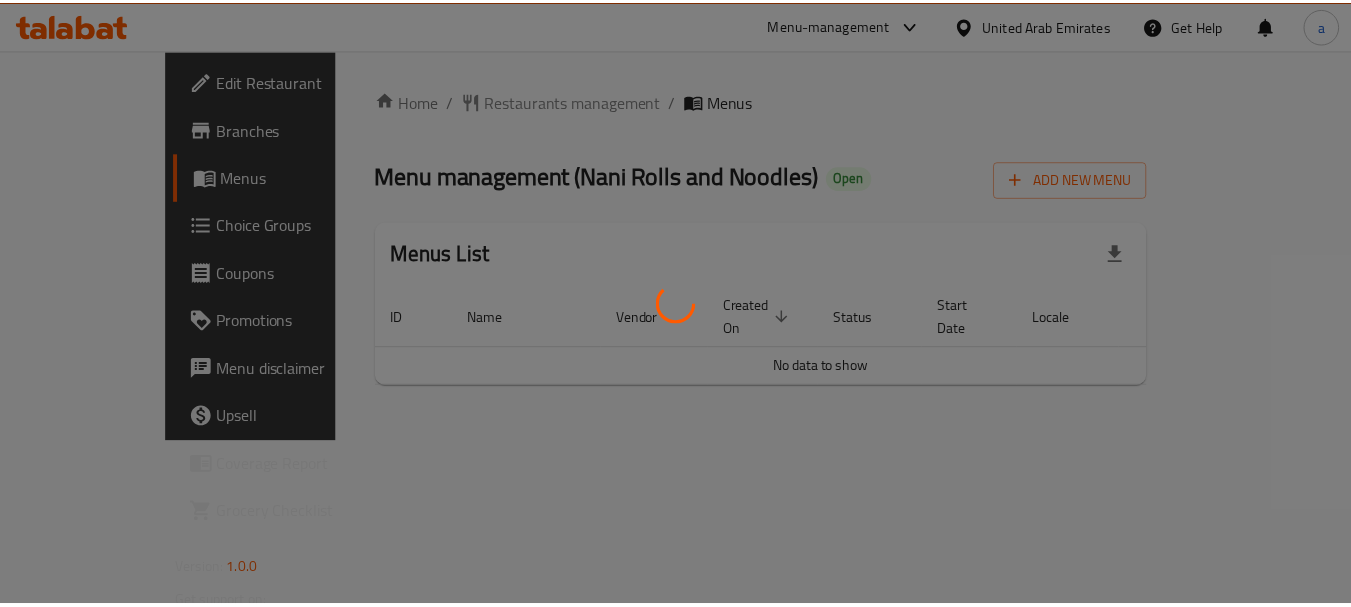scroll, scrollTop: 0, scrollLeft: 0, axis: both 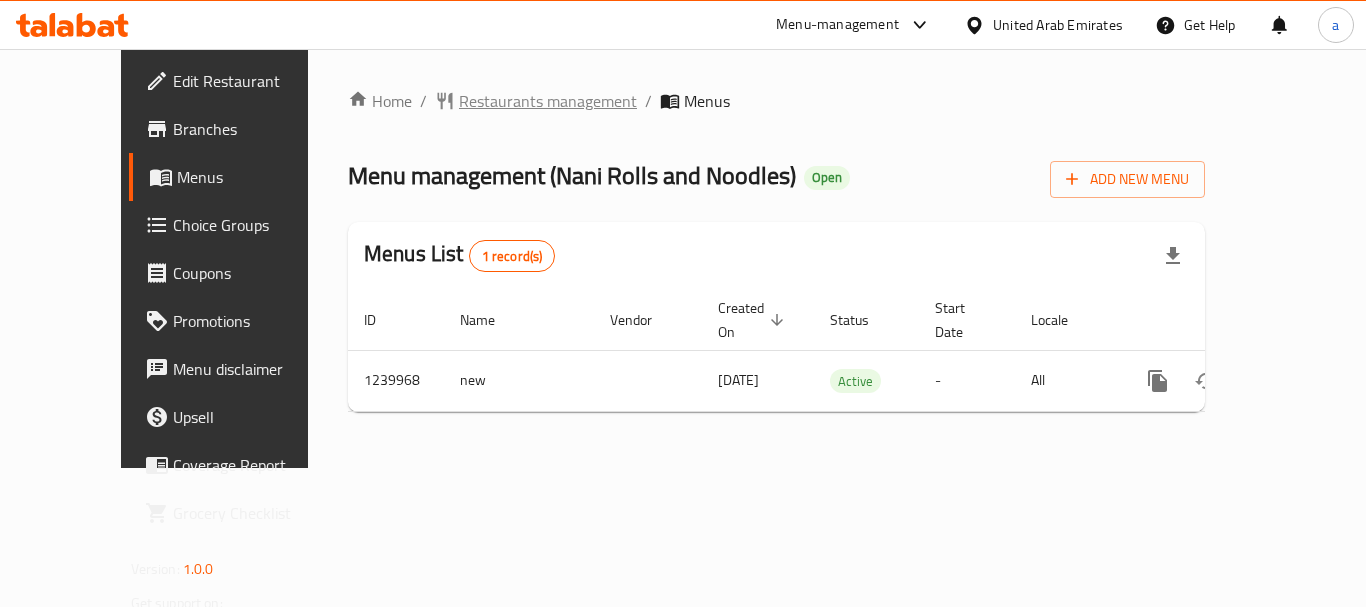 click on "Restaurants management" at bounding box center (548, 101) 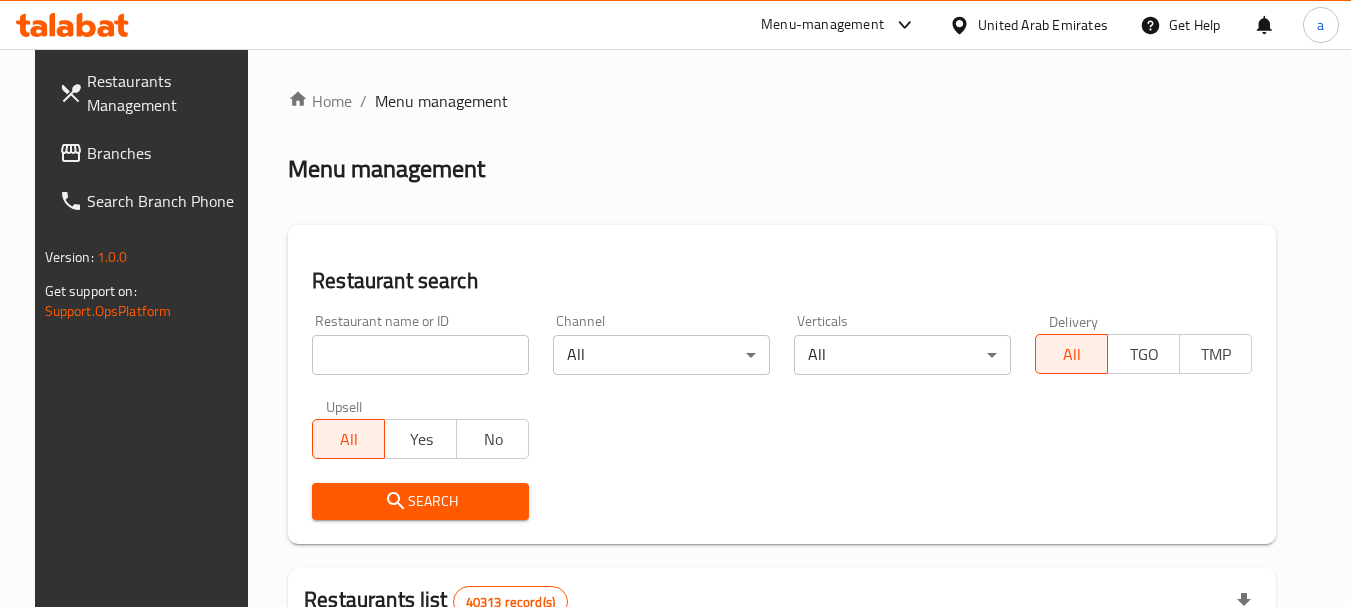 click at bounding box center [420, 355] 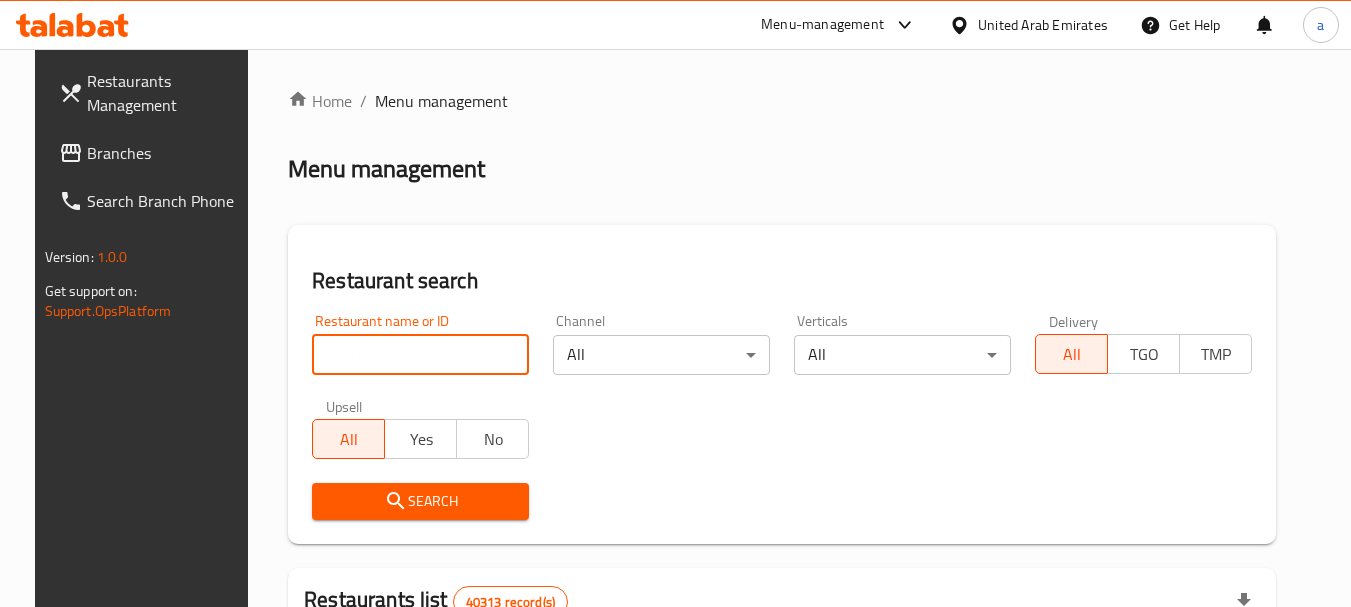 paste on "680121" 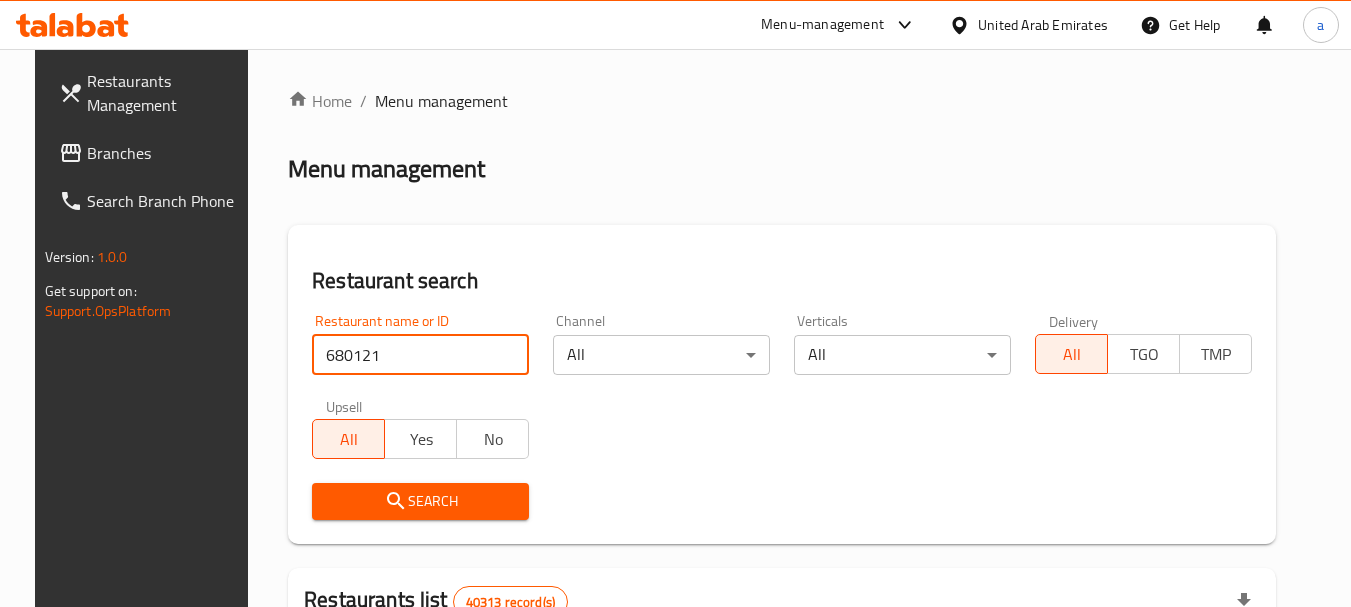 type on "680121" 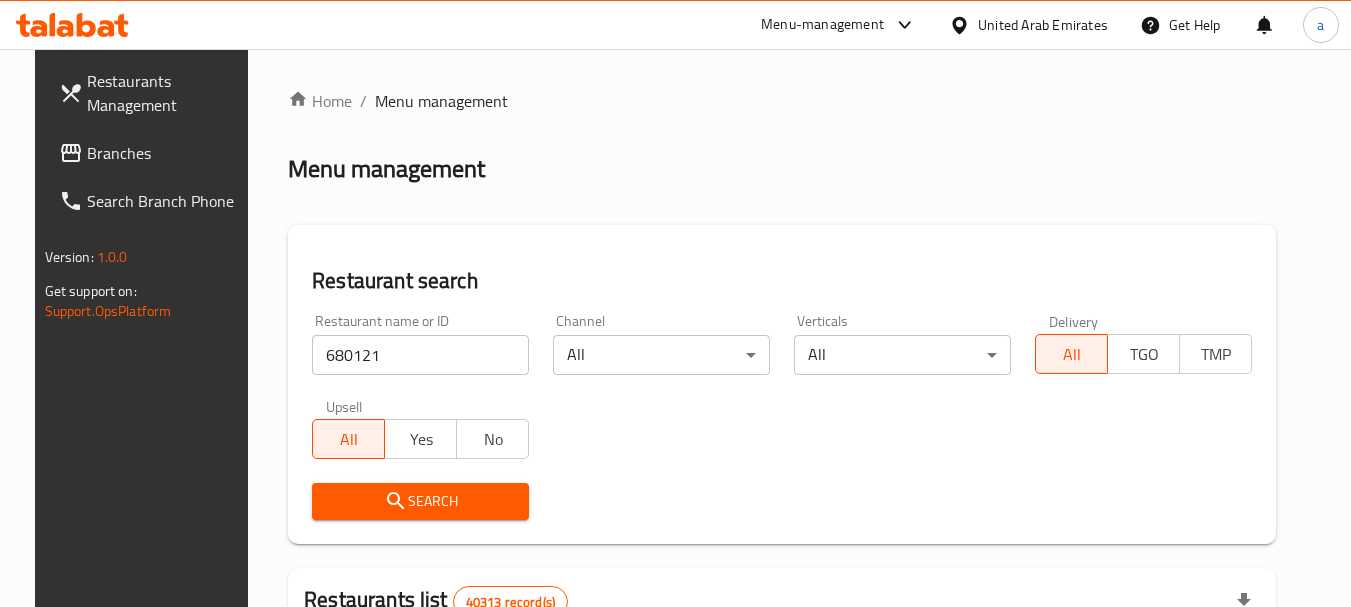 click on "Search" at bounding box center (420, 501) 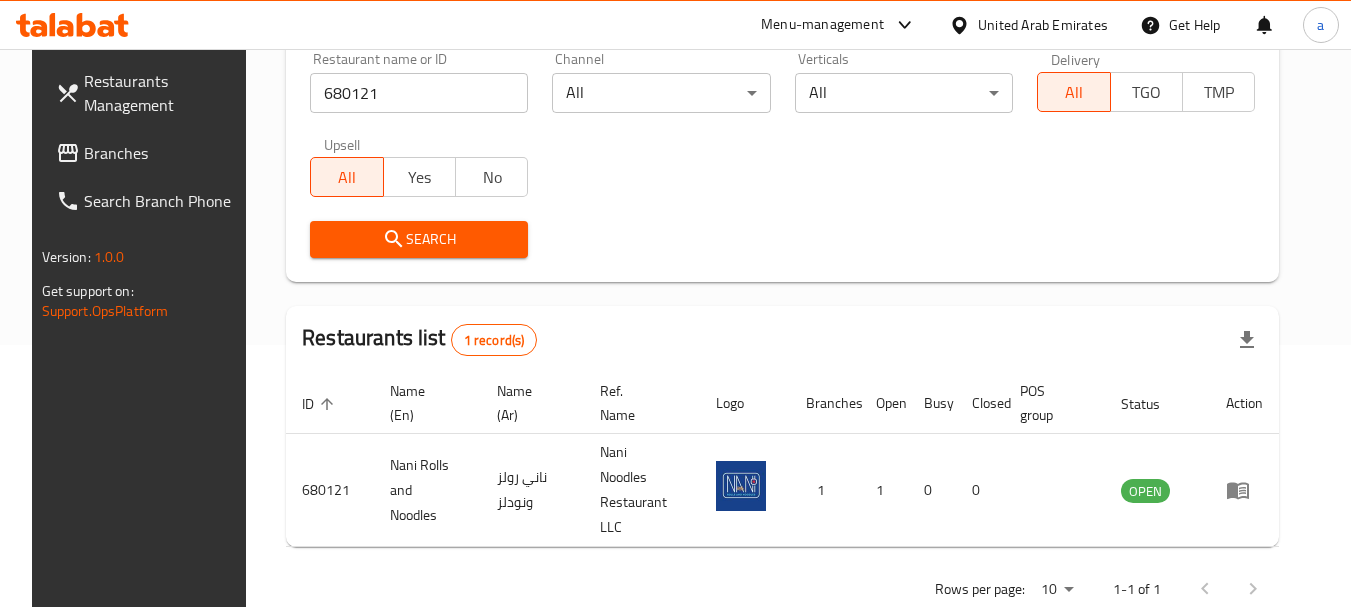 scroll, scrollTop: 268, scrollLeft: 0, axis: vertical 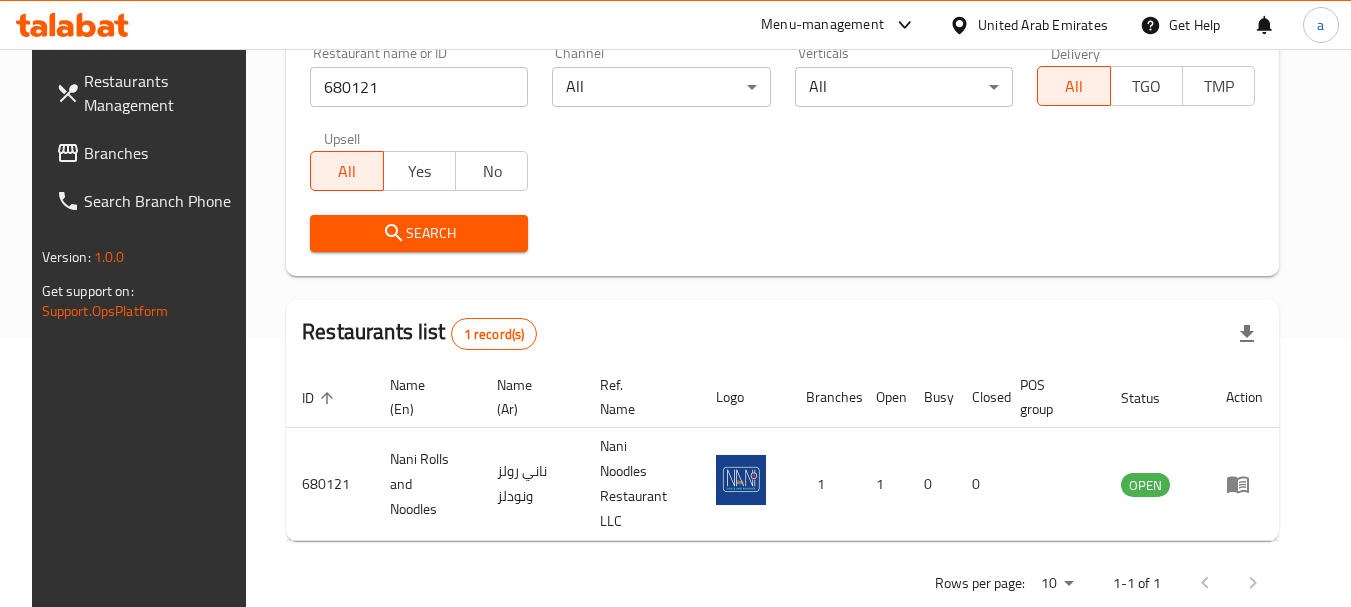 click on "United Arab Emirates" at bounding box center [1043, 25] 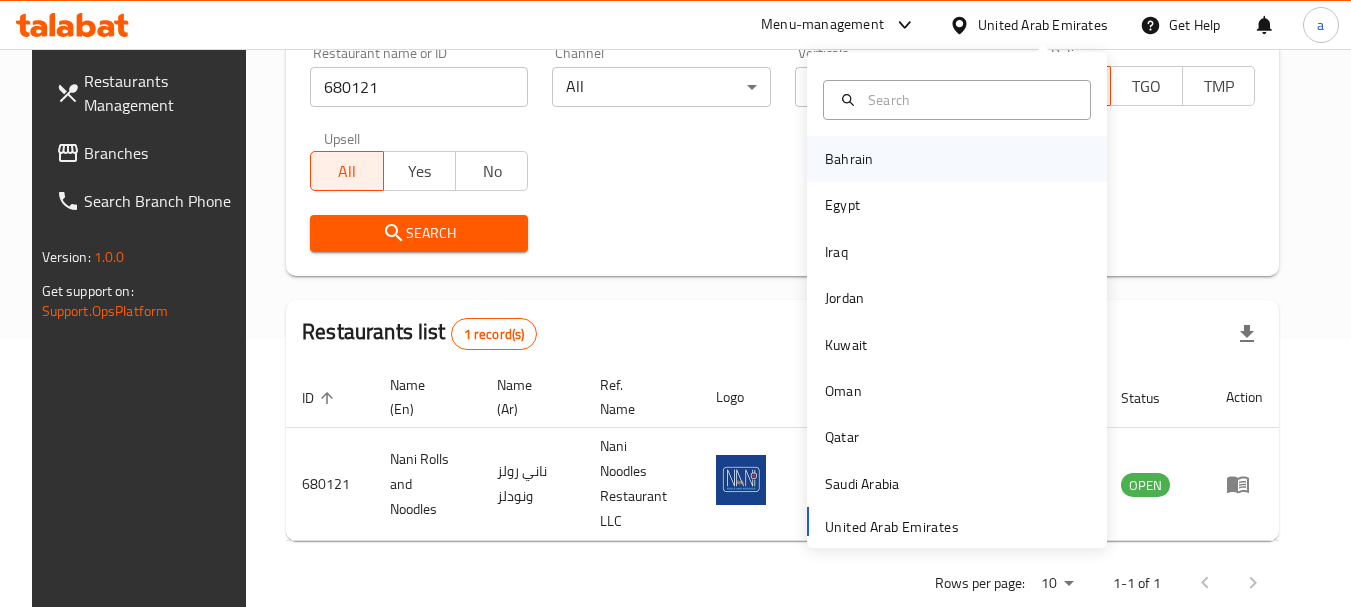 click on "Bahrain" at bounding box center (849, 159) 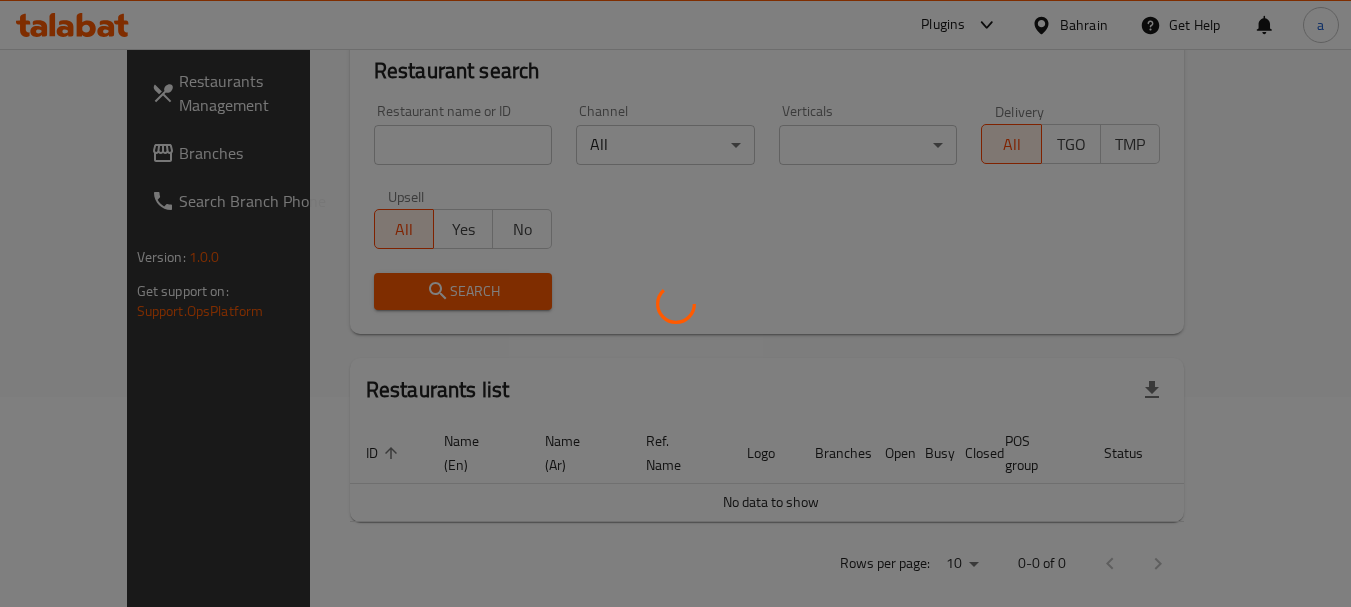 scroll, scrollTop: 268, scrollLeft: 0, axis: vertical 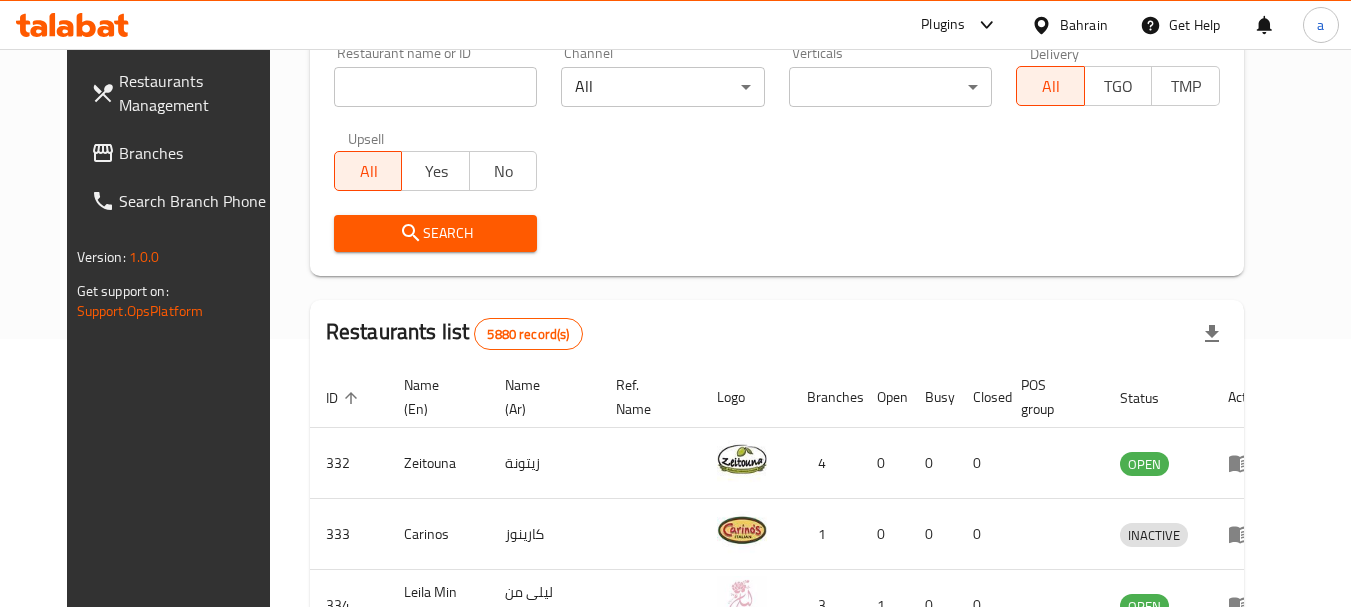 click on "Branches" at bounding box center (198, 153) 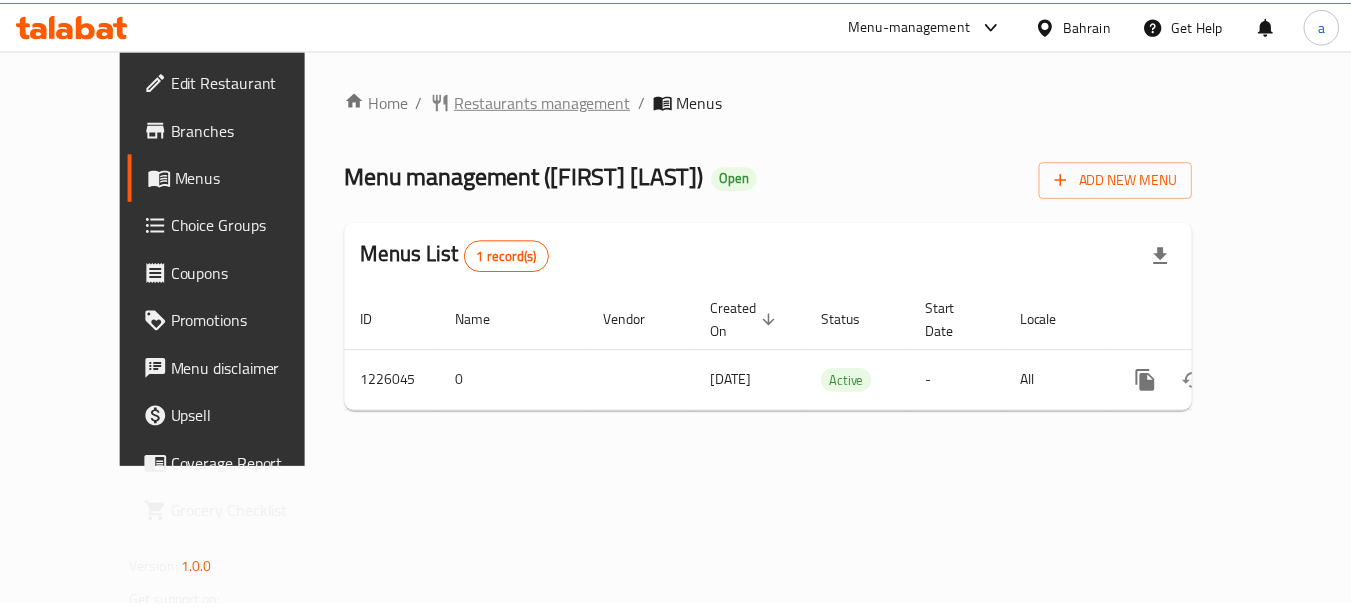 scroll, scrollTop: 0, scrollLeft: 0, axis: both 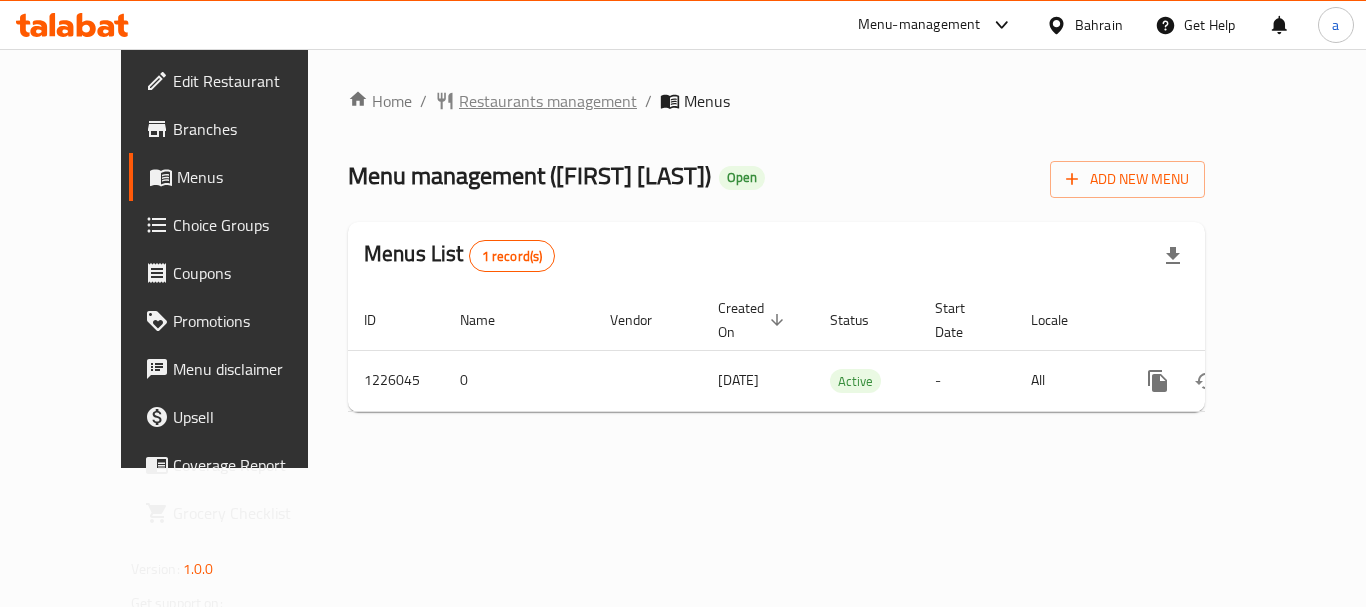 click on "Restaurants management" at bounding box center (548, 101) 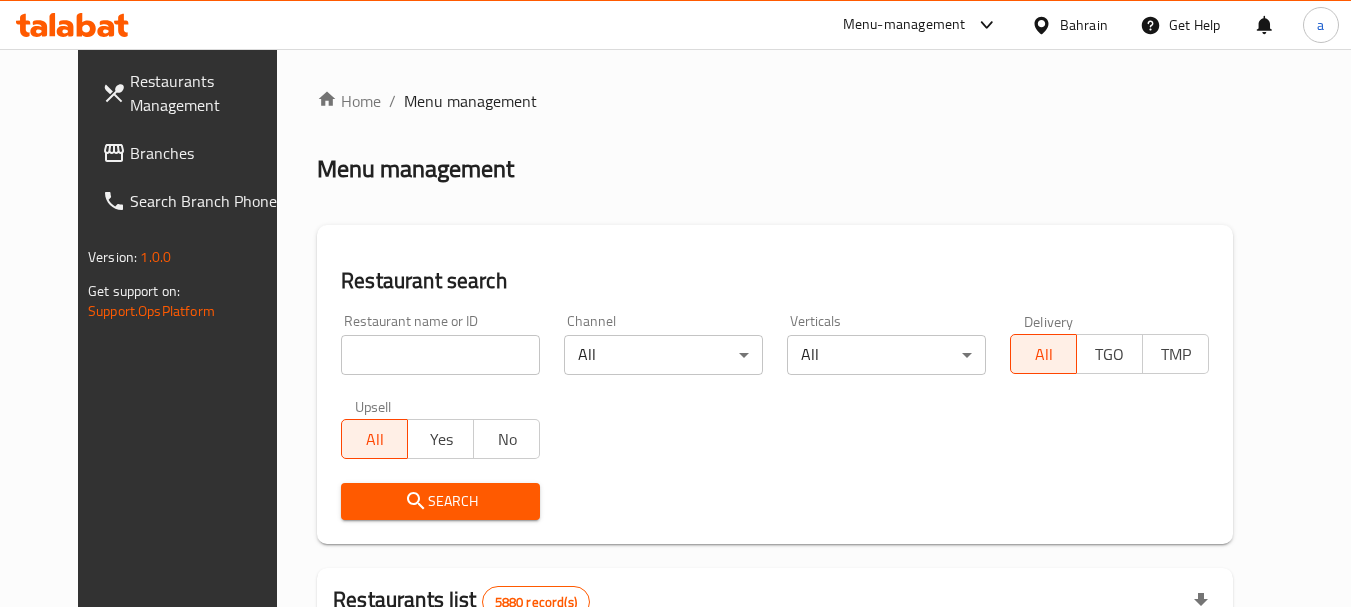click at bounding box center [440, 355] 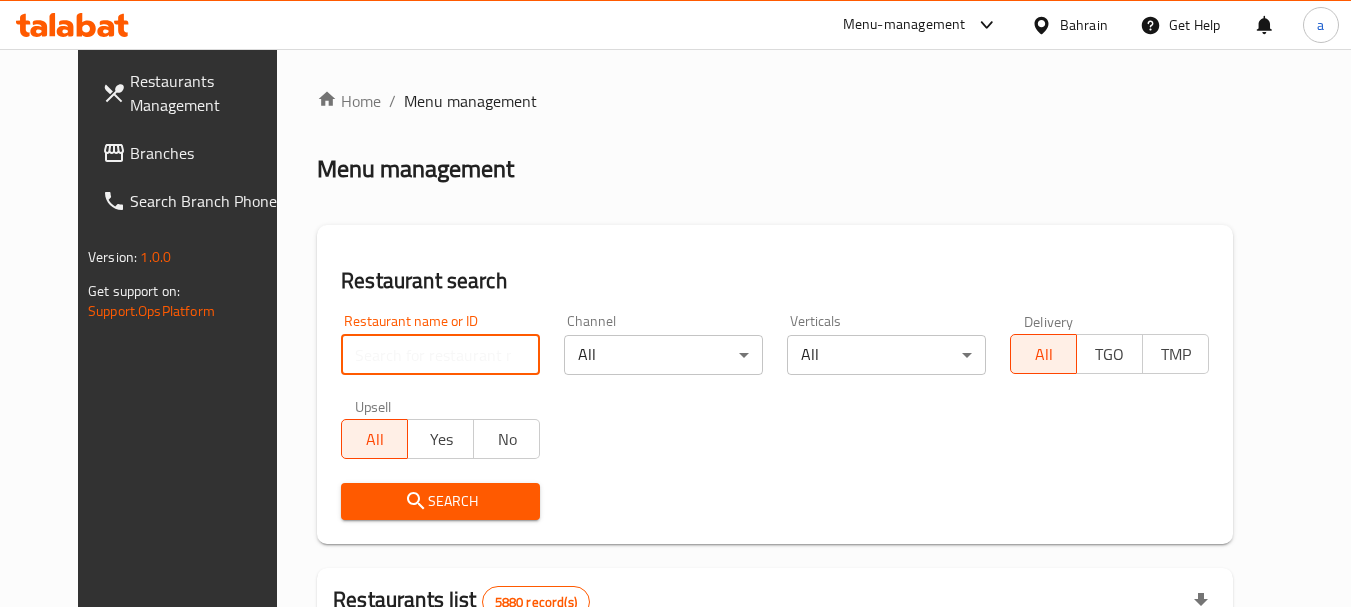 paste on "675500" 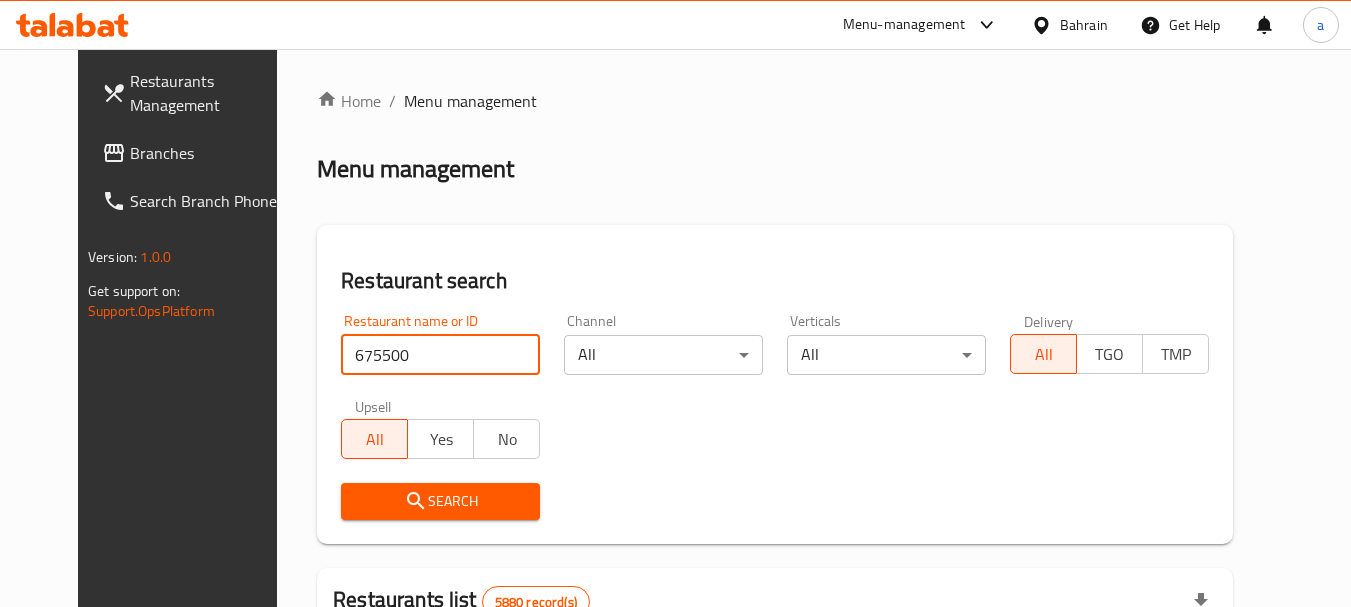 type on "675500" 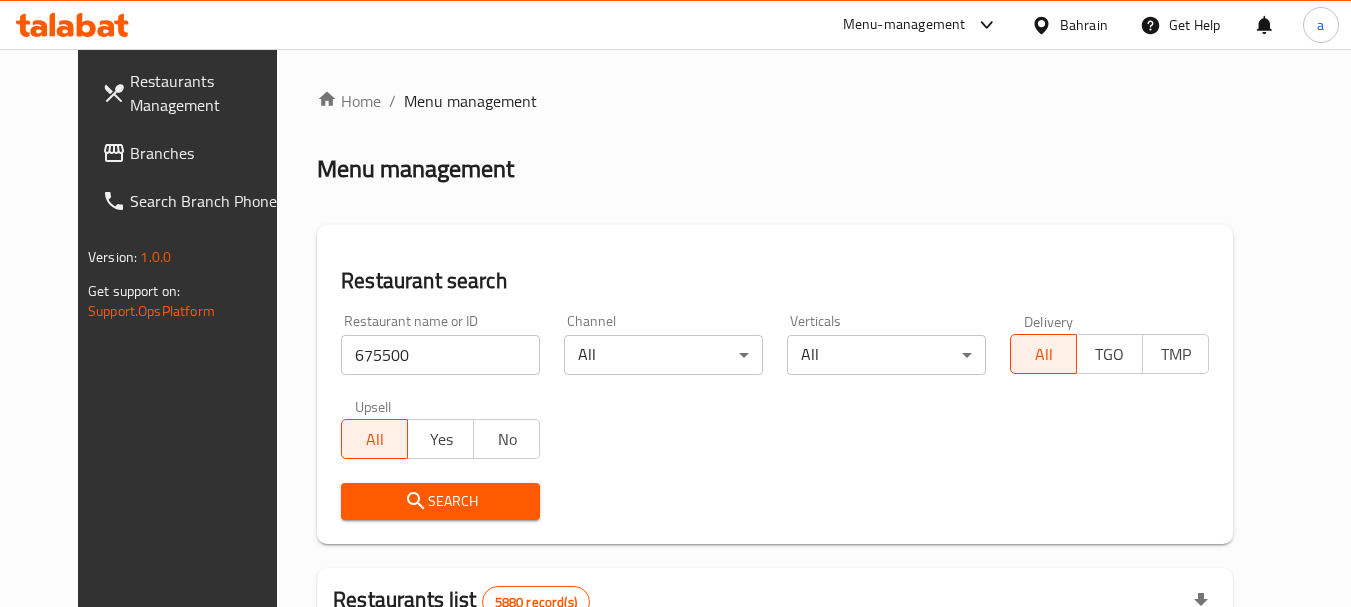 click on "Search" at bounding box center [440, 501] 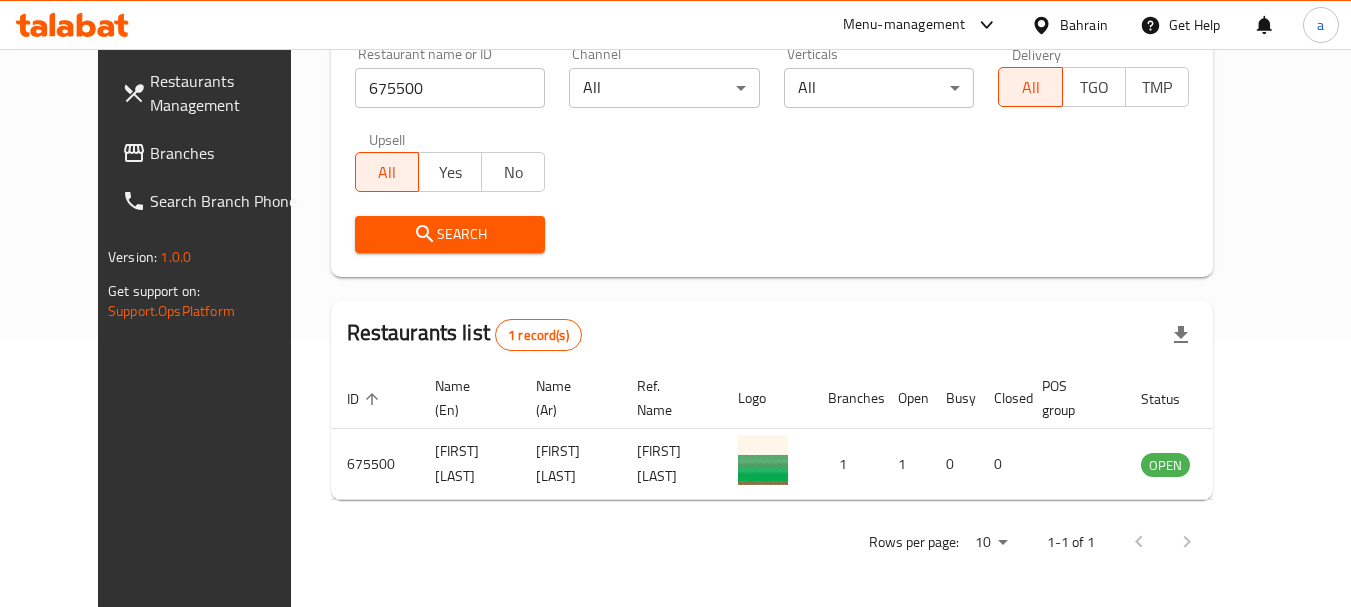 scroll, scrollTop: 268, scrollLeft: 0, axis: vertical 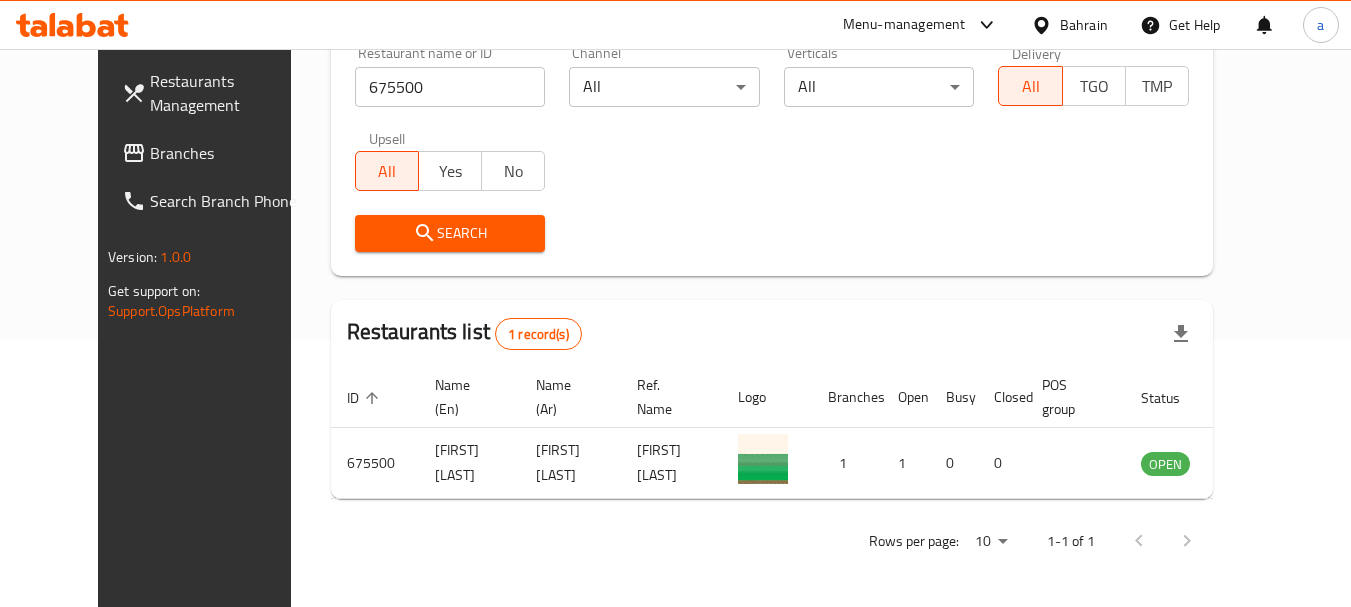 click on "Bahrain" at bounding box center [1084, 25] 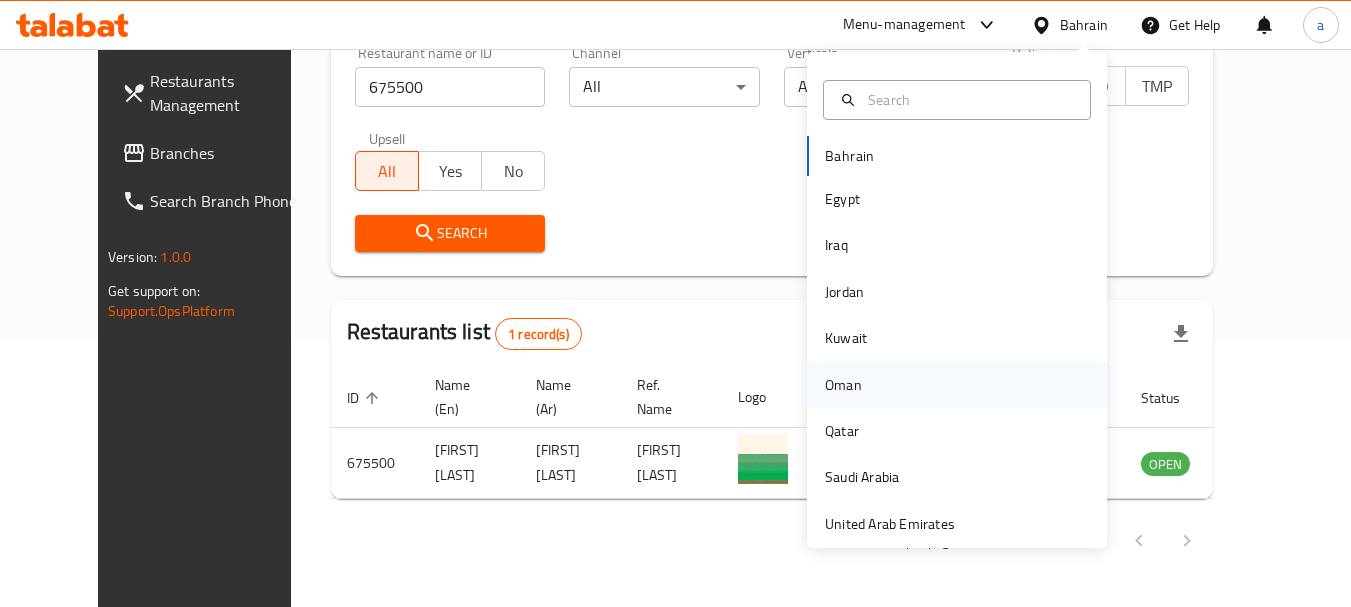 click on "Oman" at bounding box center (843, 385) 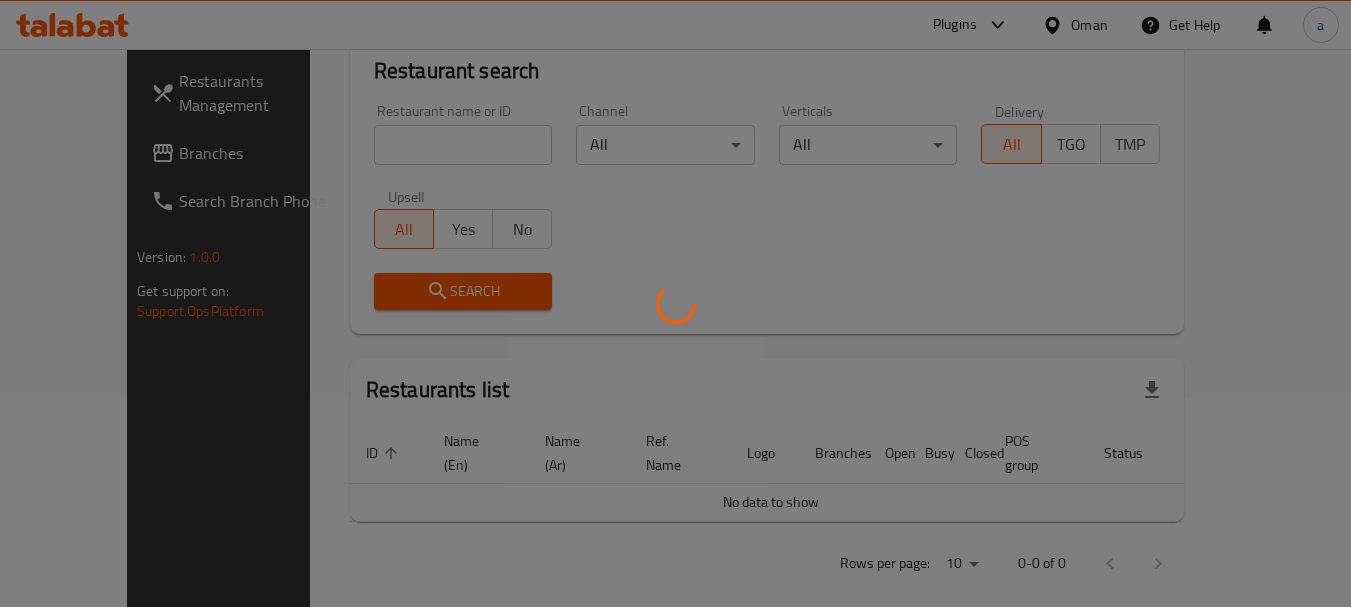 scroll, scrollTop: 268, scrollLeft: 0, axis: vertical 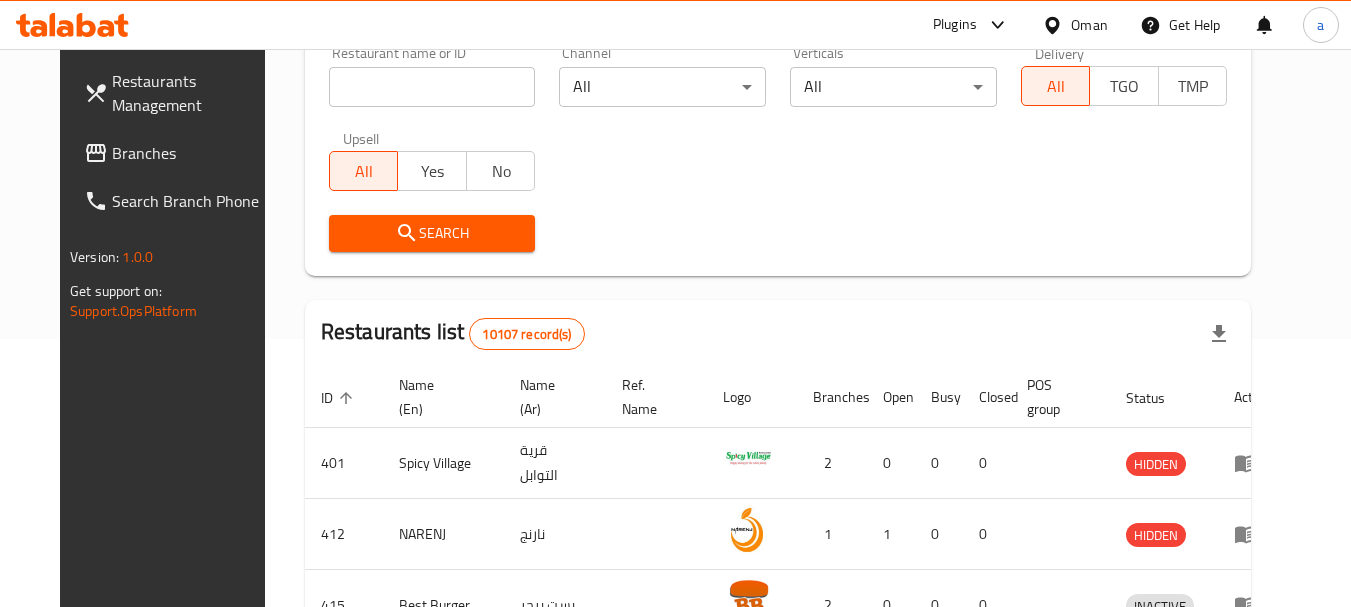 click on "Branches" at bounding box center (191, 153) 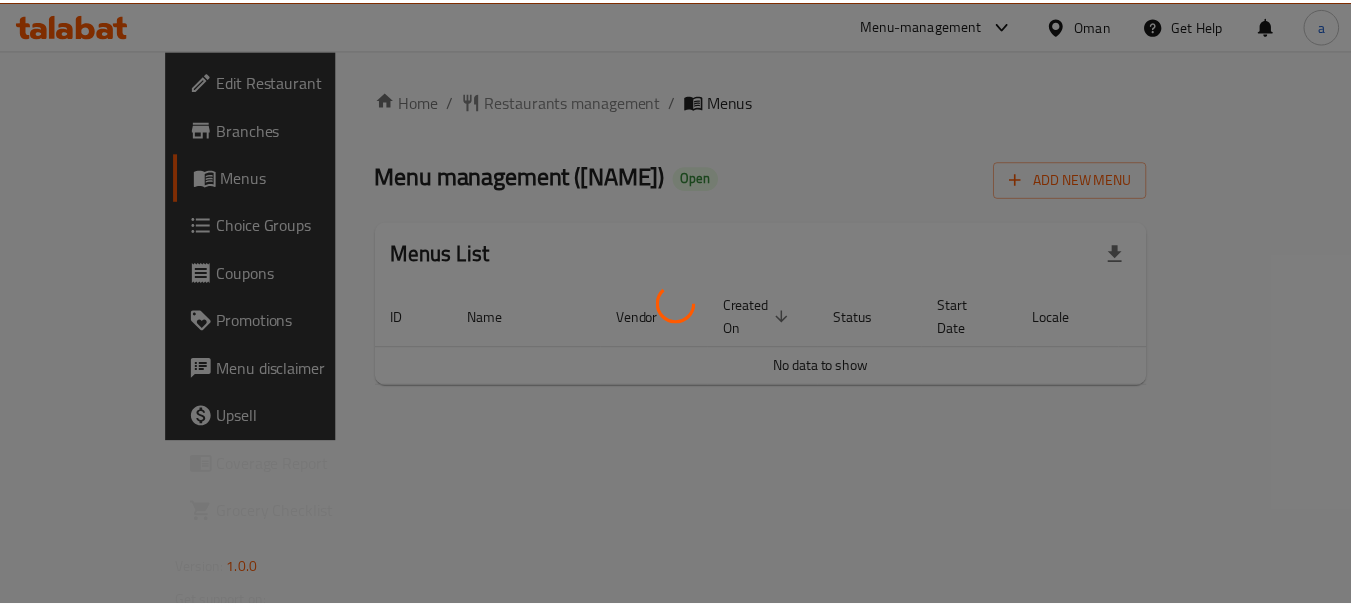 scroll, scrollTop: 0, scrollLeft: 0, axis: both 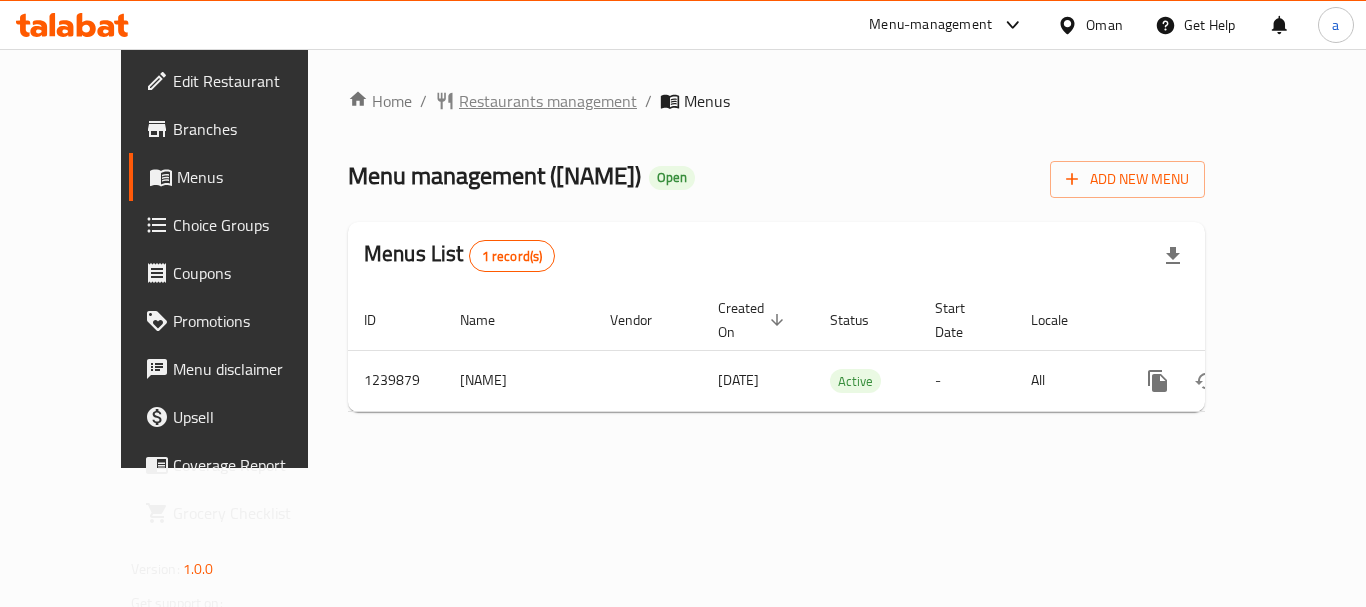 click on "Restaurants management" at bounding box center [548, 101] 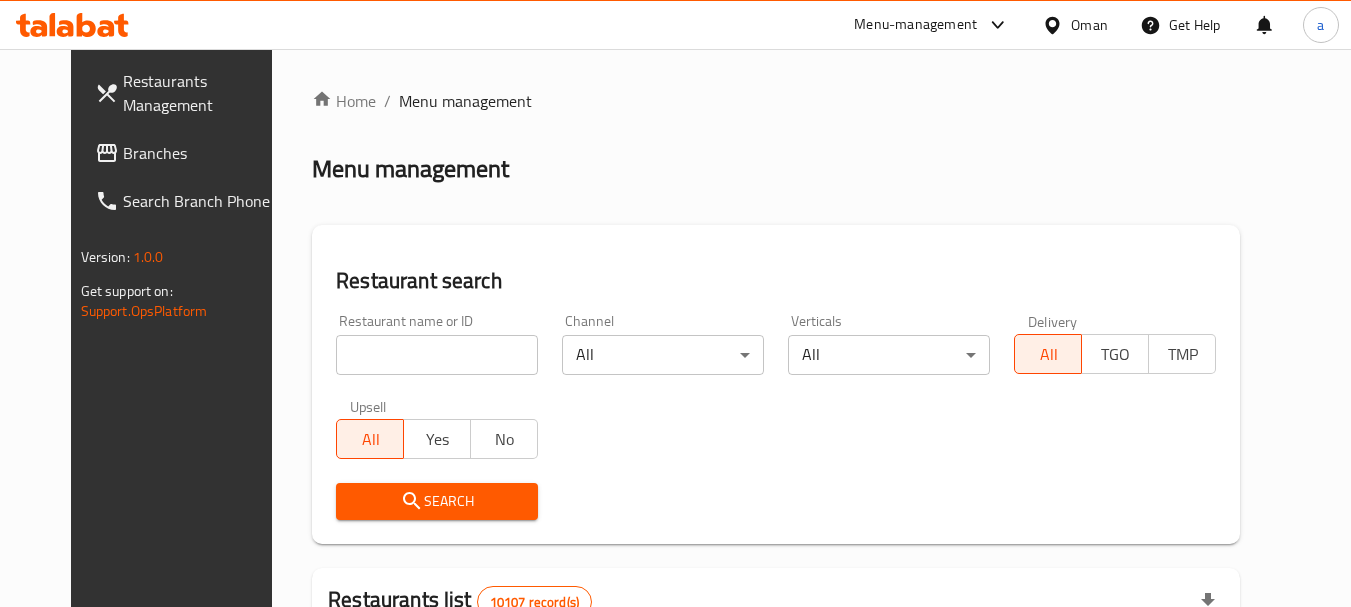 click at bounding box center (437, 355) 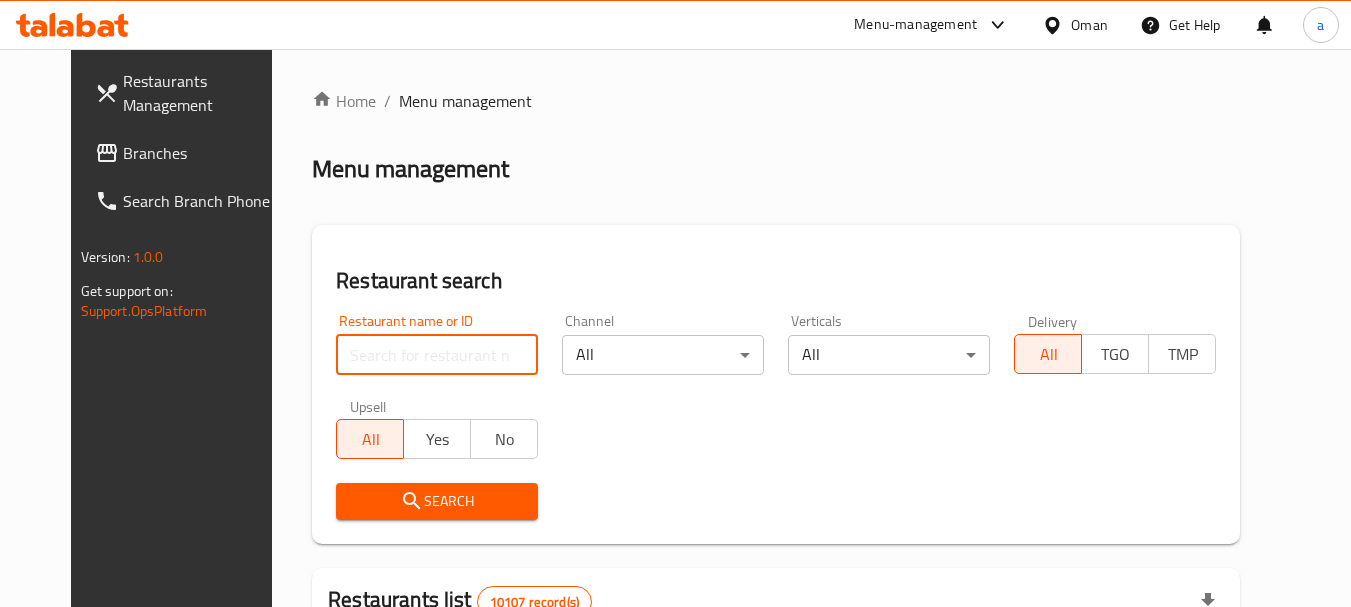 paste on "680112" 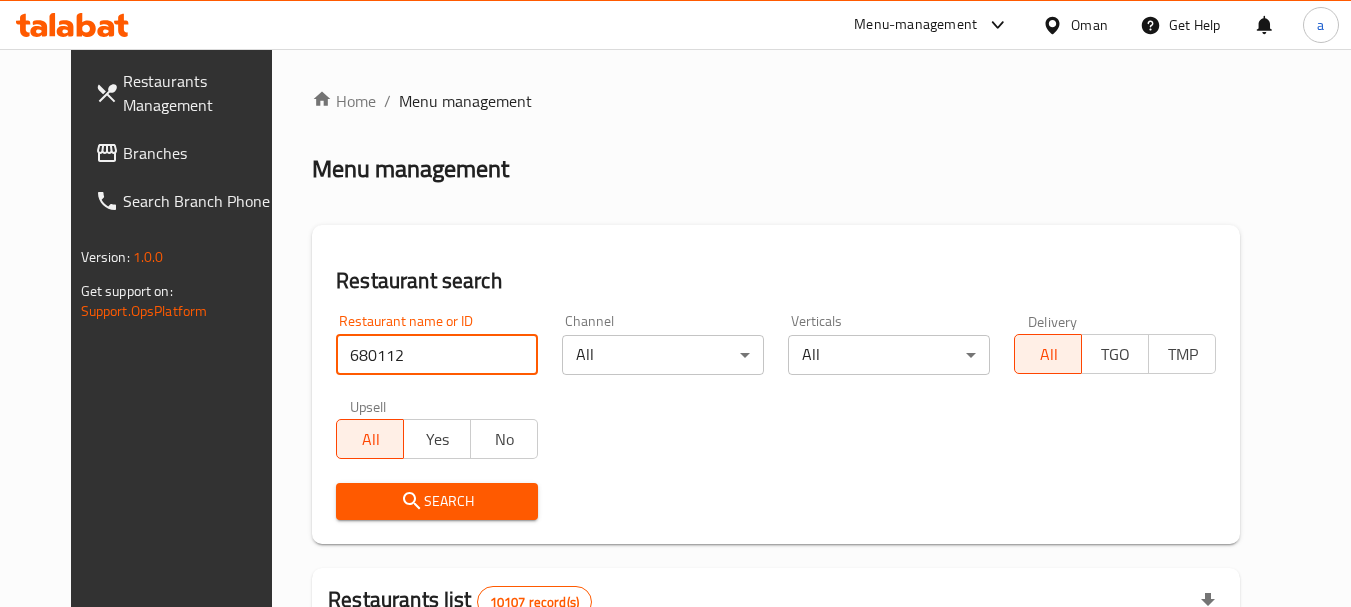 type on "680112" 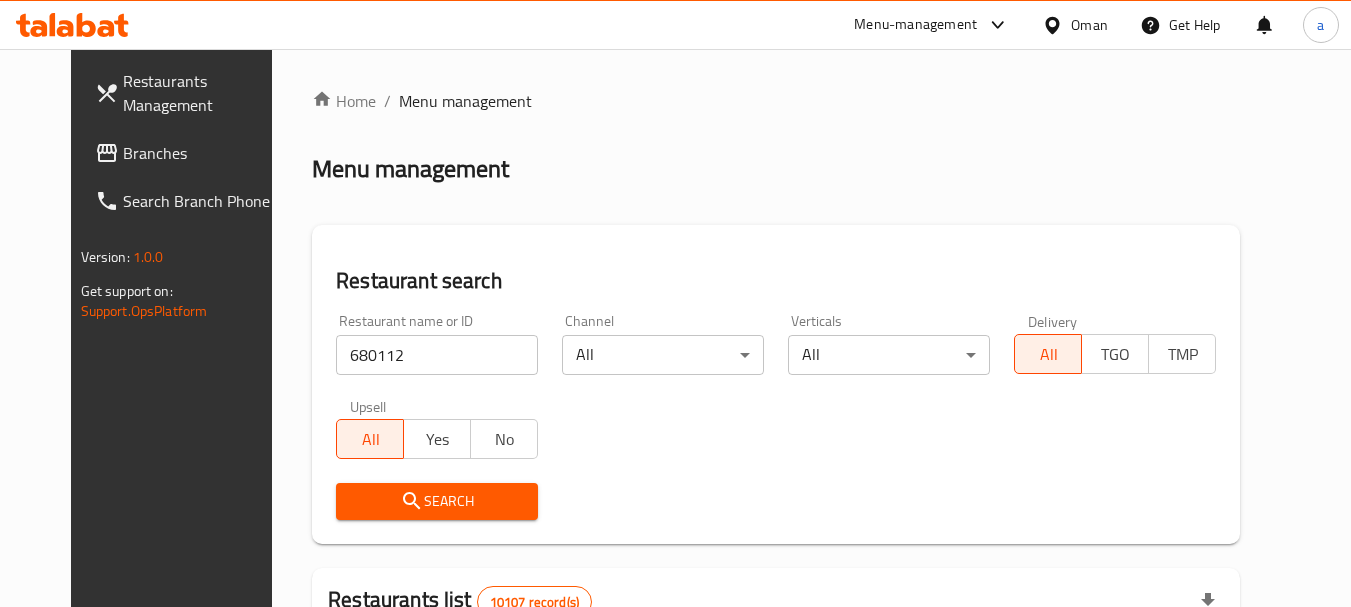 click on "Search" at bounding box center (437, 501) 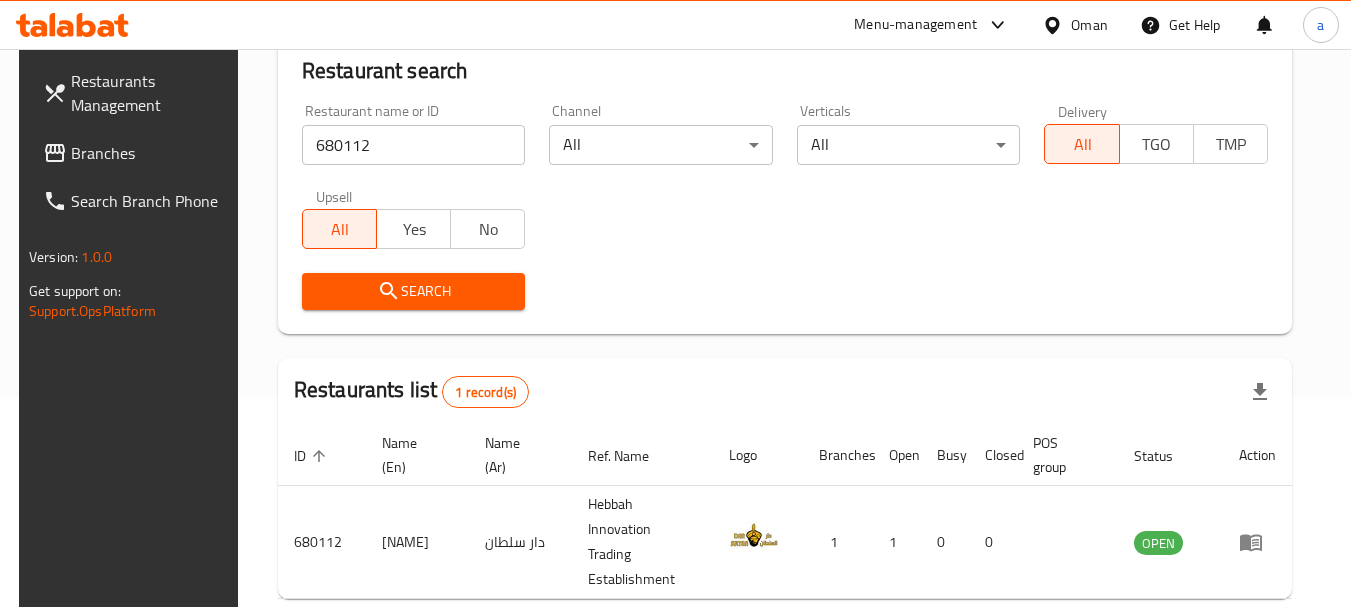 scroll, scrollTop: 285, scrollLeft: 0, axis: vertical 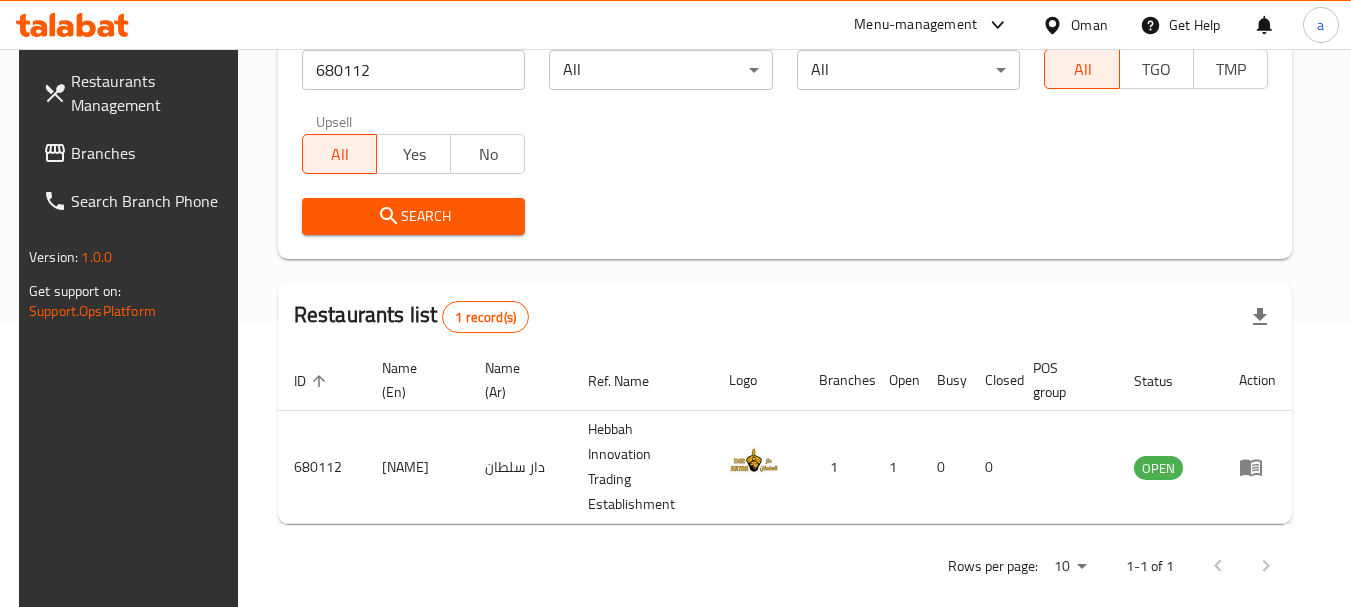 click on "Oman" at bounding box center [1089, 25] 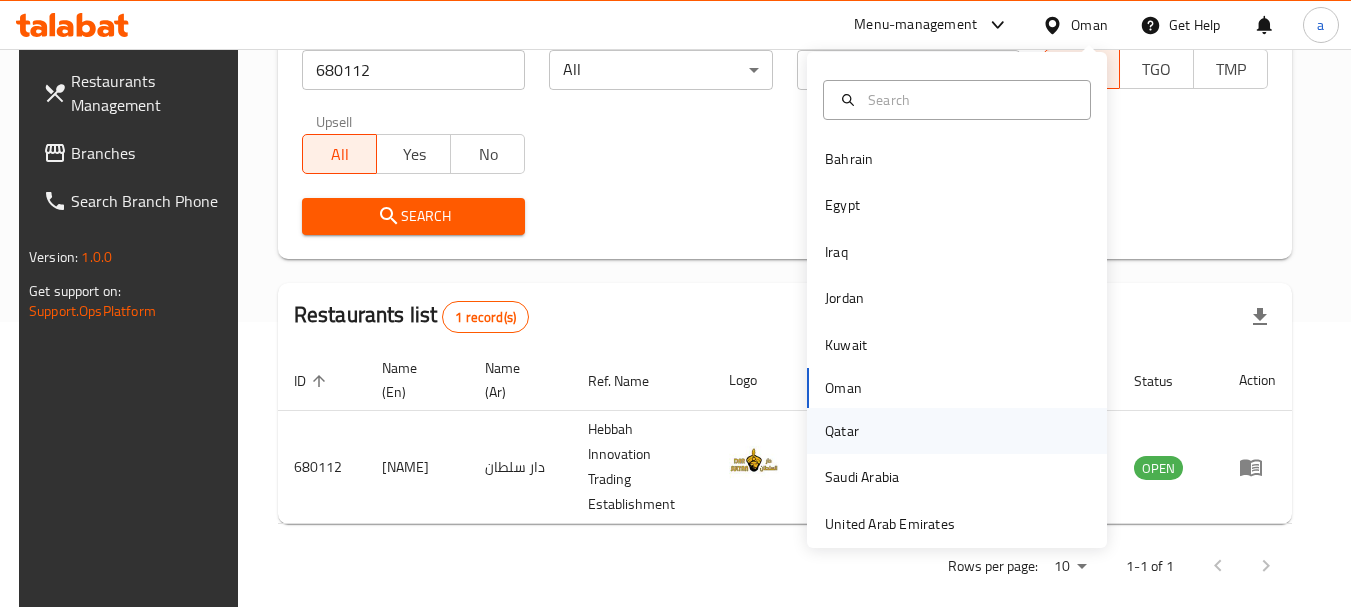 click on "Qatar" at bounding box center (842, 431) 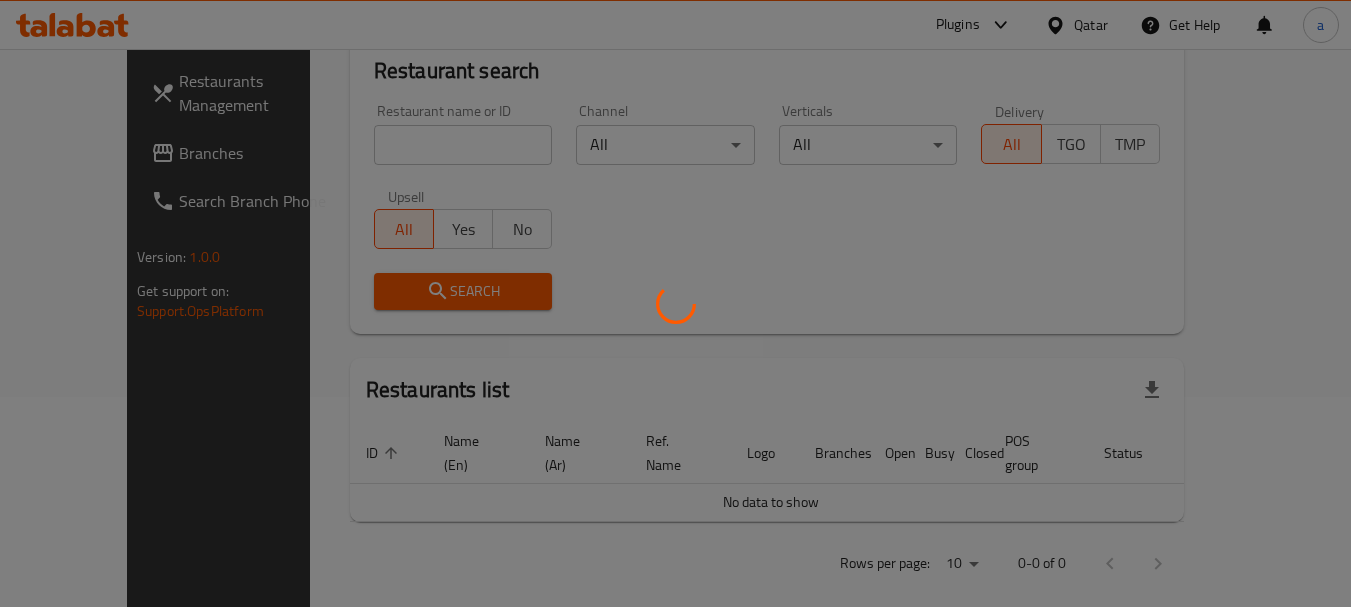 scroll, scrollTop: 285, scrollLeft: 0, axis: vertical 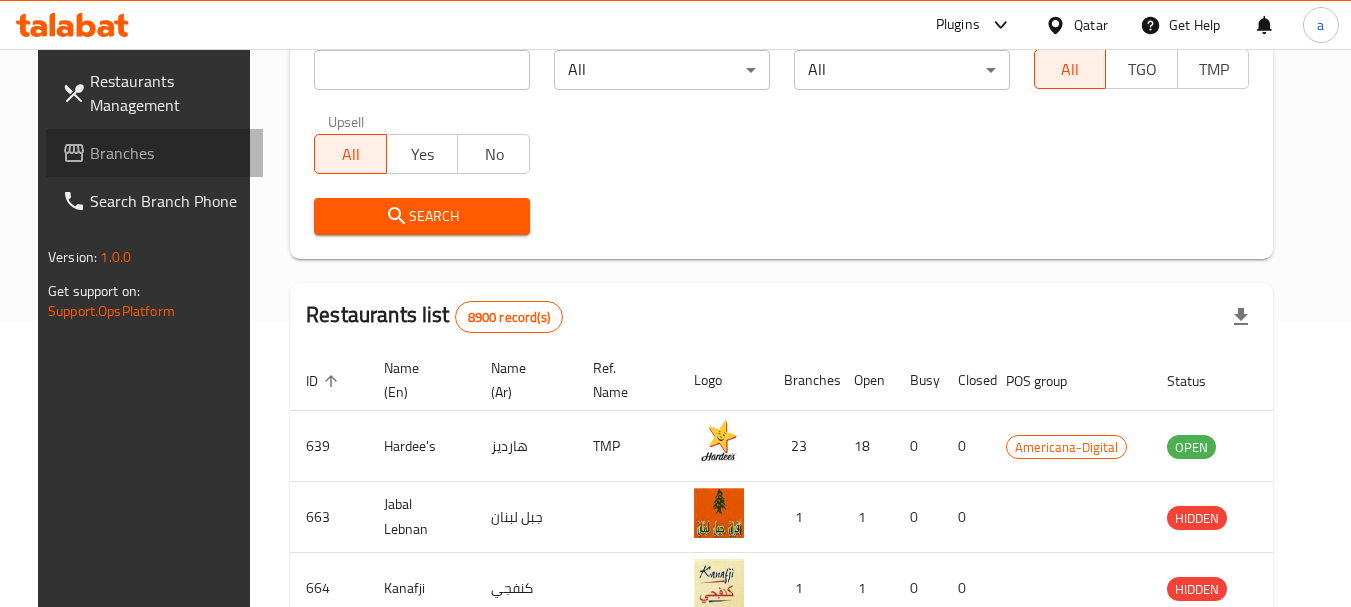click on "Branches" at bounding box center (169, 153) 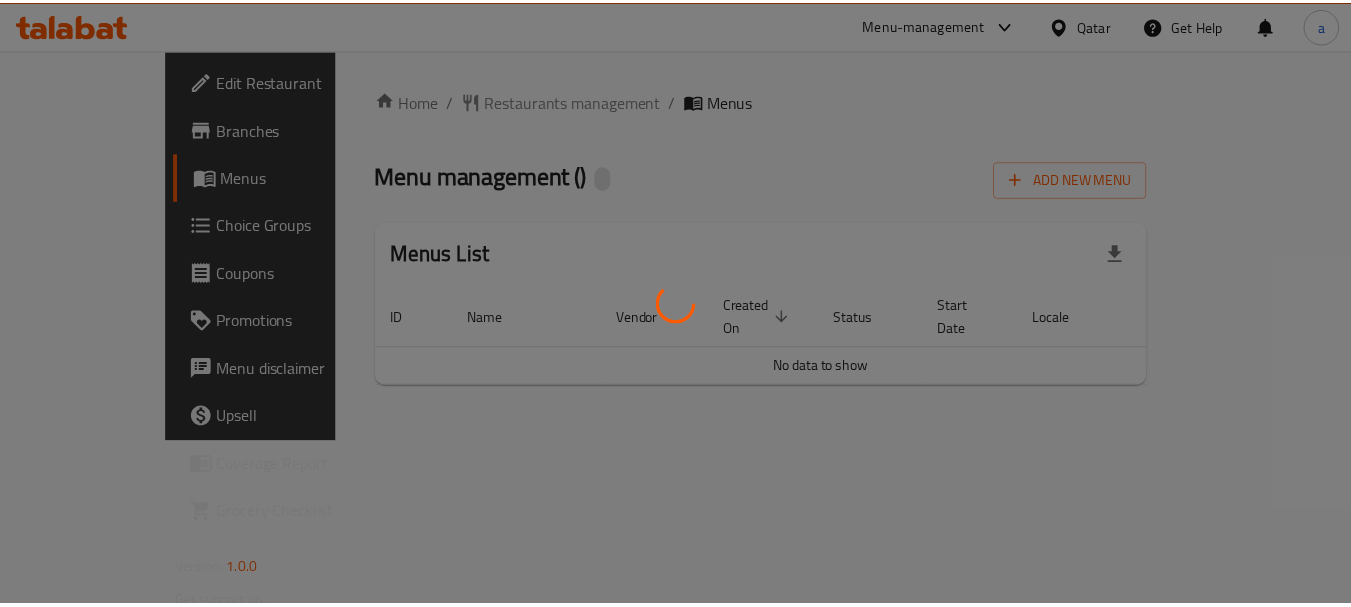 scroll, scrollTop: 0, scrollLeft: 0, axis: both 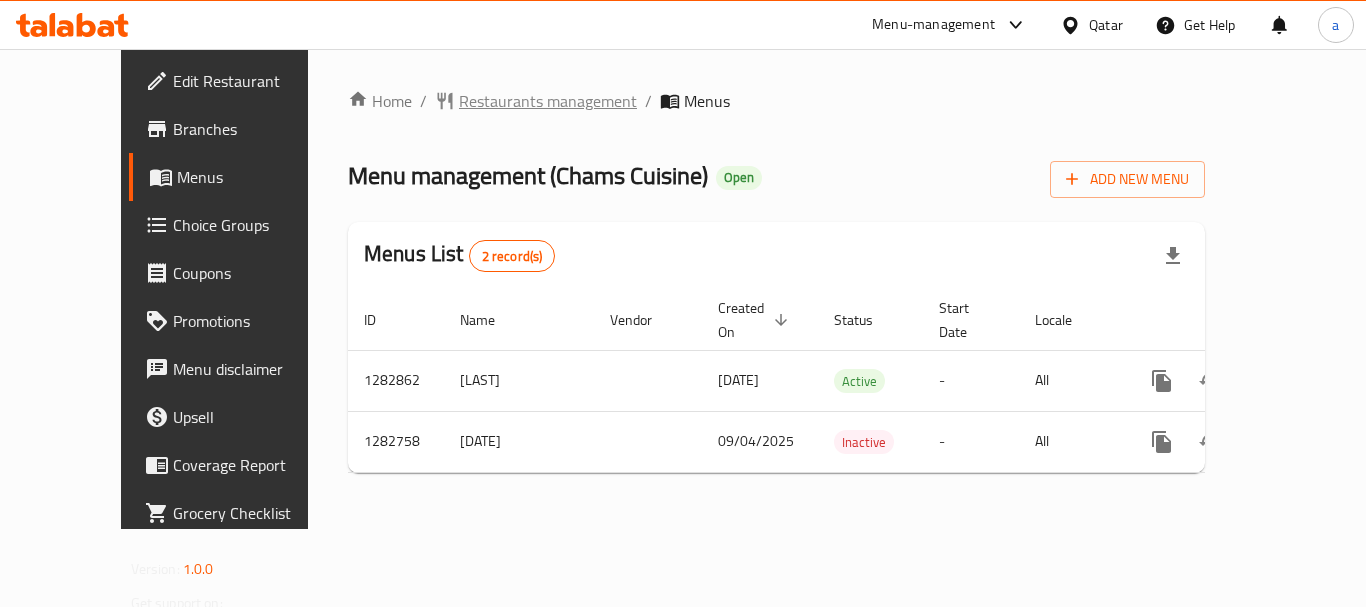 click on "Restaurants management" at bounding box center (548, 101) 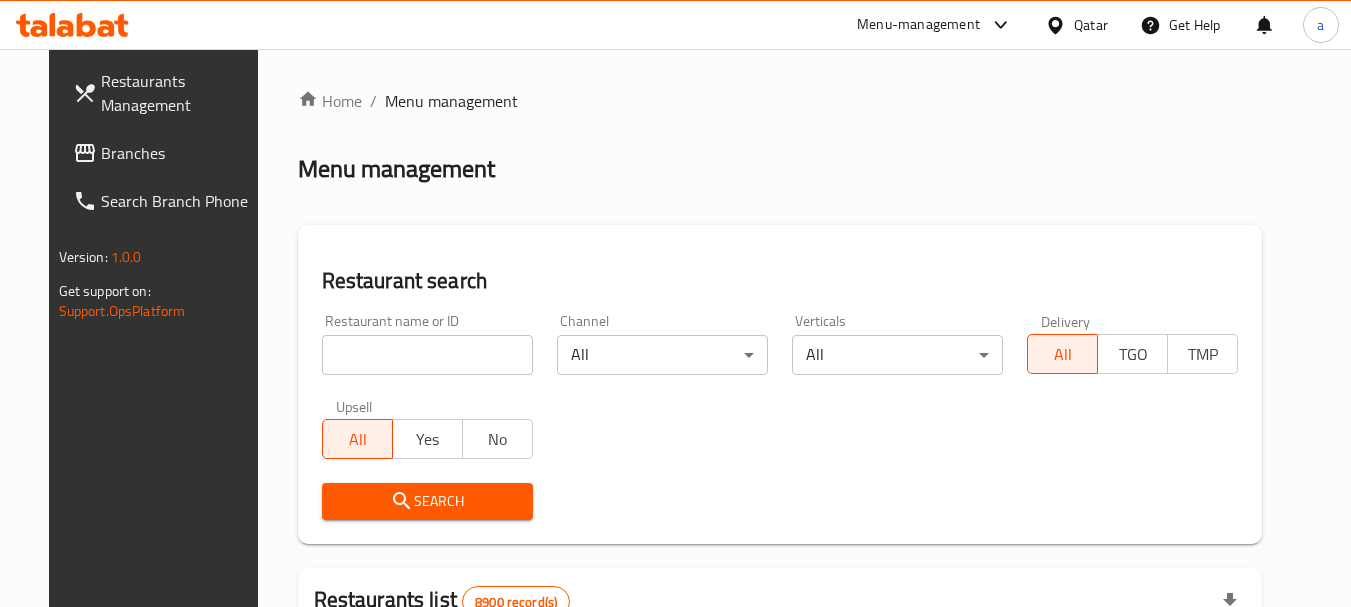 click at bounding box center (427, 355) 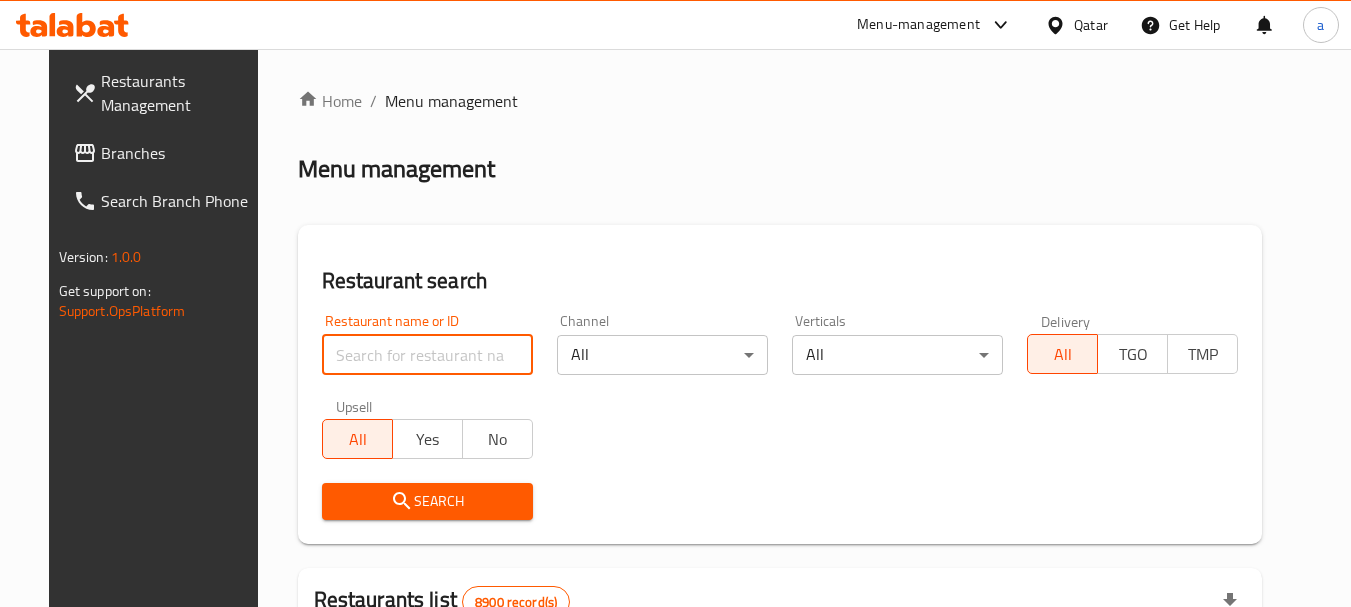 paste on "694966" 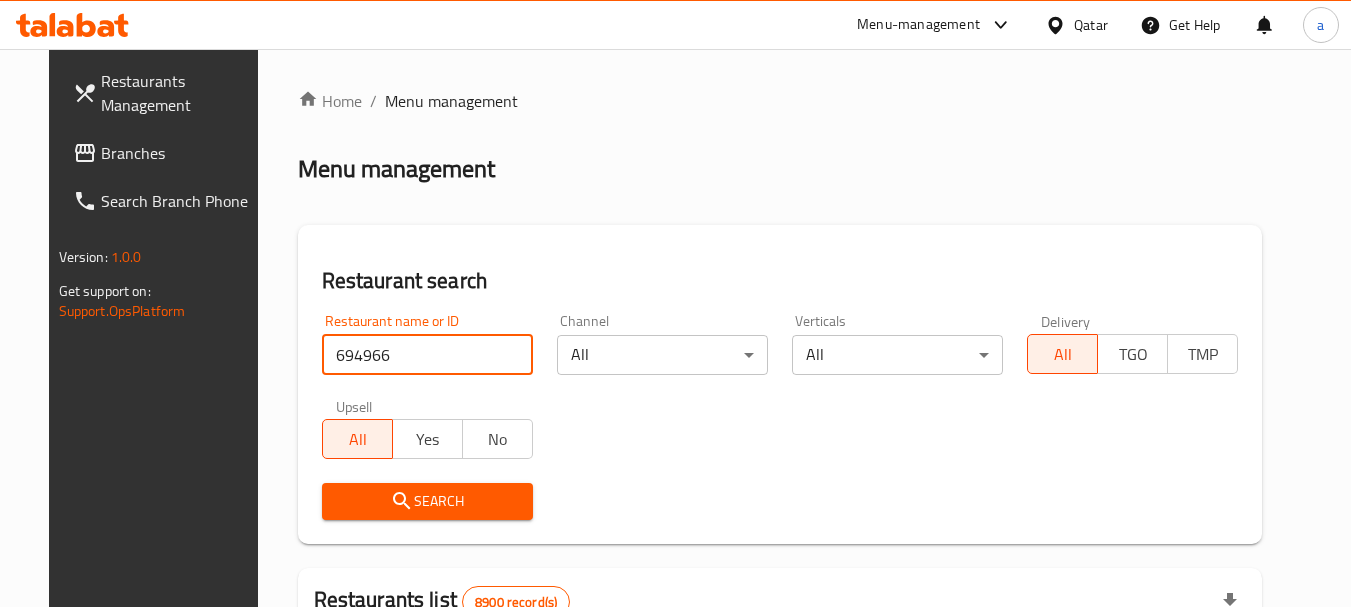 type on "694966" 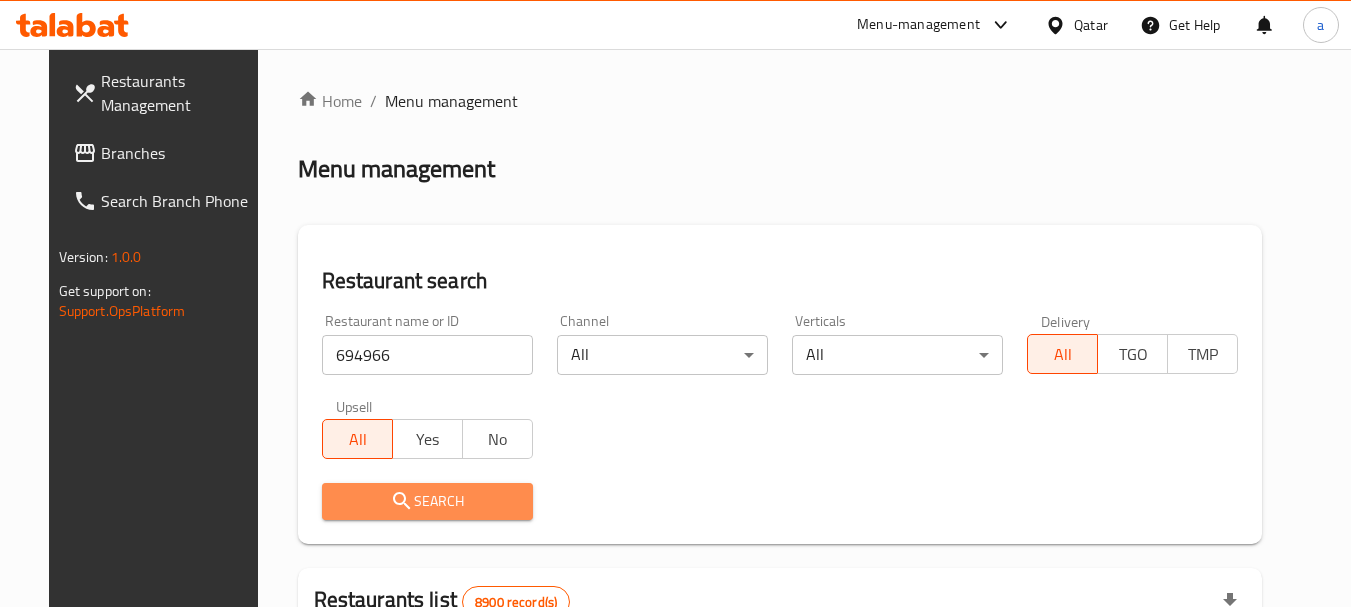 click on "Search" at bounding box center (427, 501) 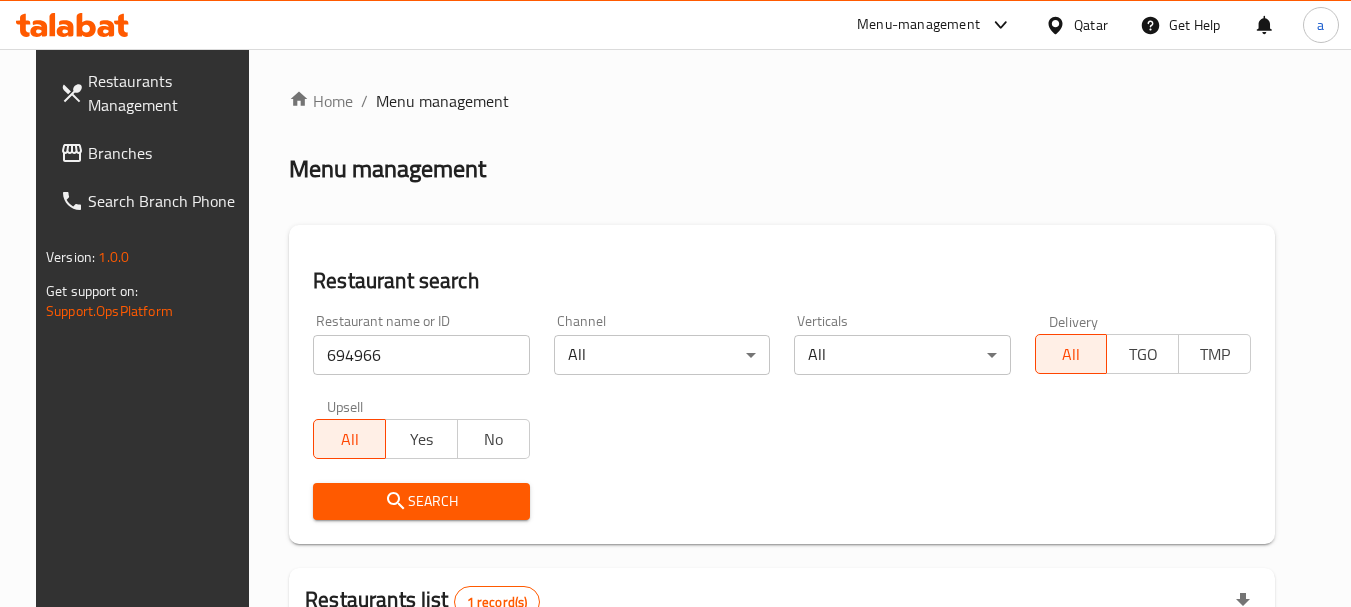 click on "Restaurant search Restaurant name or ID 694966 Restaurant name or ID Channel All ​ Verticals All ​ Delivery All TGO TMP Upsell All Yes No   Search" at bounding box center (782, 384) 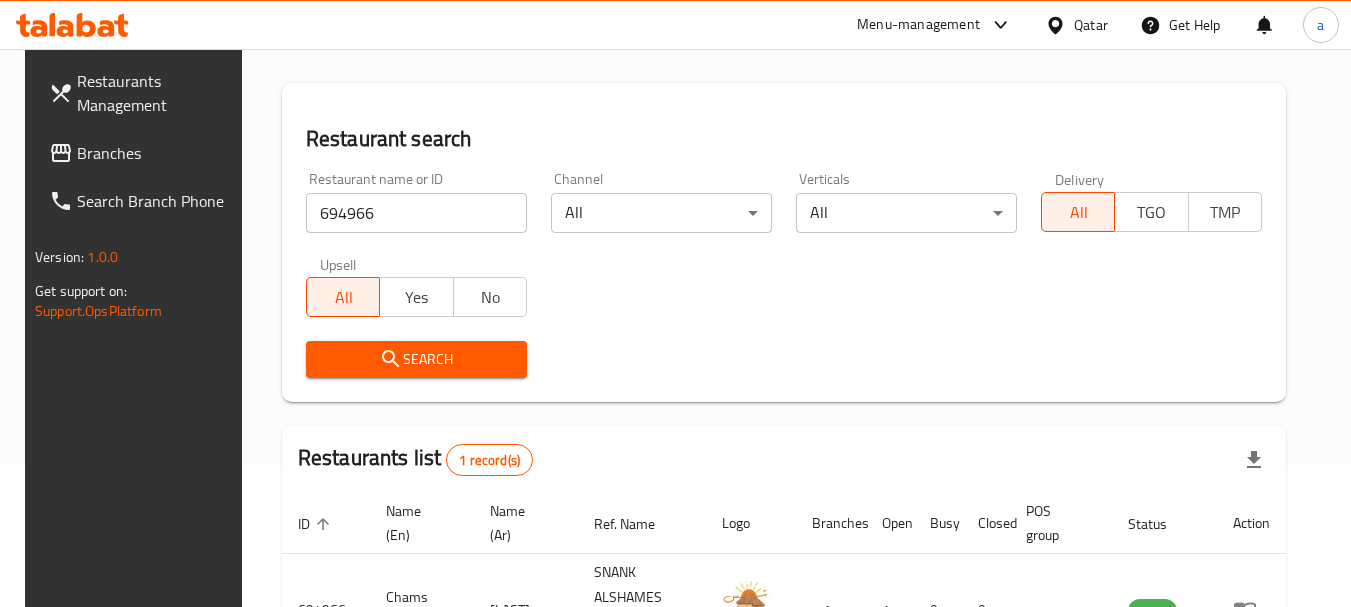scroll, scrollTop: 285, scrollLeft: 0, axis: vertical 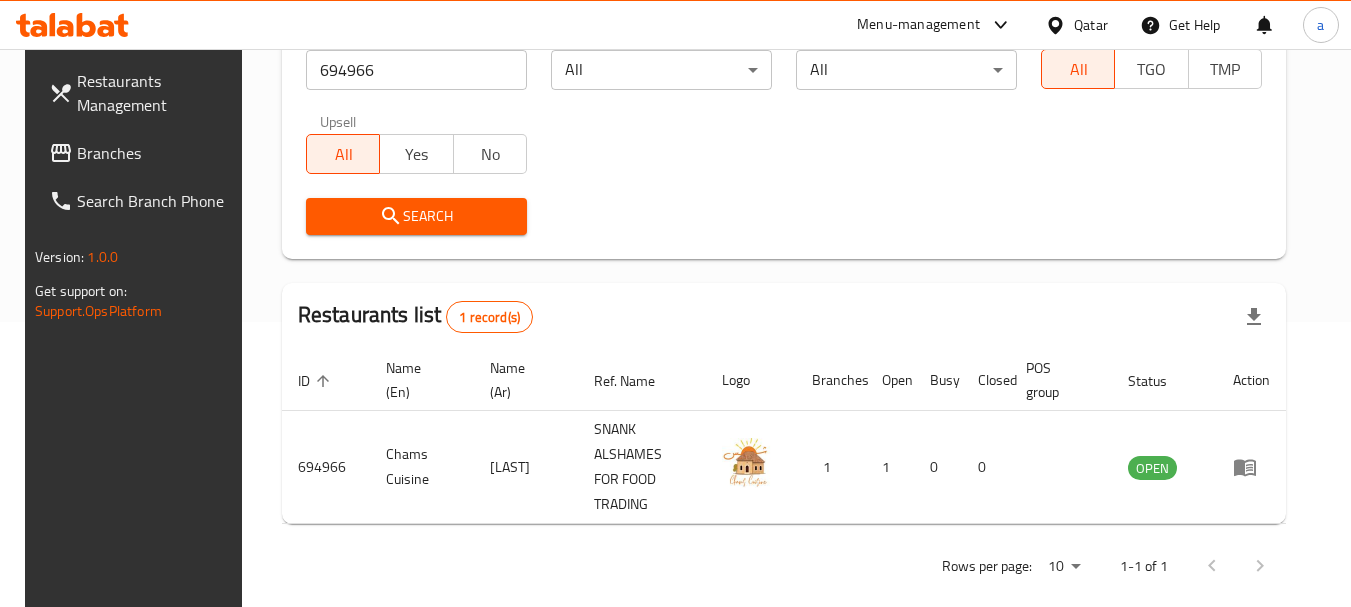 click on "Branches" at bounding box center [156, 153] 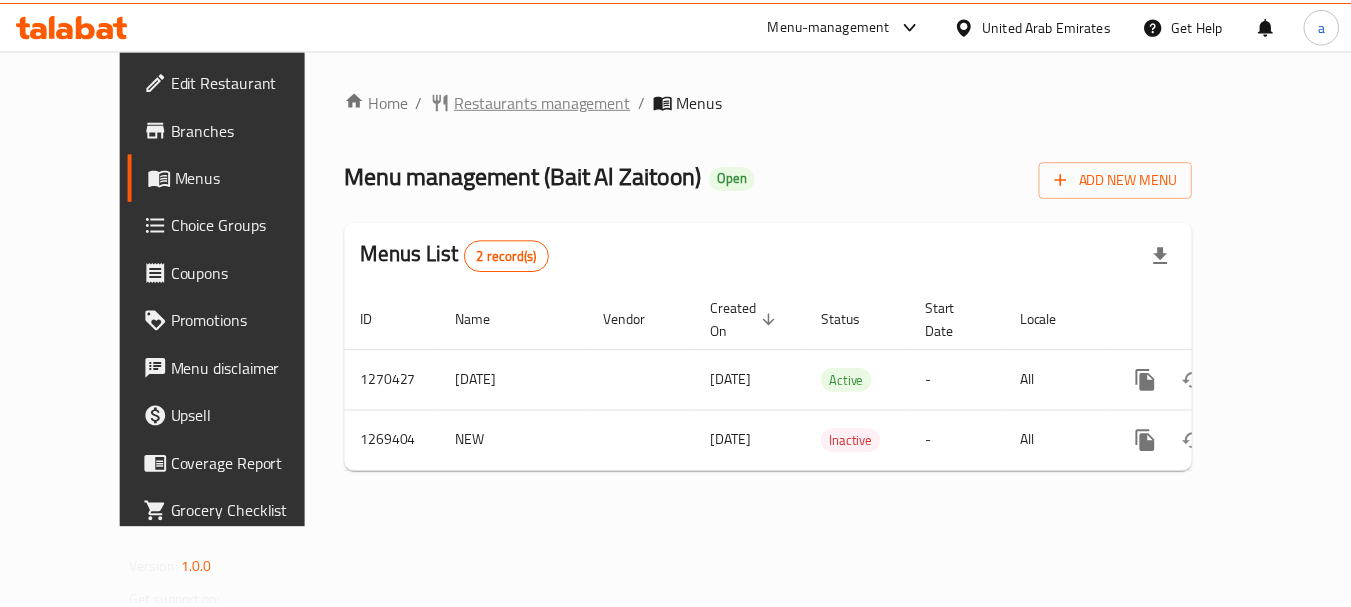 scroll, scrollTop: 0, scrollLeft: 0, axis: both 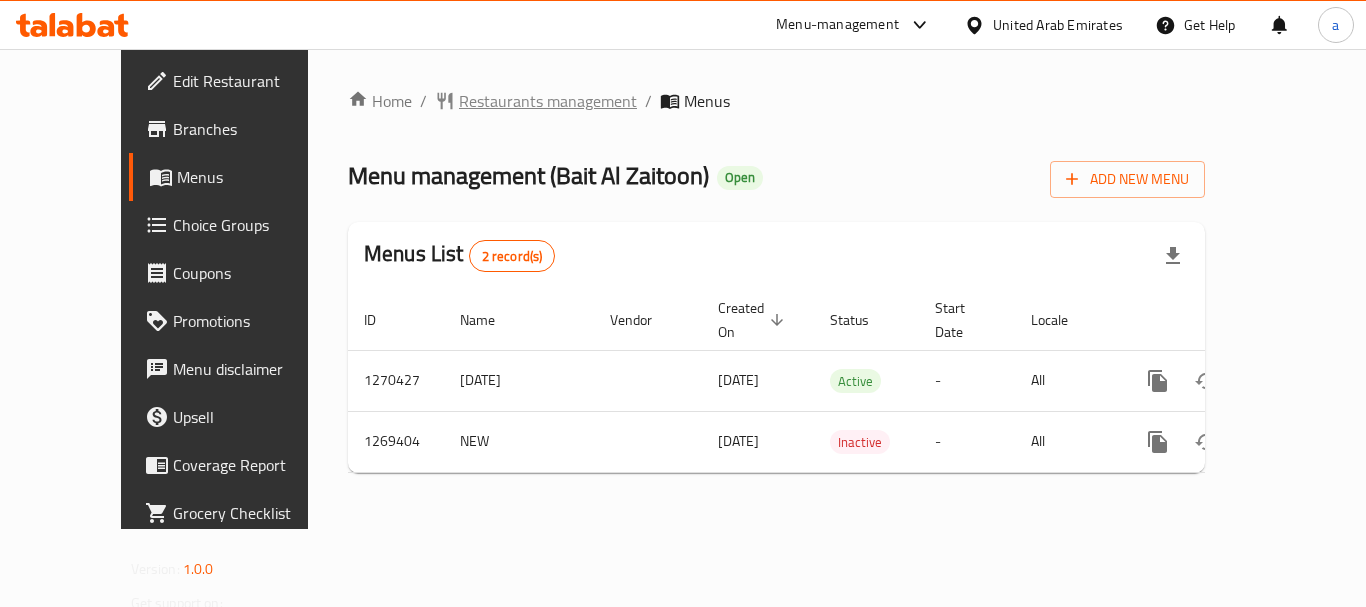 click on "Restaurants management" at bounding box center [548, 101] 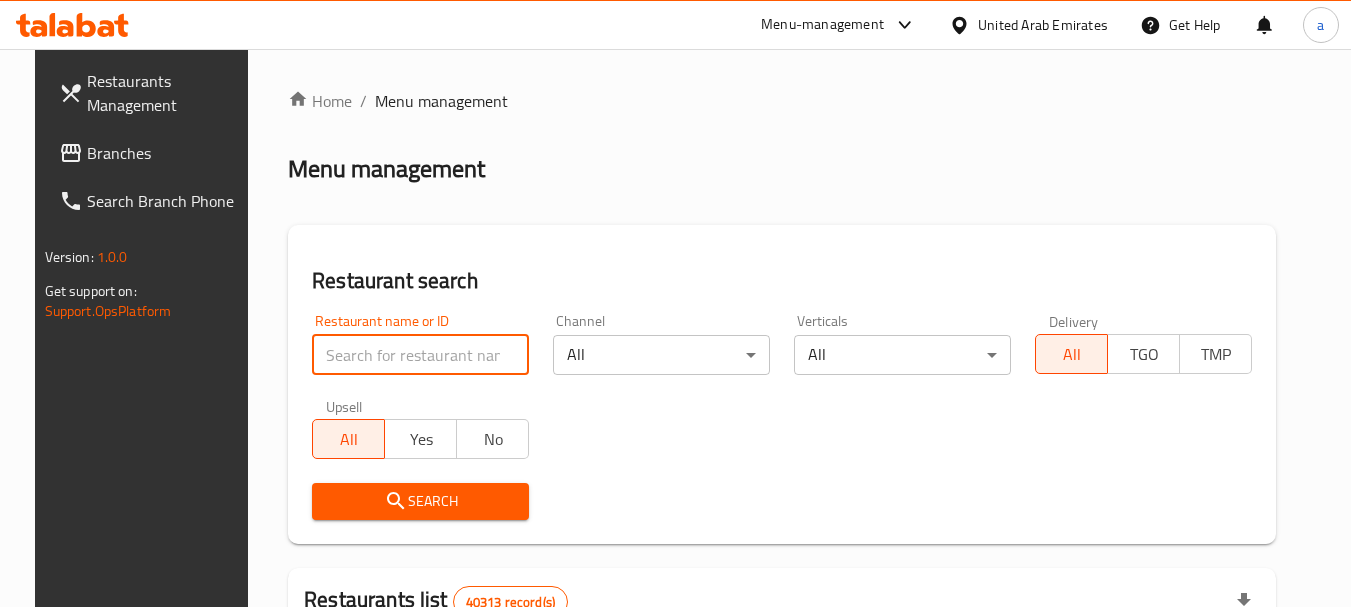 click at bounding box center (420, 355) 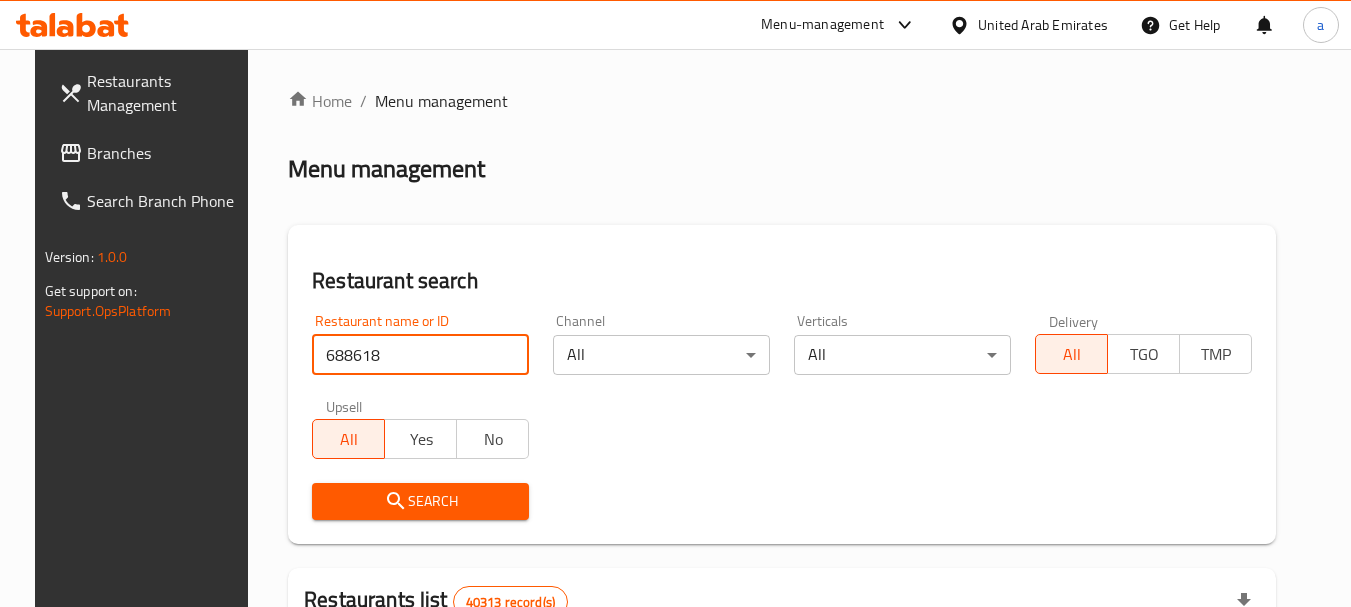 type on "688618" 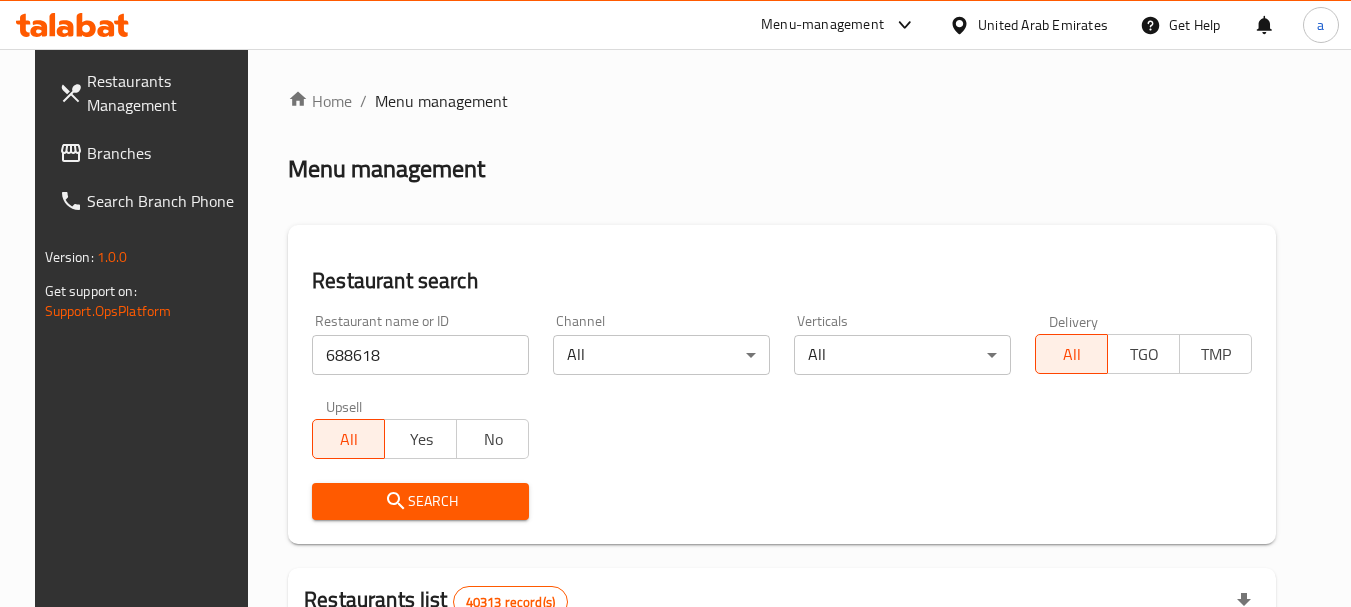 click on "Search" at bounding box center [420, 501] 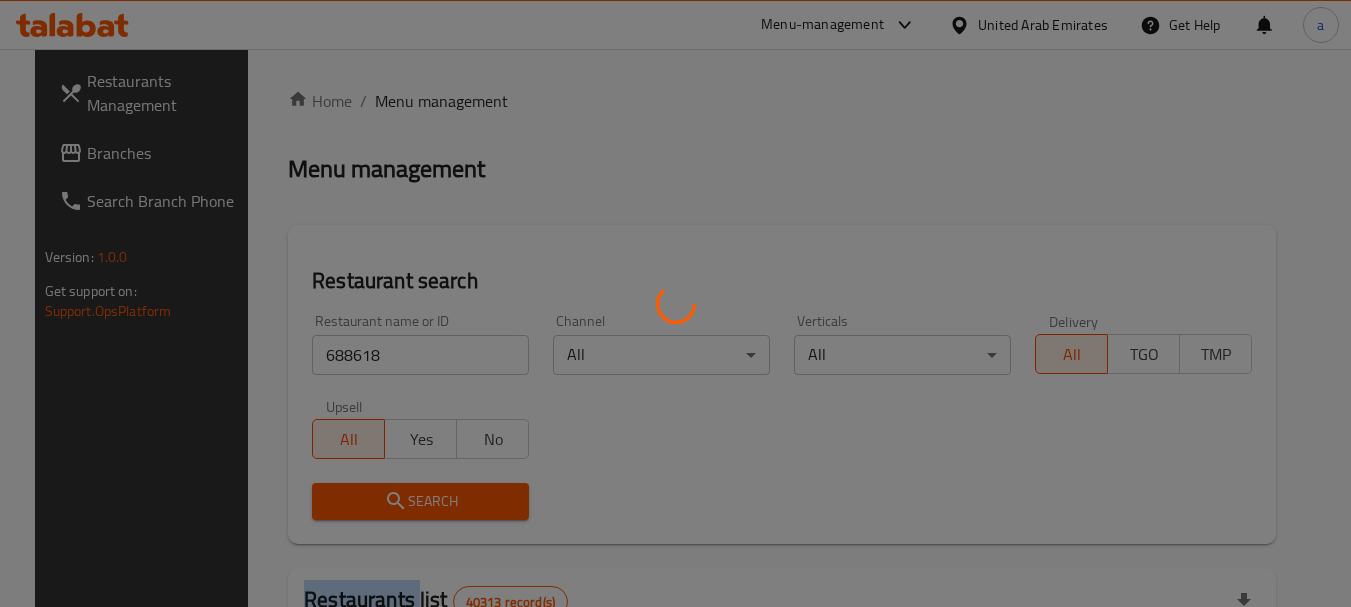 click at bounding box center [675, 303] 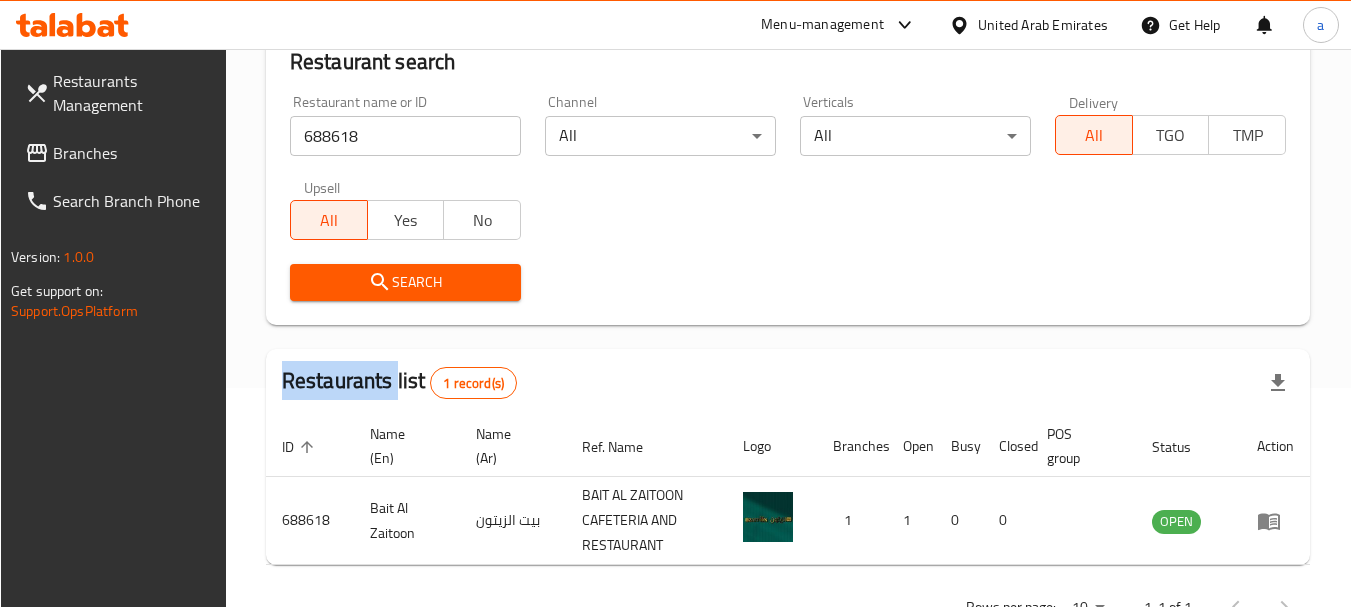 scroll, scrollTop: 285, scrollLeft: 0, axis: vertical 